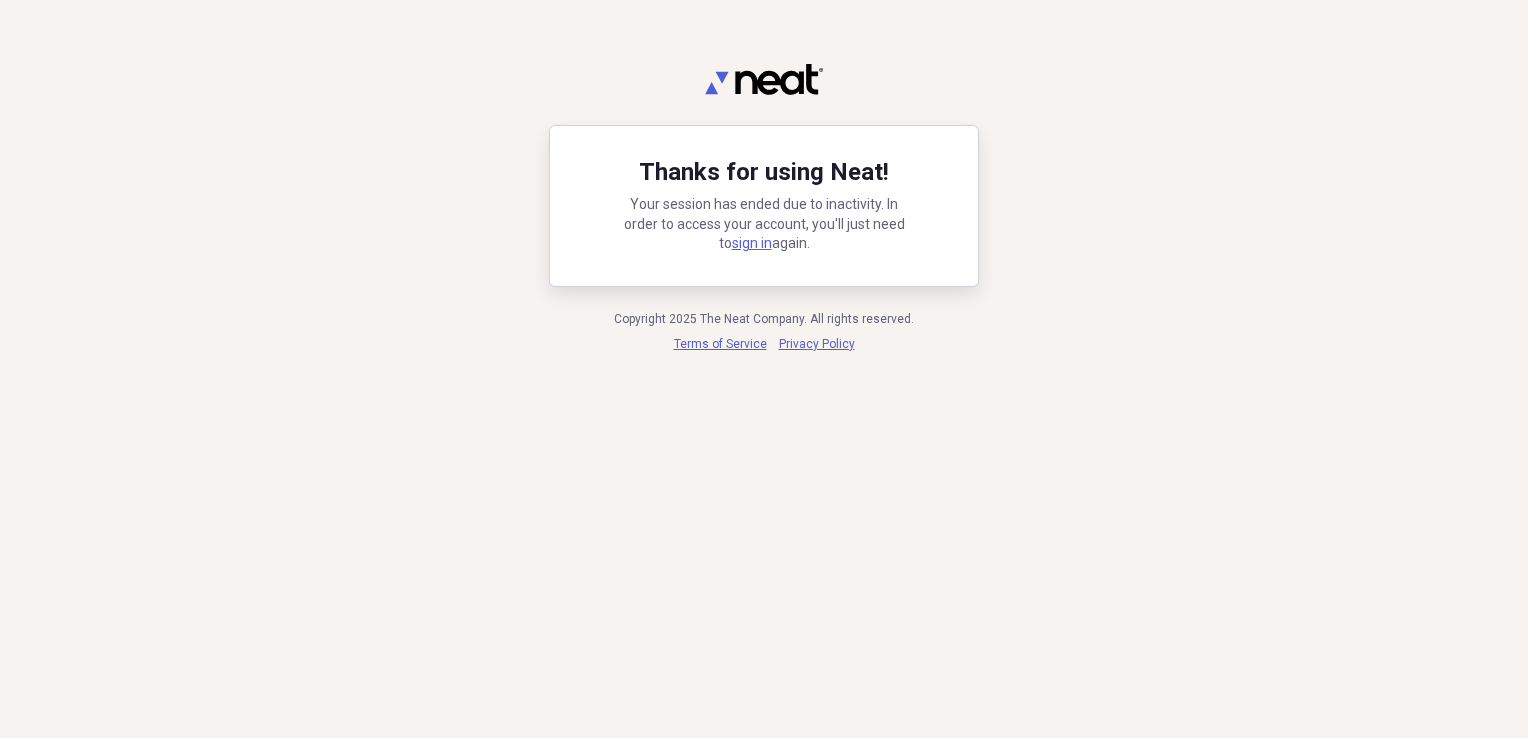 scroll, scrollTop: 0, scrollLeft: 0, axis: both 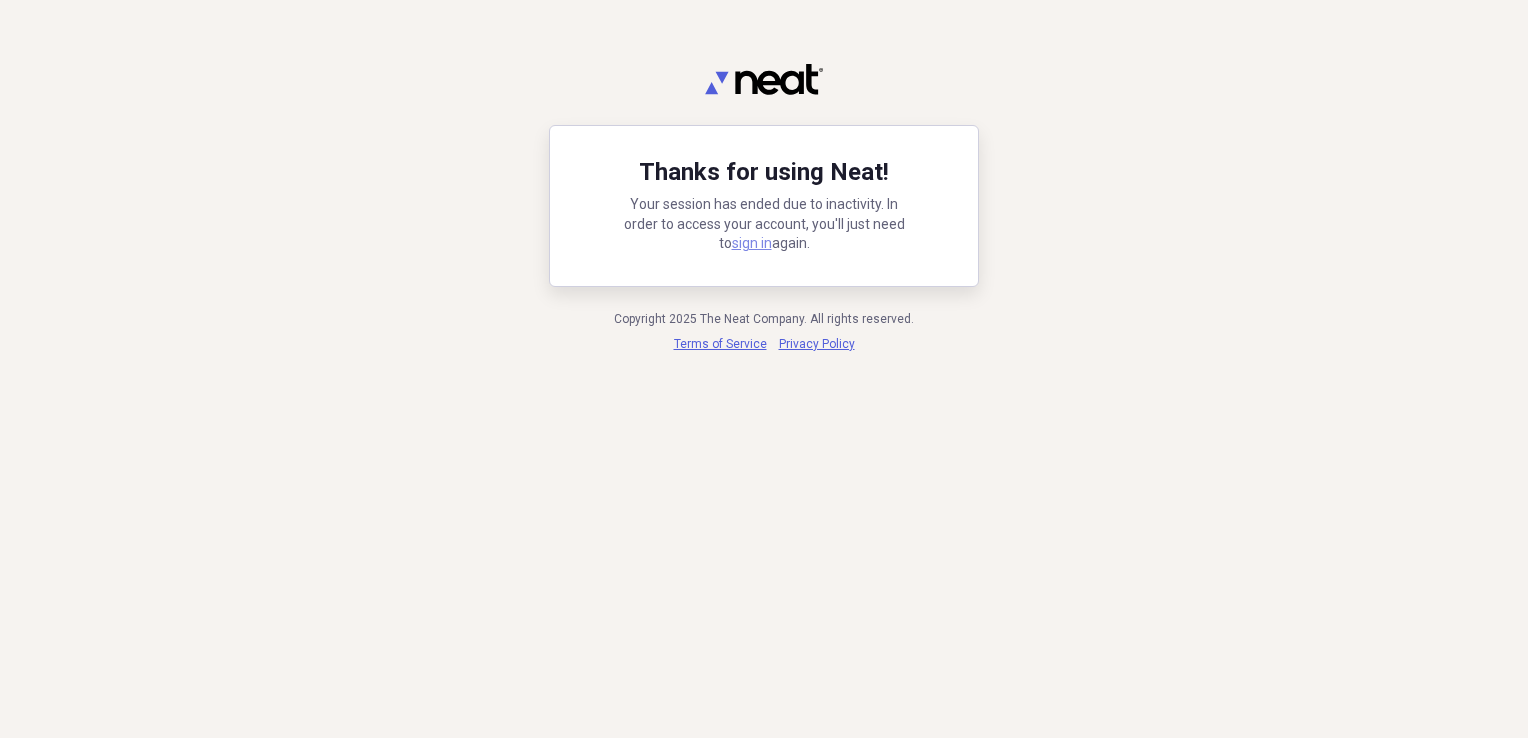 click on "sign in" at bounding box center [752, 243] 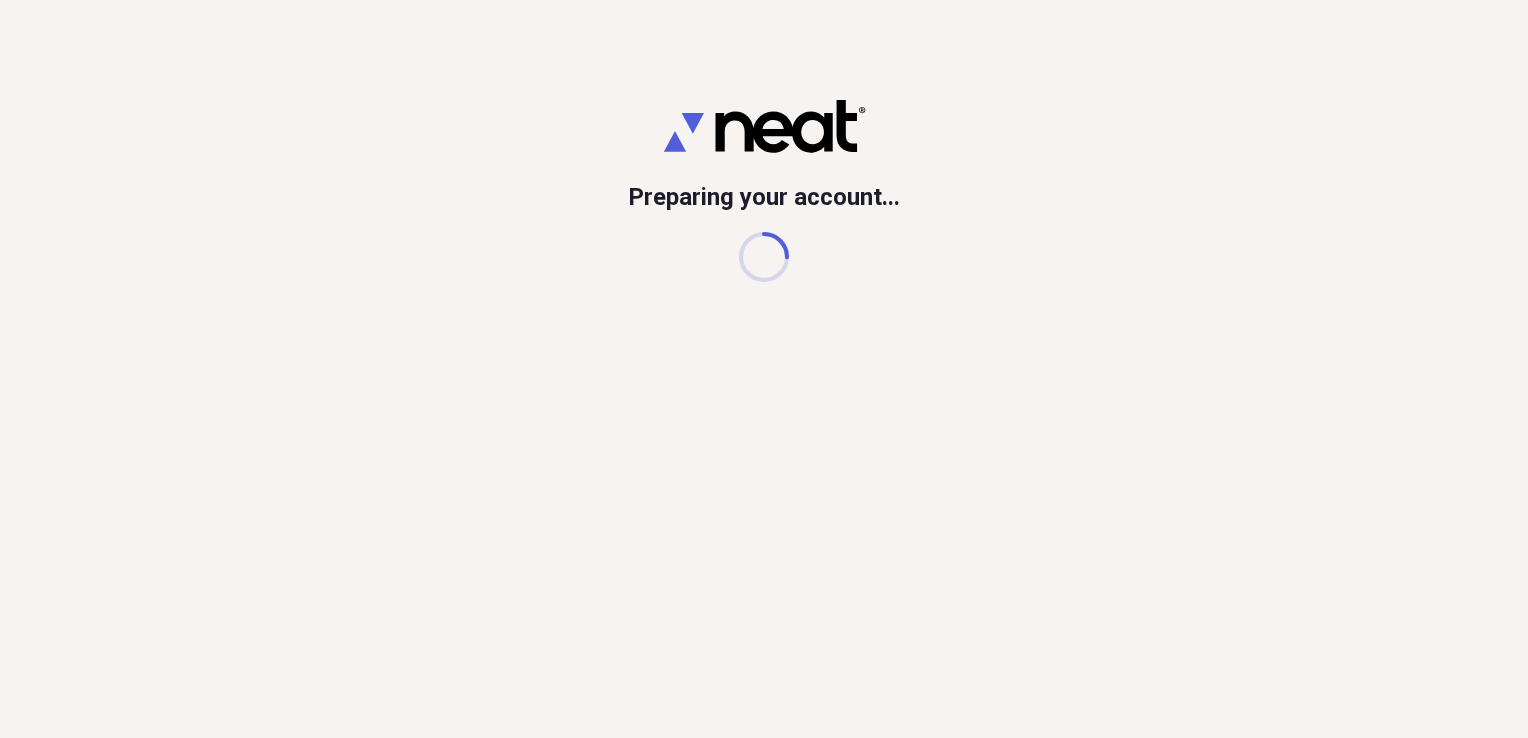 scroll, scrollTop: 0, scrollLeft: 0, axis: both 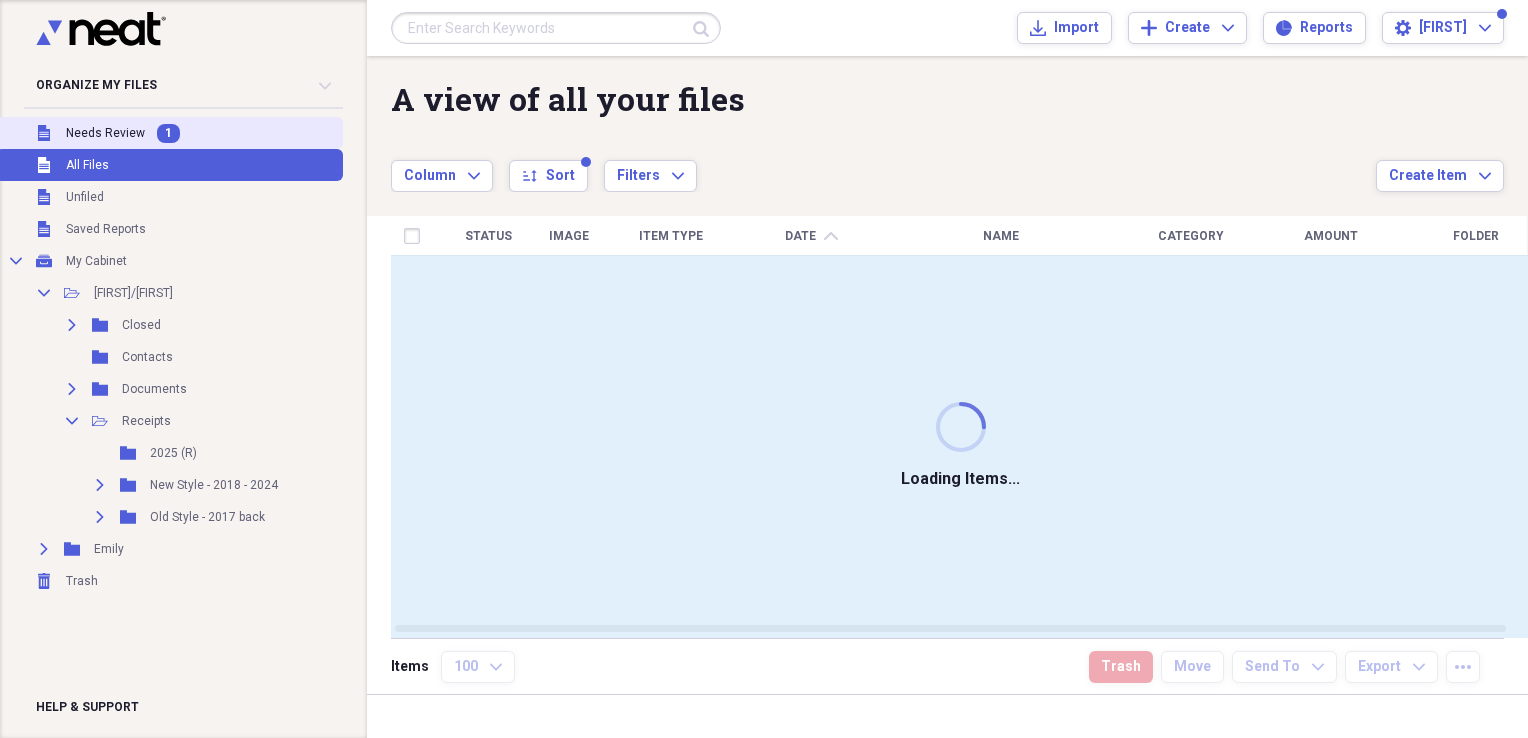 click on "Needs Review" at bounding box center [105, 133] 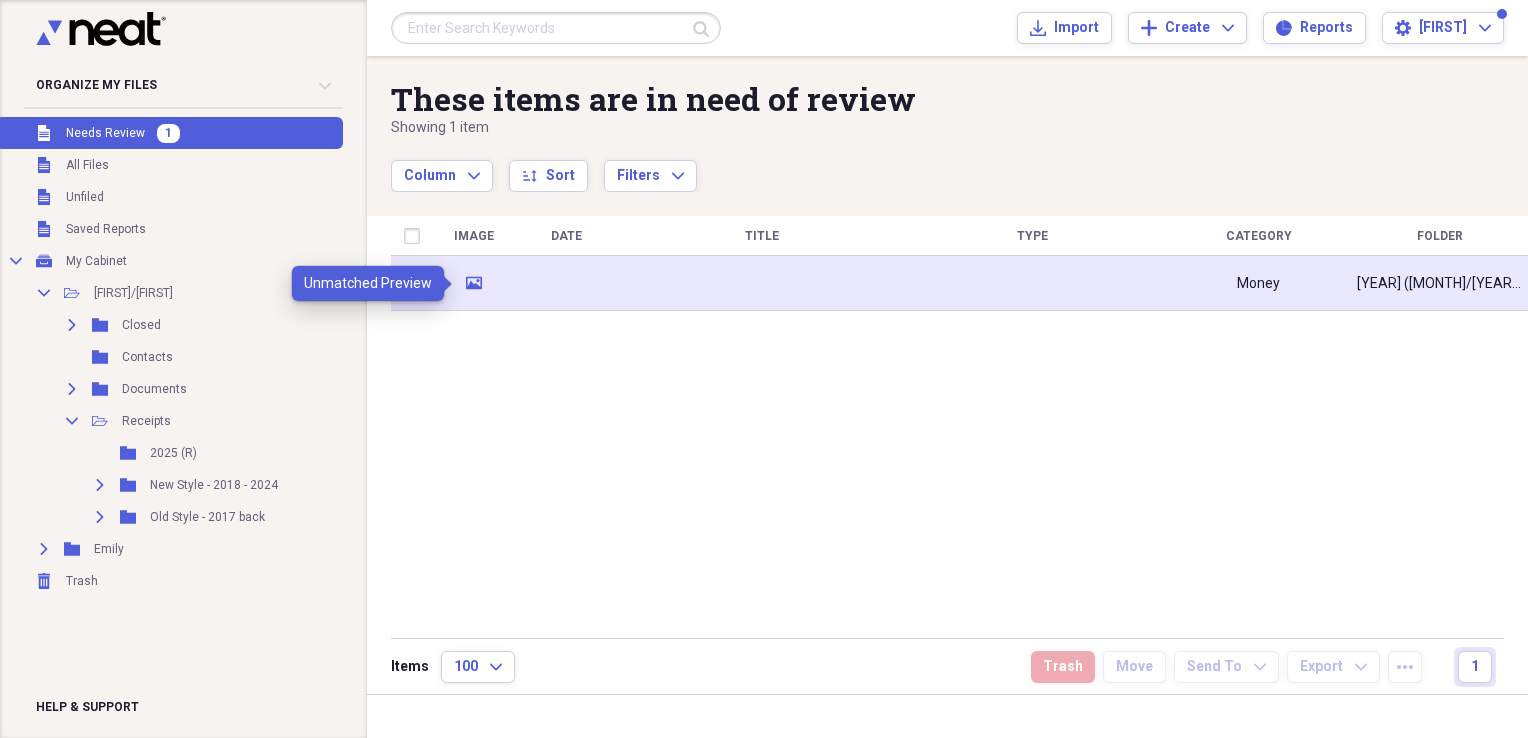 click on "media" 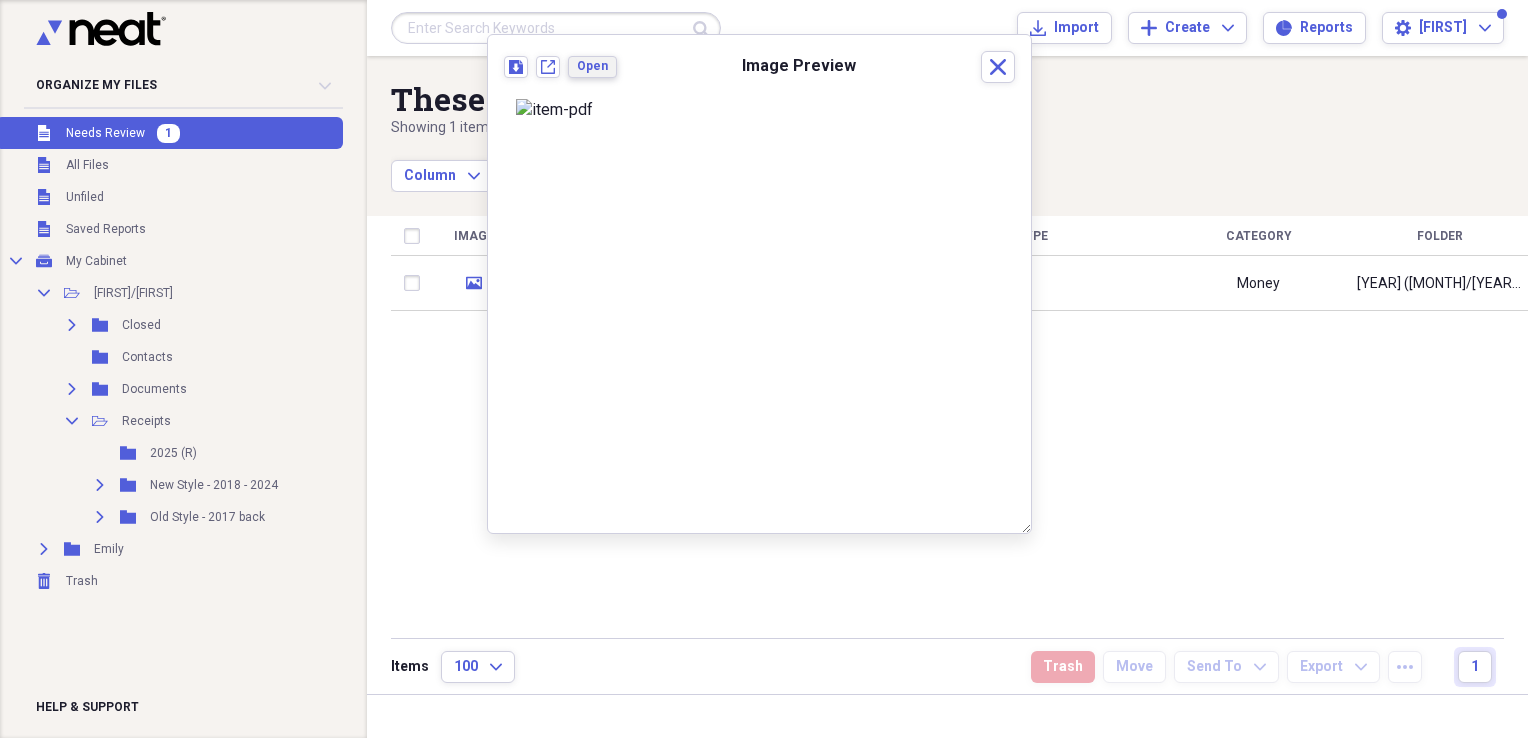 click on "Open" at bounding box center [592, 66] 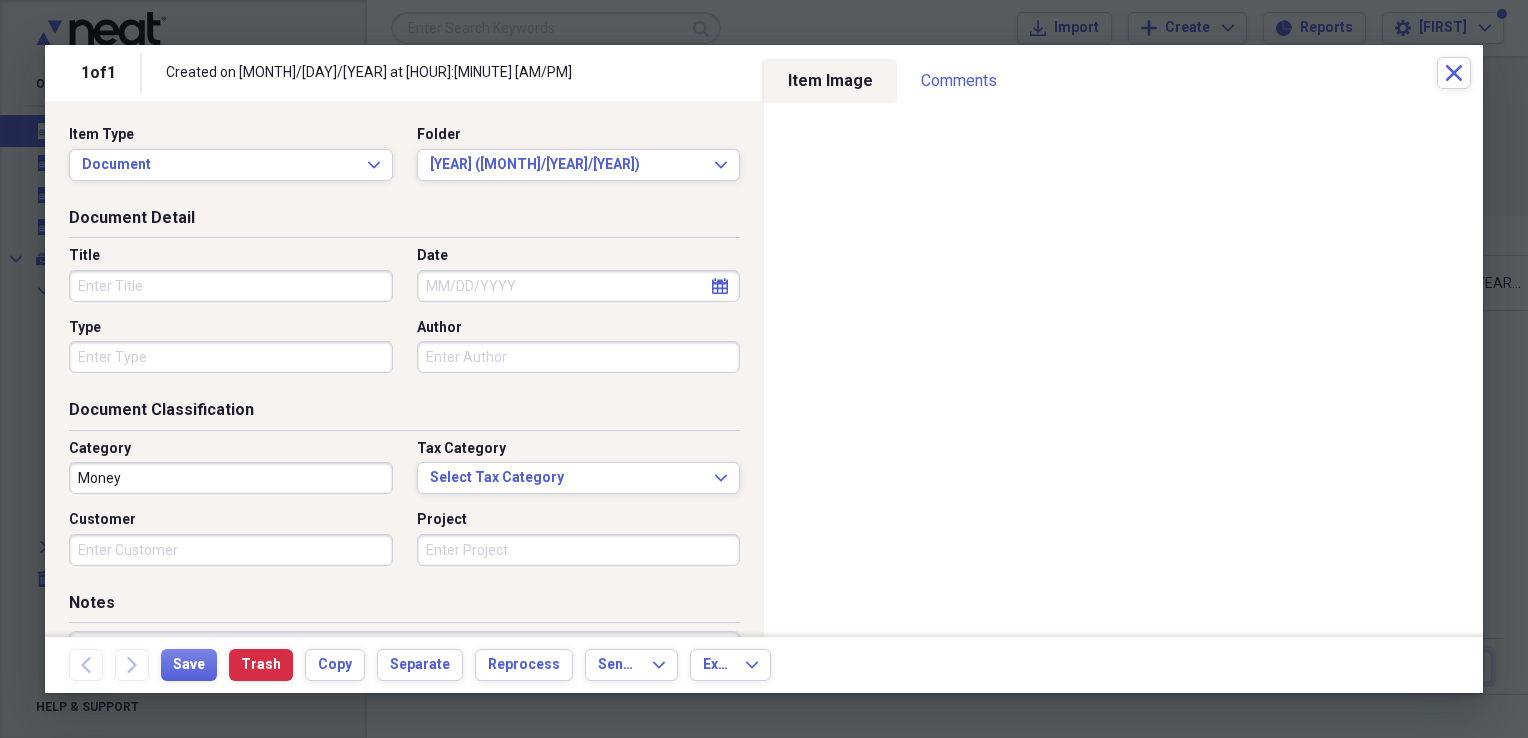 click on "Title" at bounding box center [231, 286] 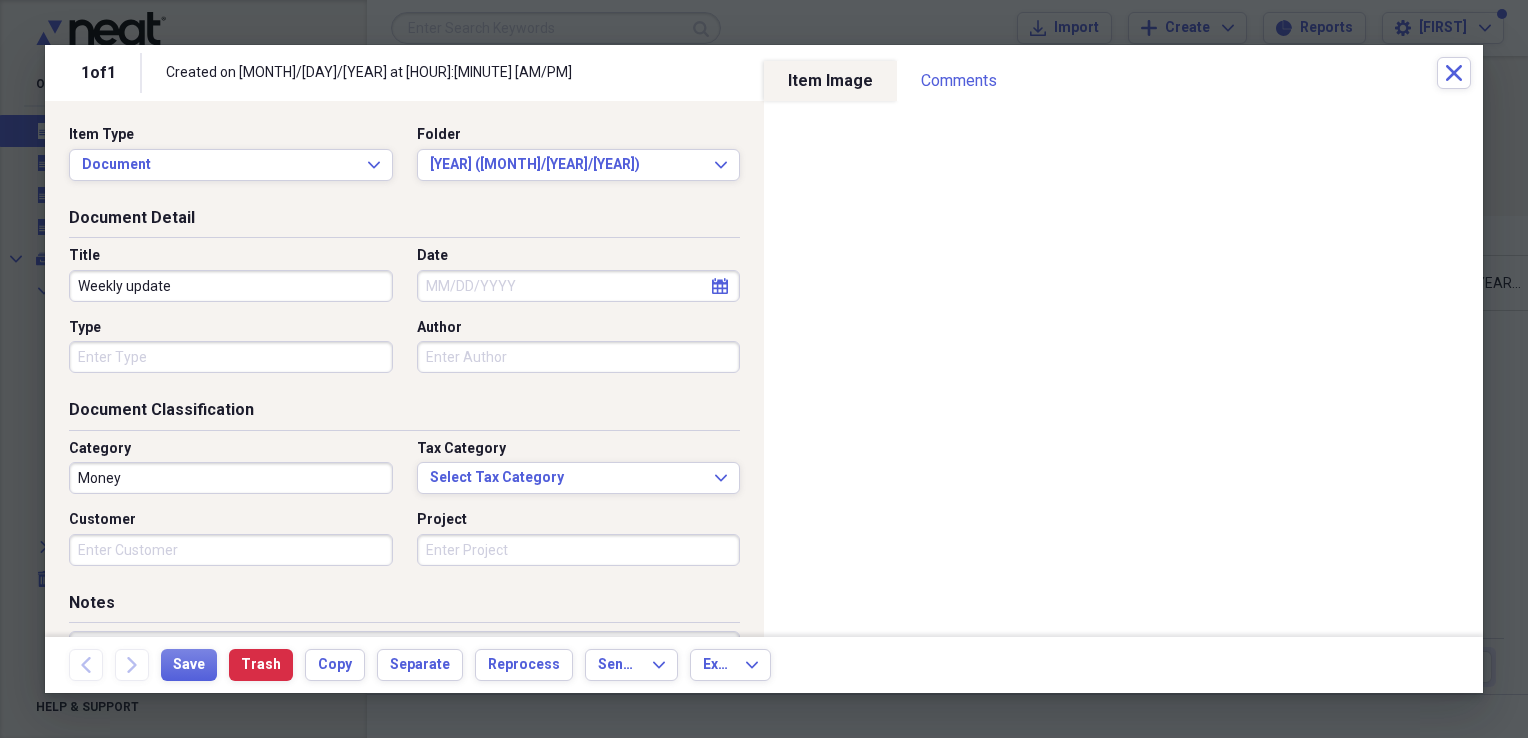 type on "Weekly update" 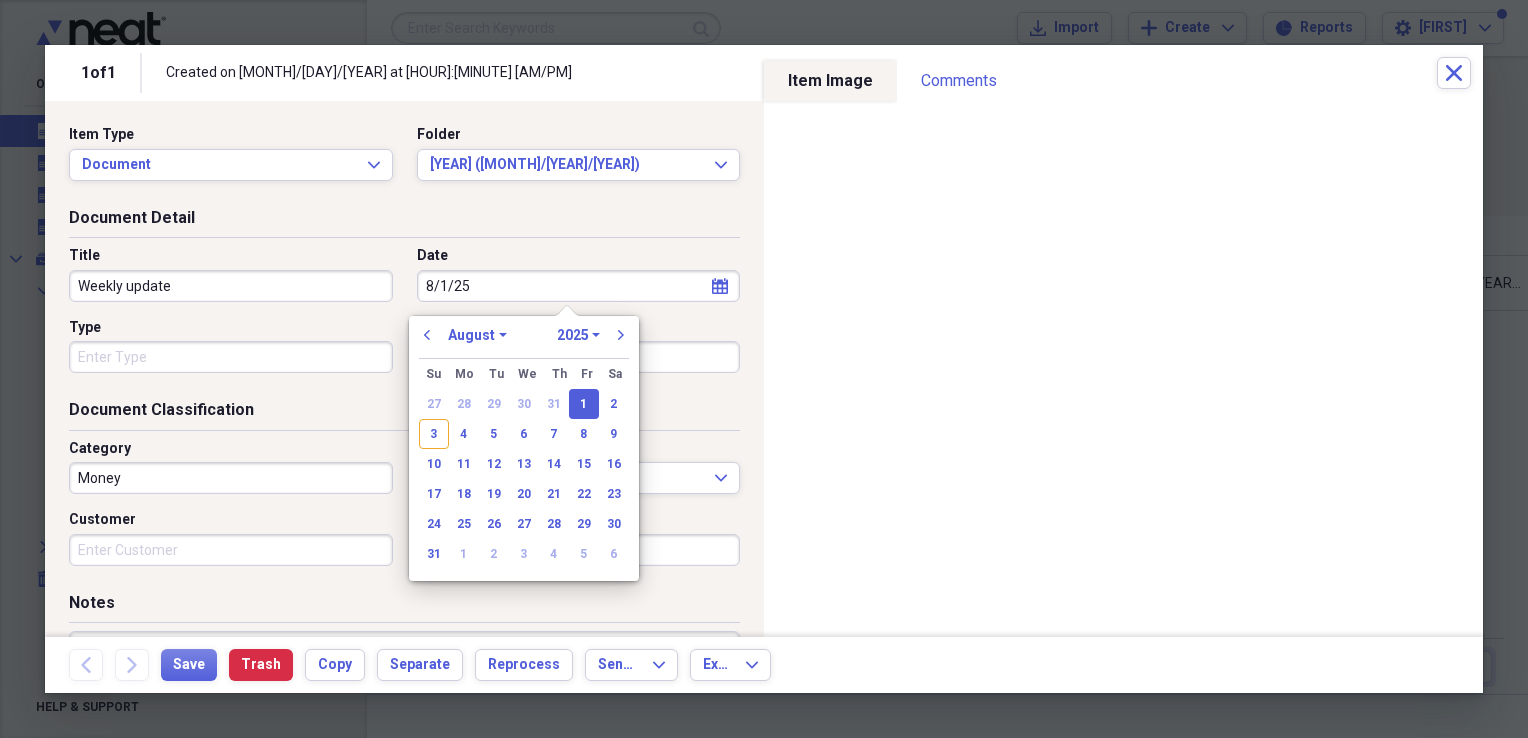 type on "08/01/2025" 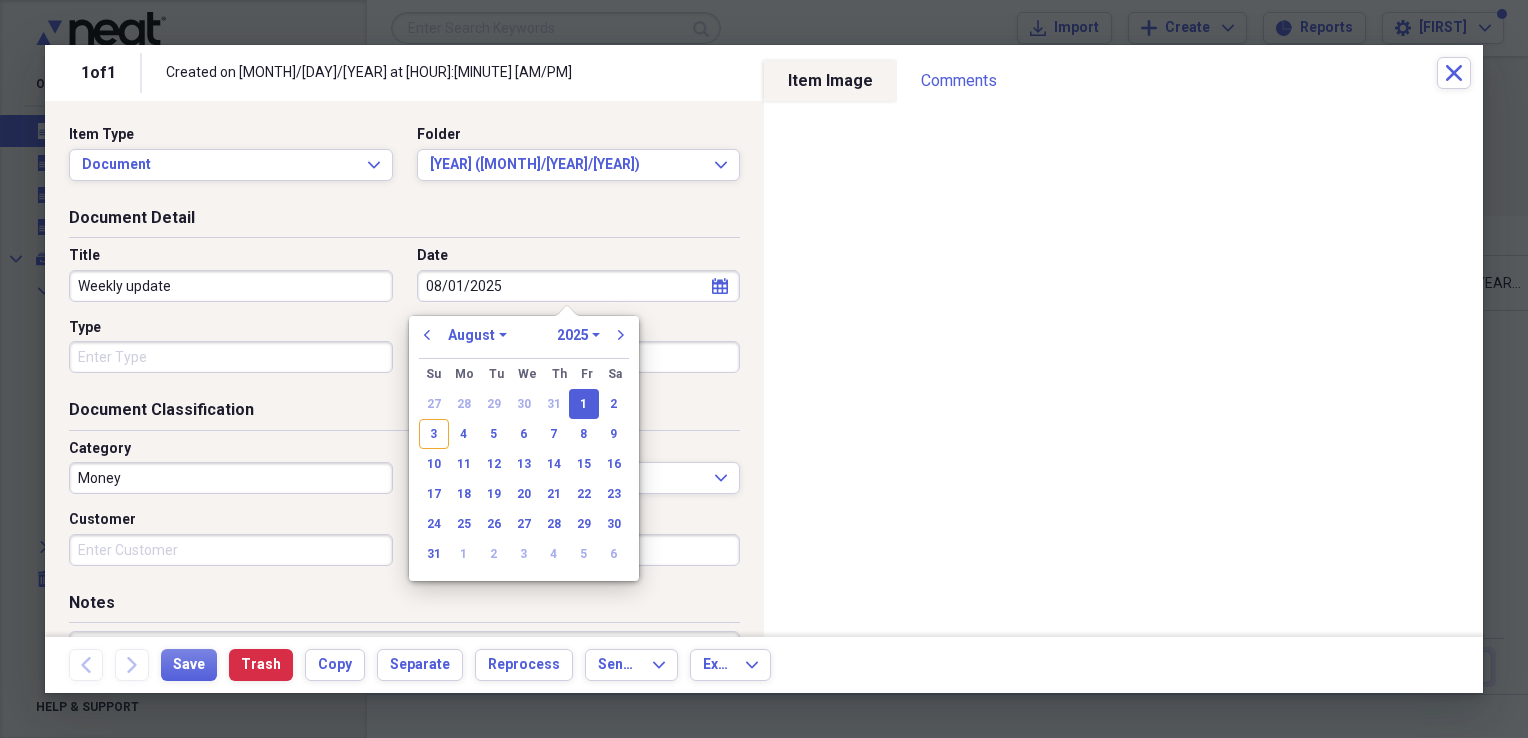 click on "Type" at bounding box center (231, 357) 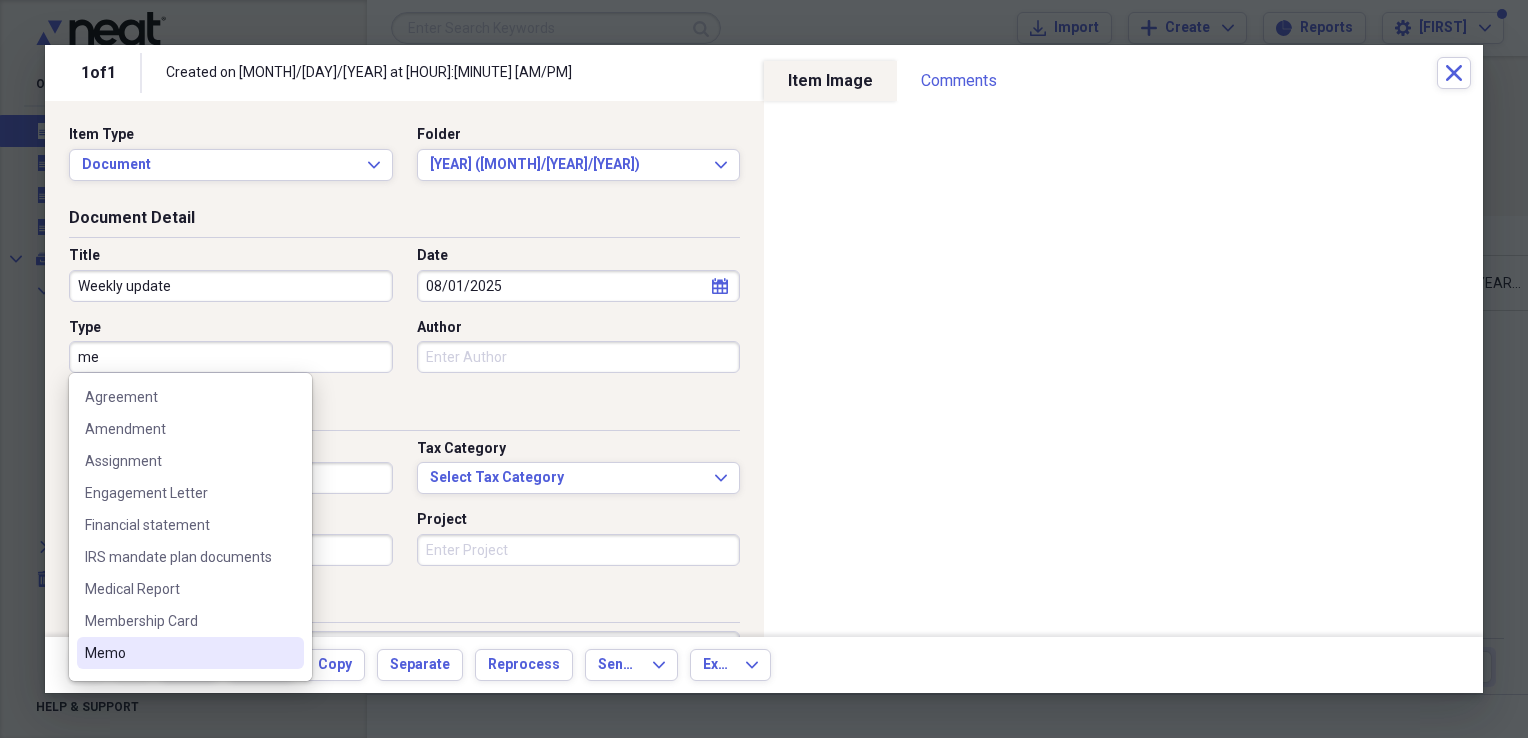 click on "Memo" at bounding box center (178, 653) 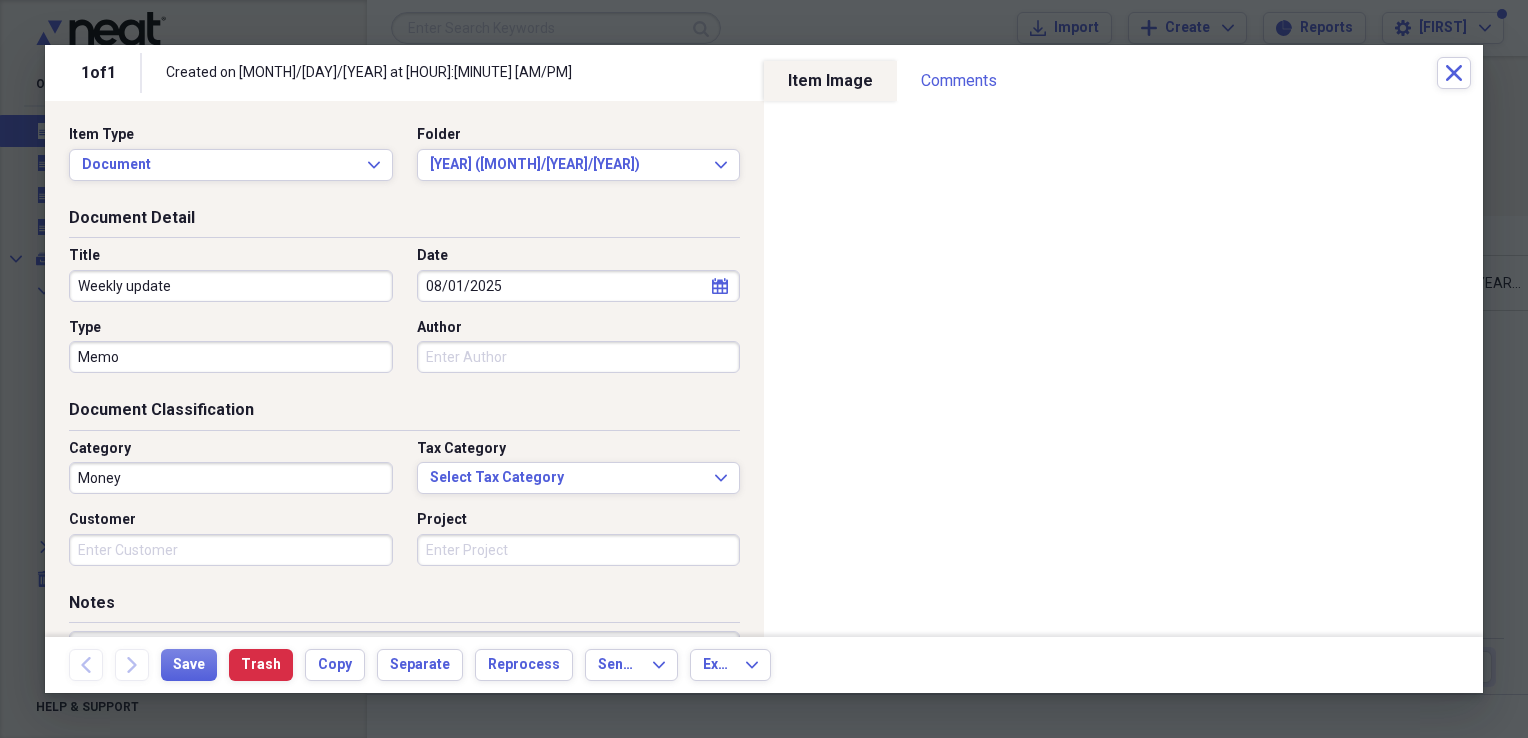 click on "Author" at bounding box center [579, 357] 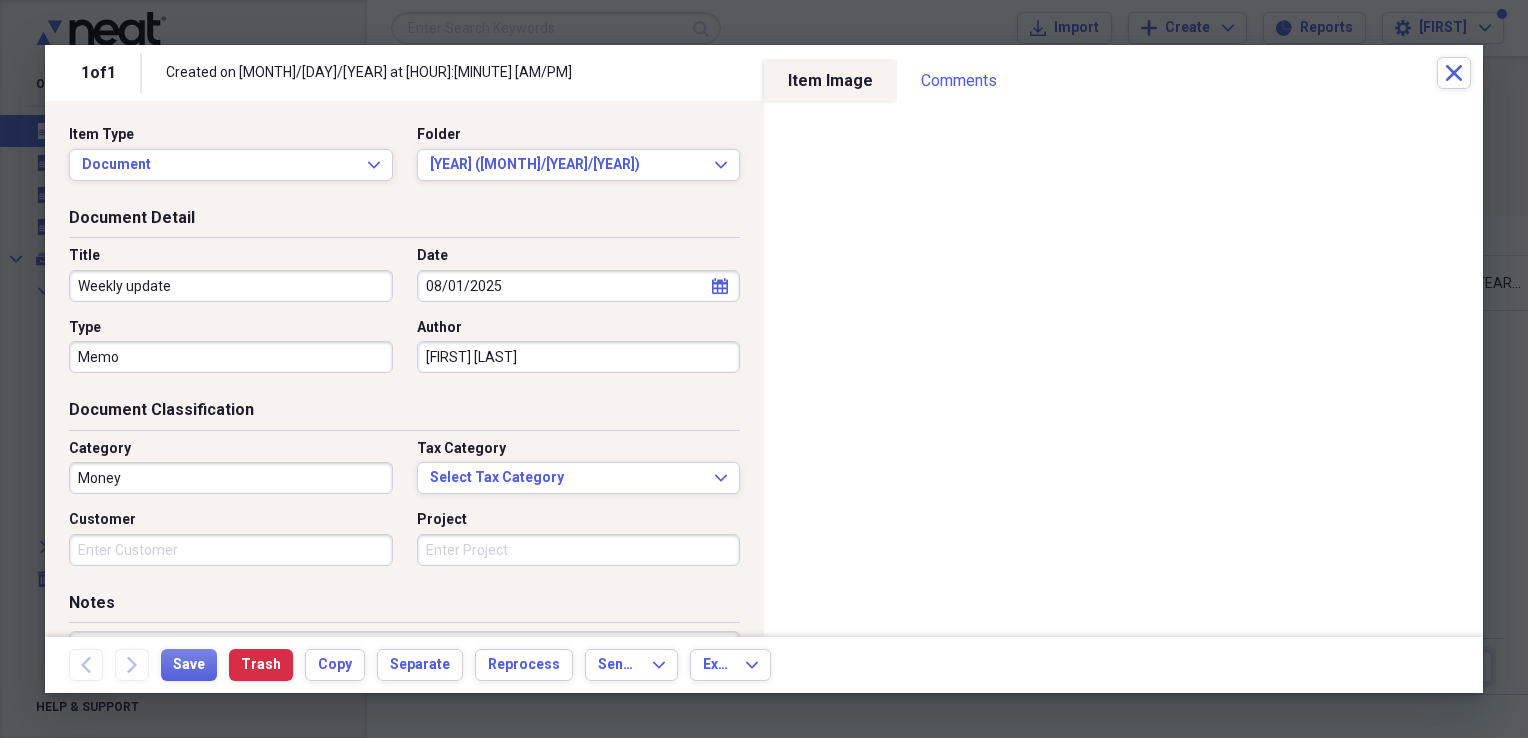type on "[FIRST] [LAST]" 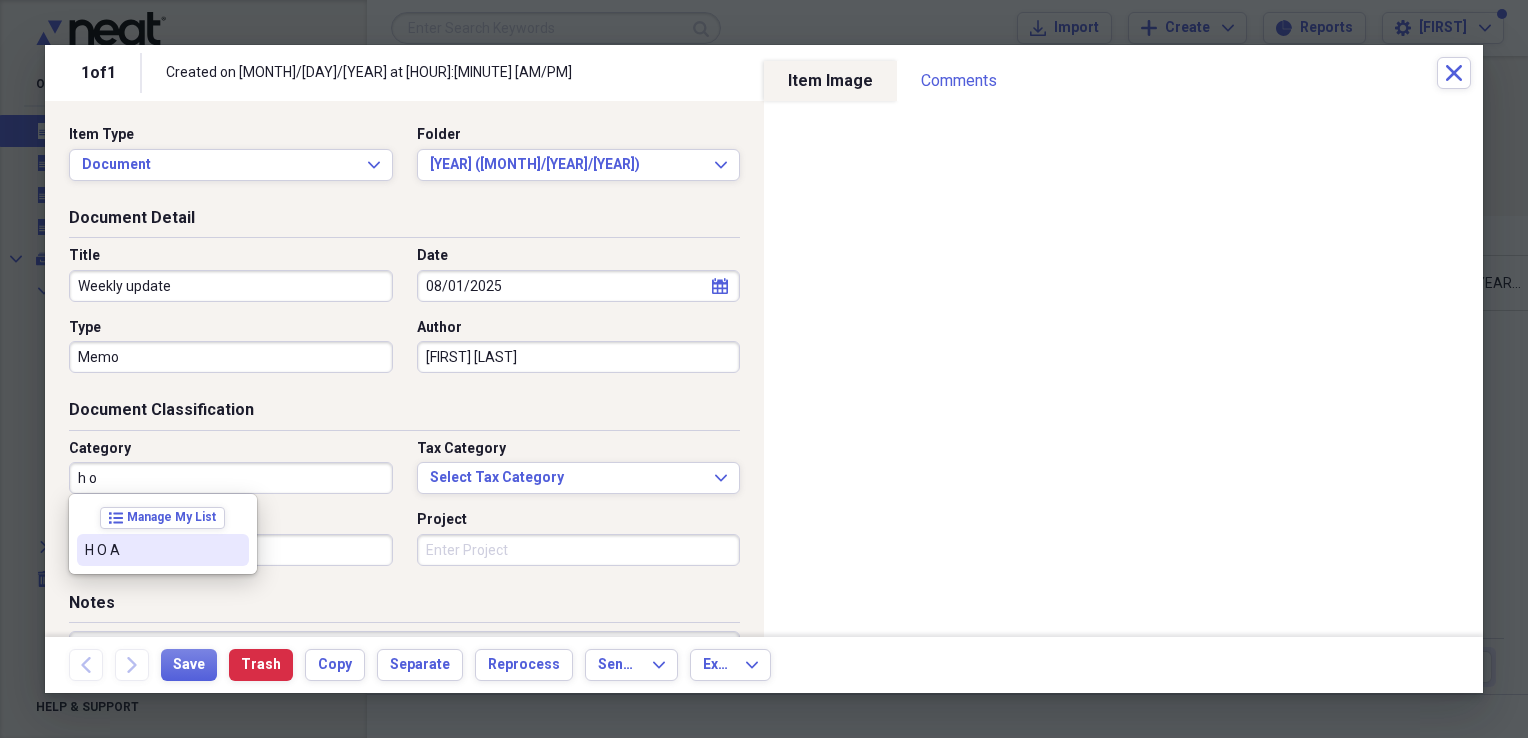 click on "H O A" at bounding box center (151, 550) 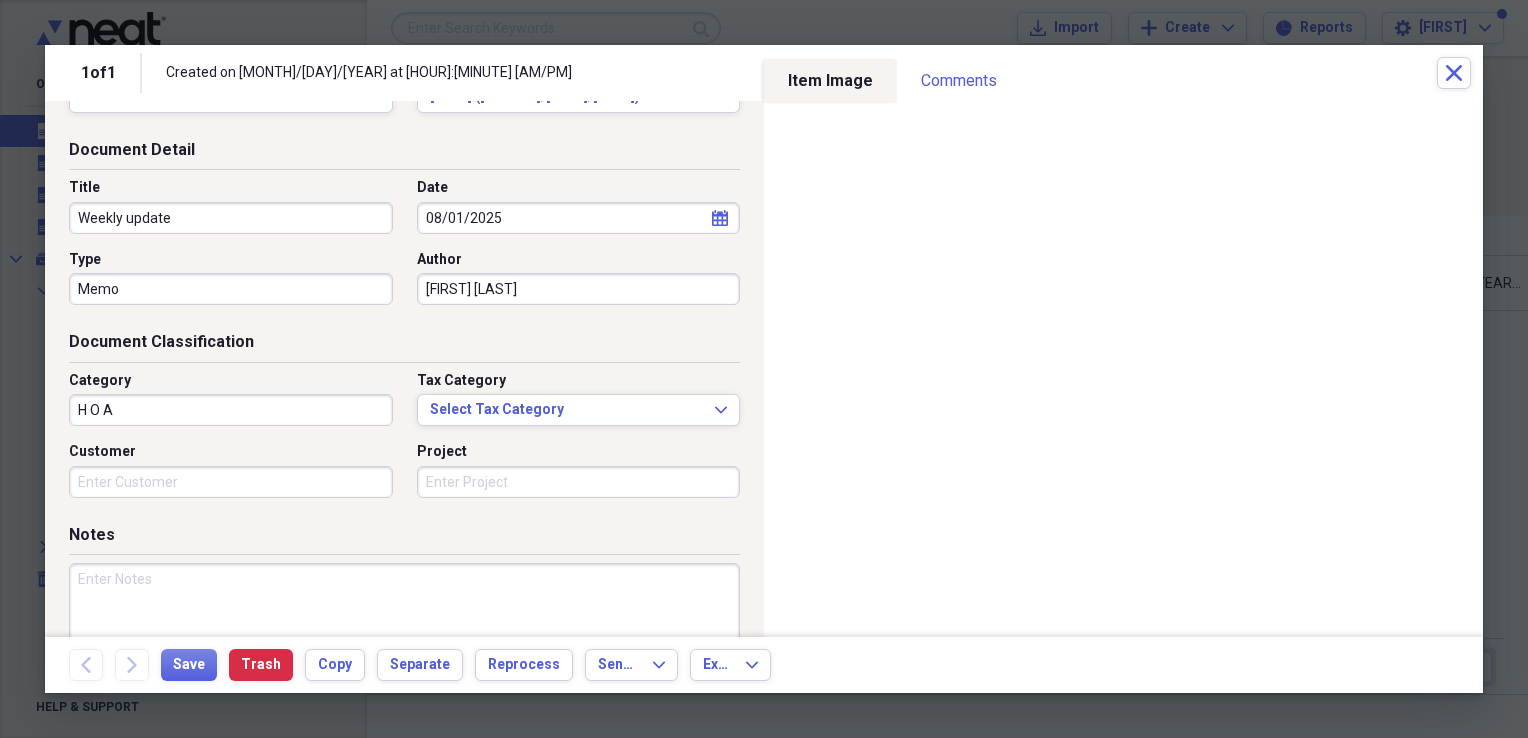 scroll, scrollTop: 73, scrollLeft: 0, axis: vertical 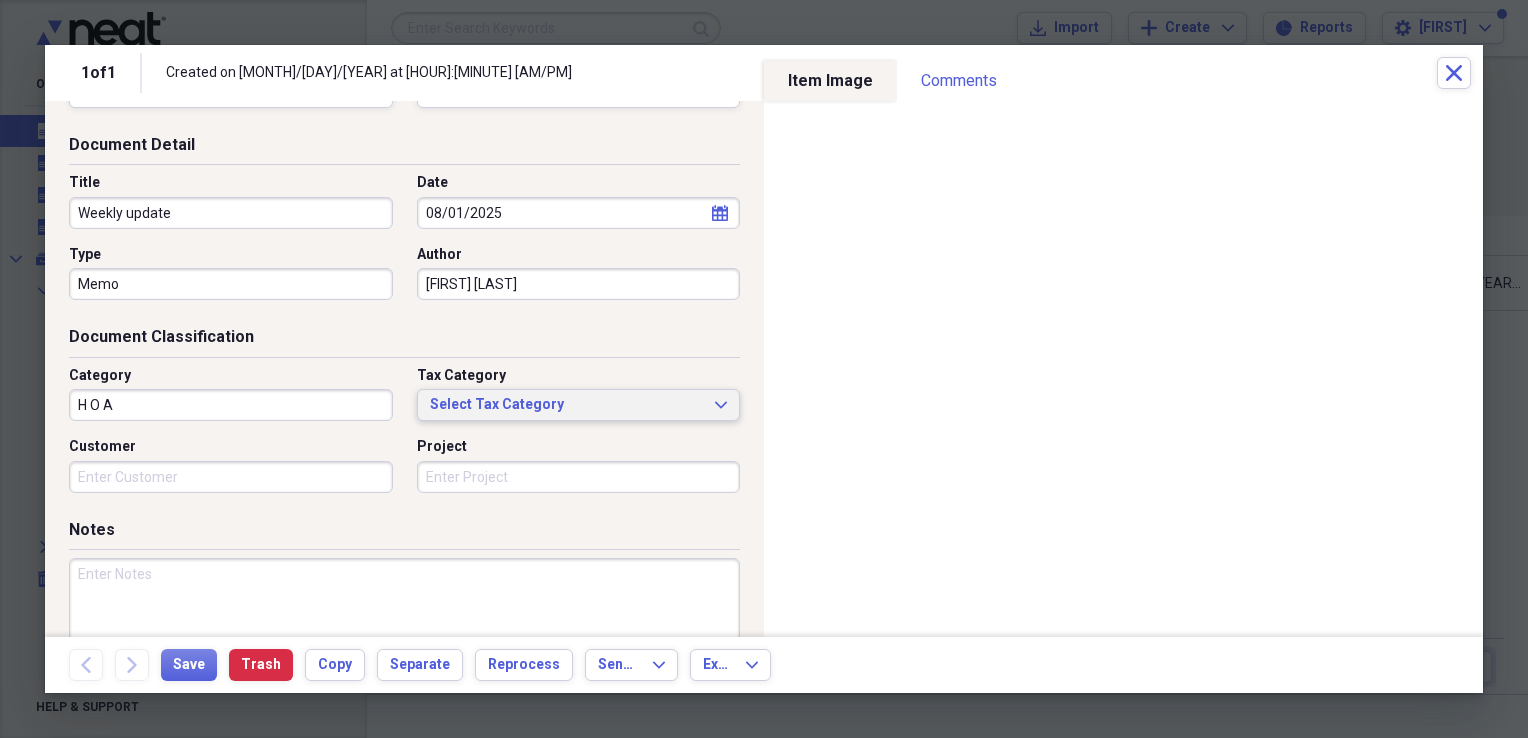click on "Select Tax Category Expand" at bounding box center [579, 405] 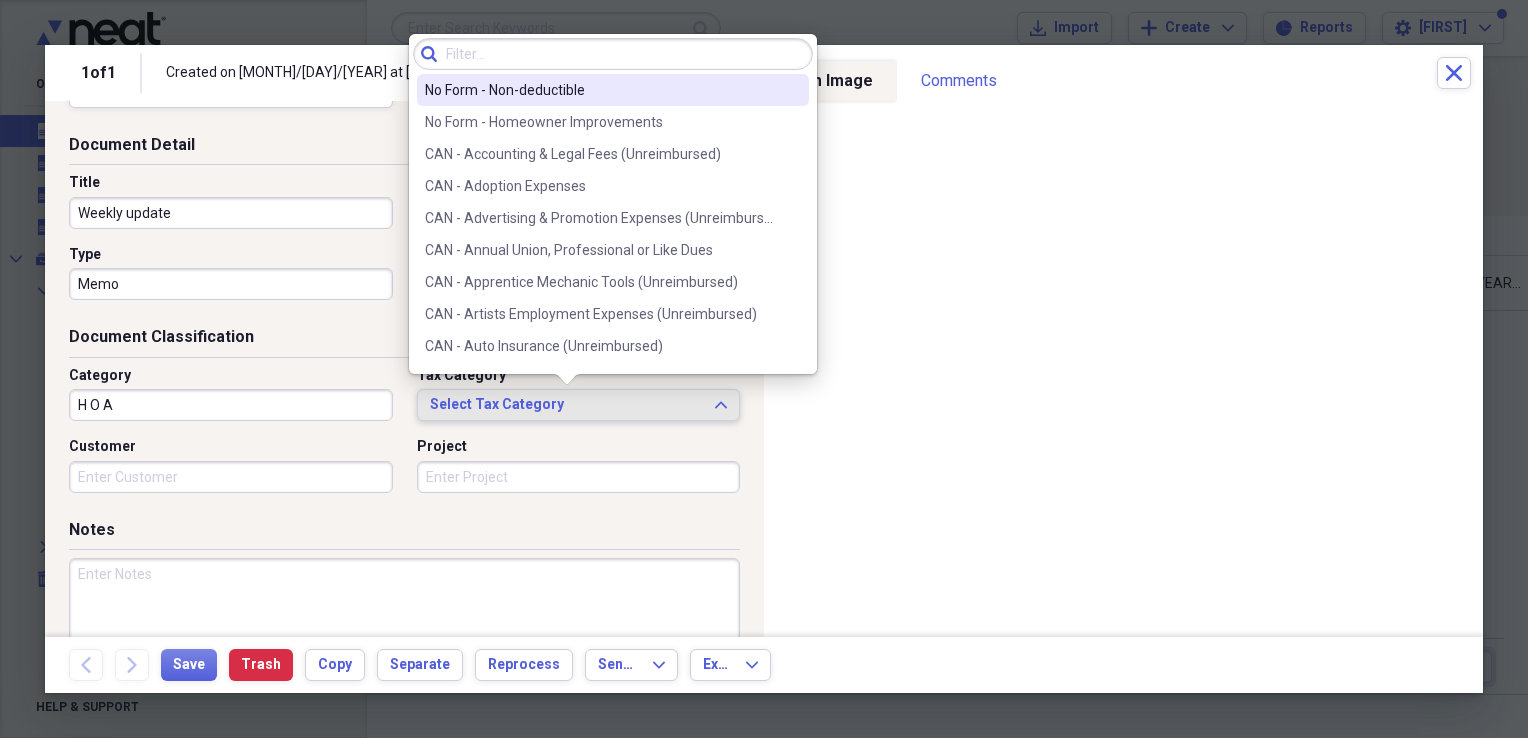 click on "Expand" 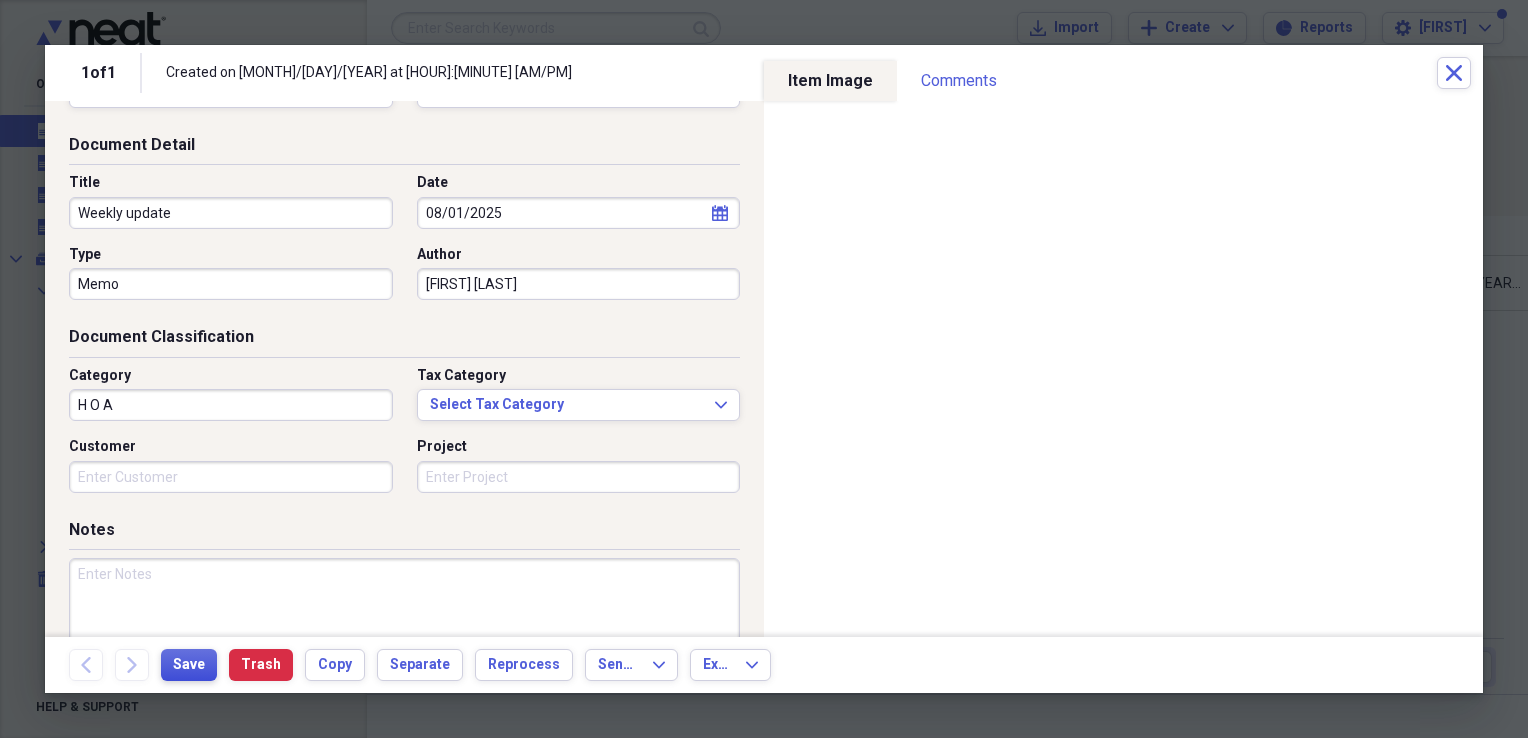 click on "Save" at bounding box center [189, 665] 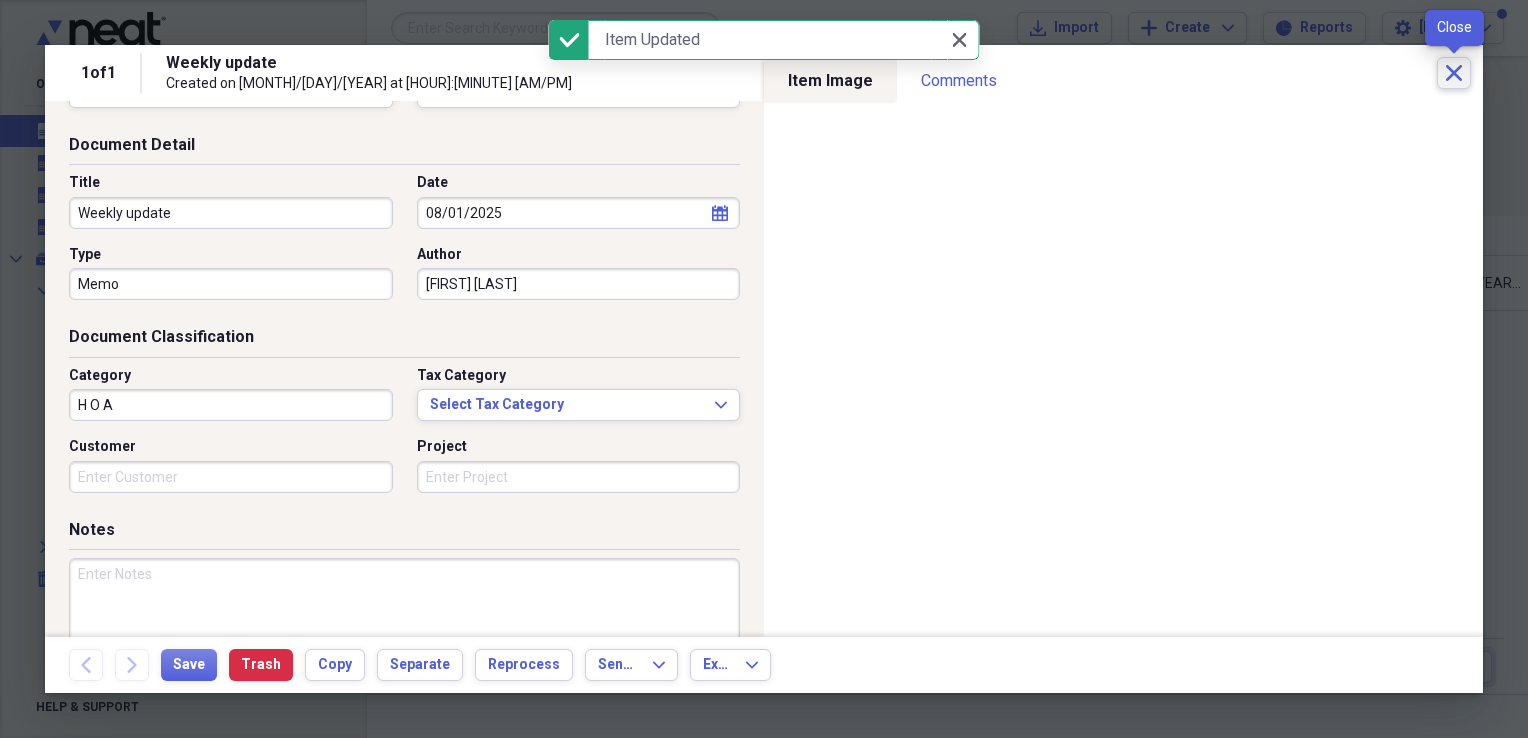 click on "Close" 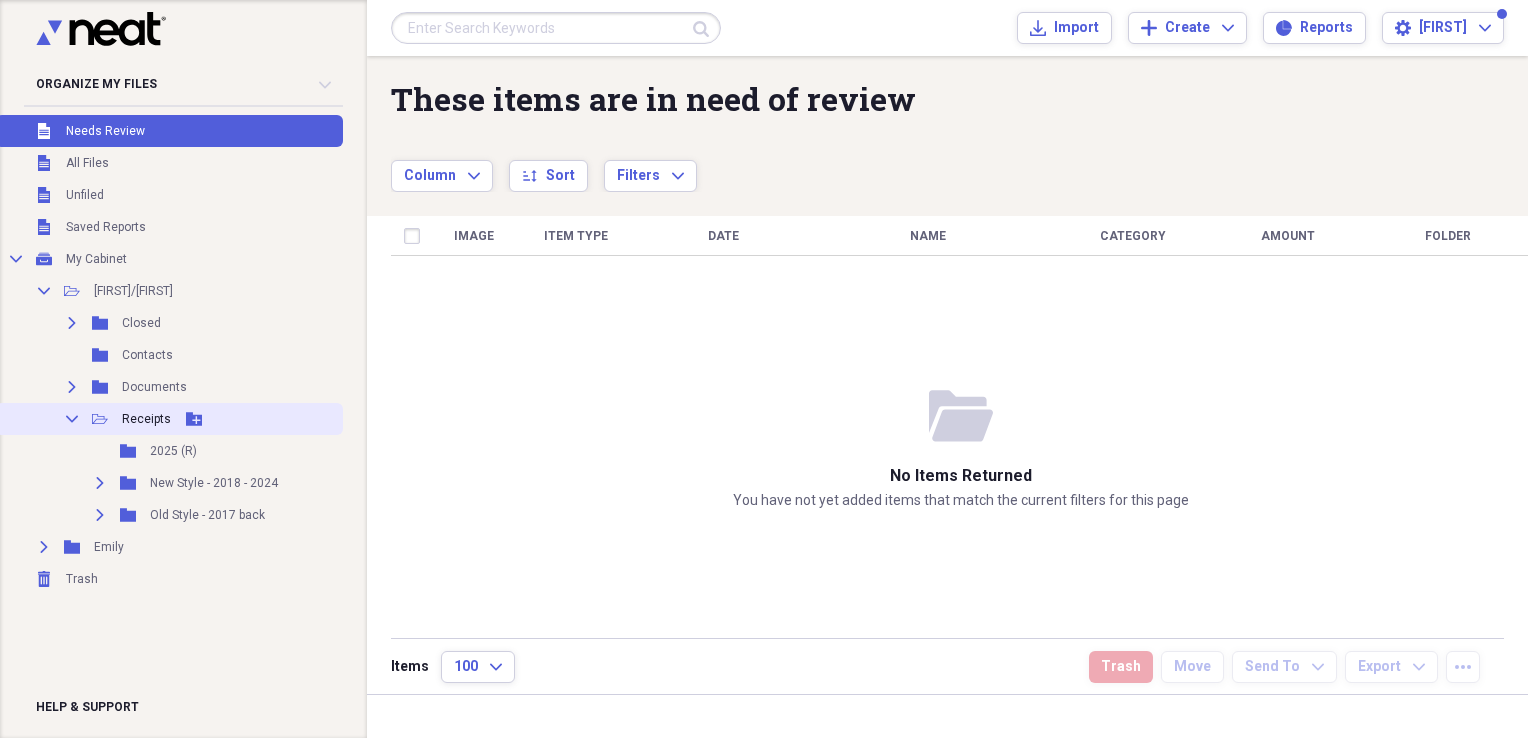 click on "Collapse" 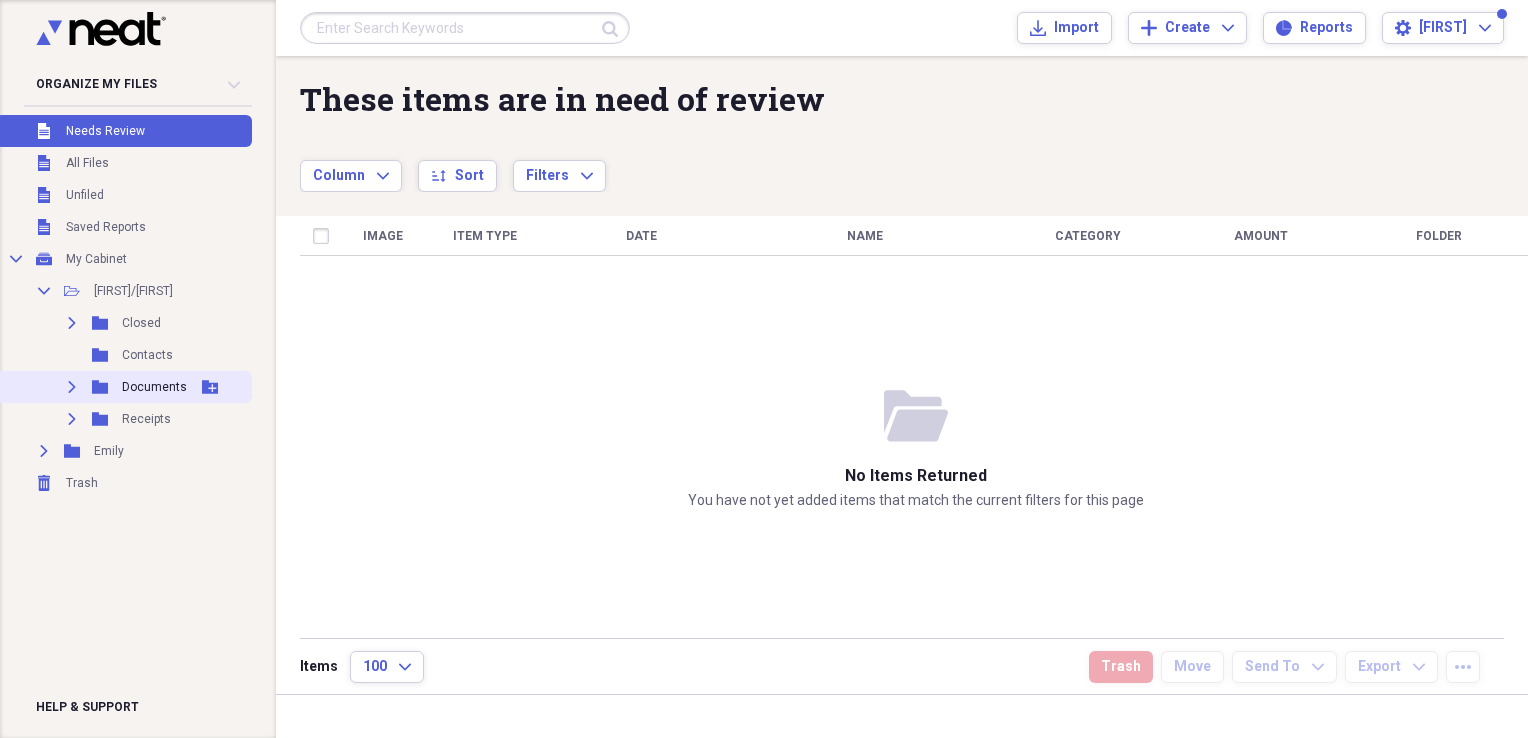 click on "Expand" 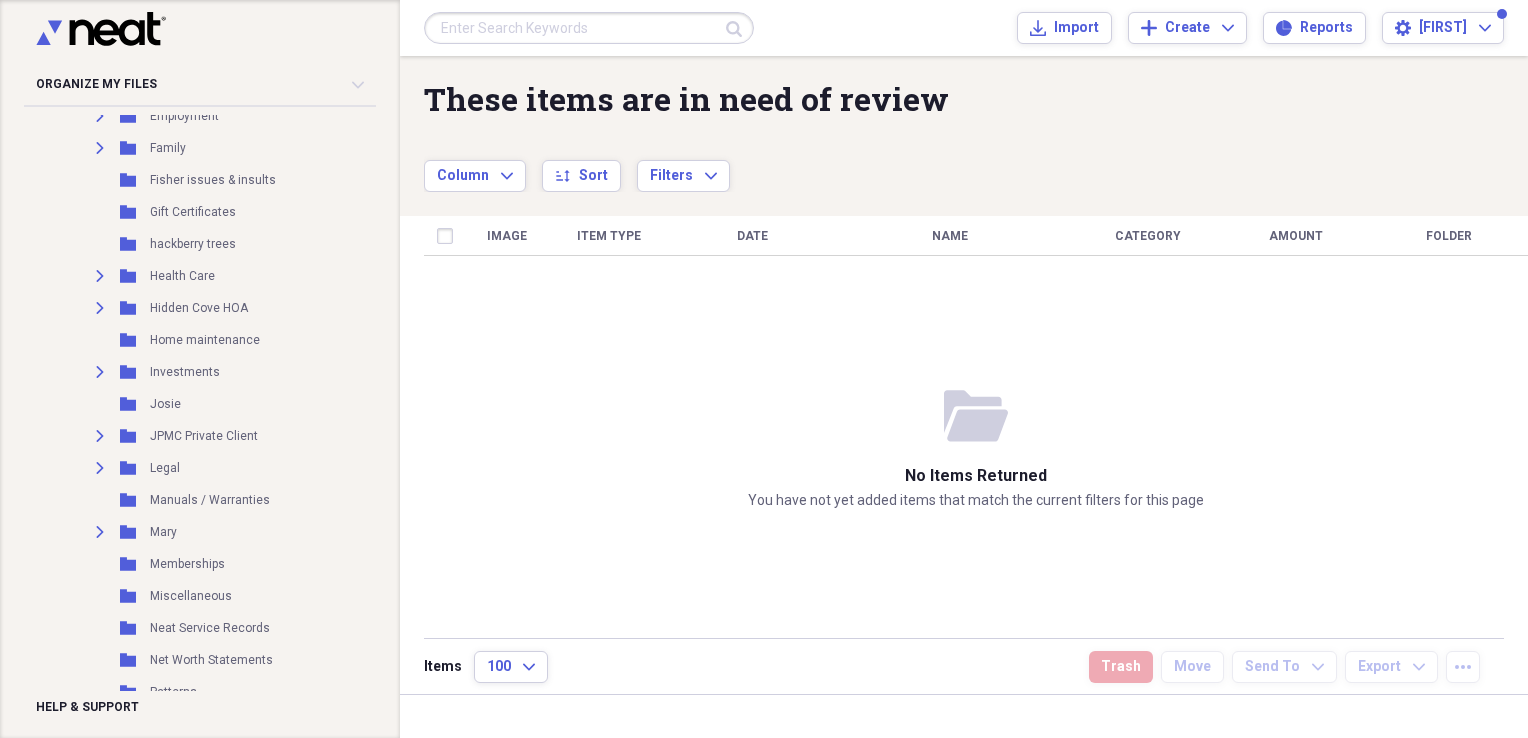 scroll, scrollTop: 684, scrollLeft: 0, axis: vertical 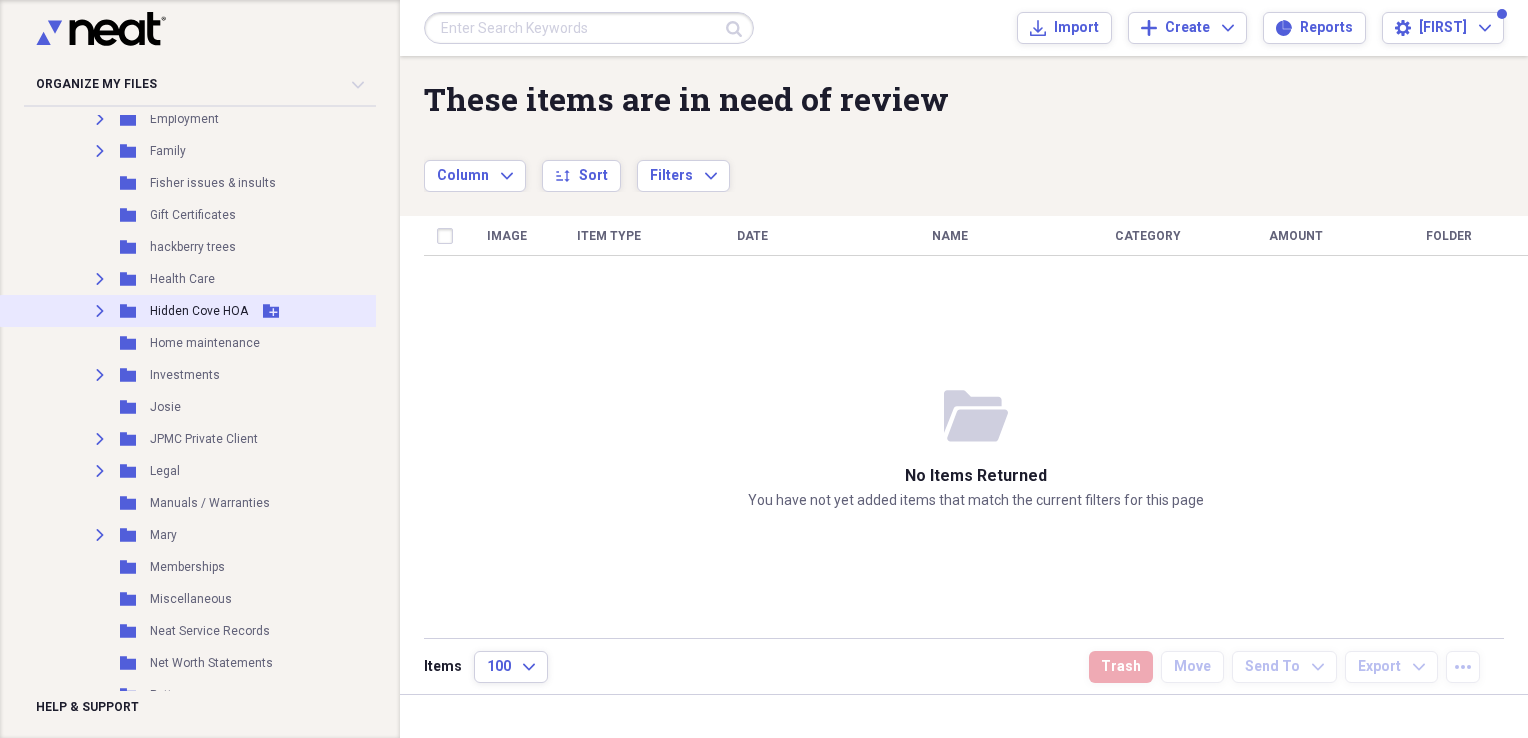 click on "Expand" 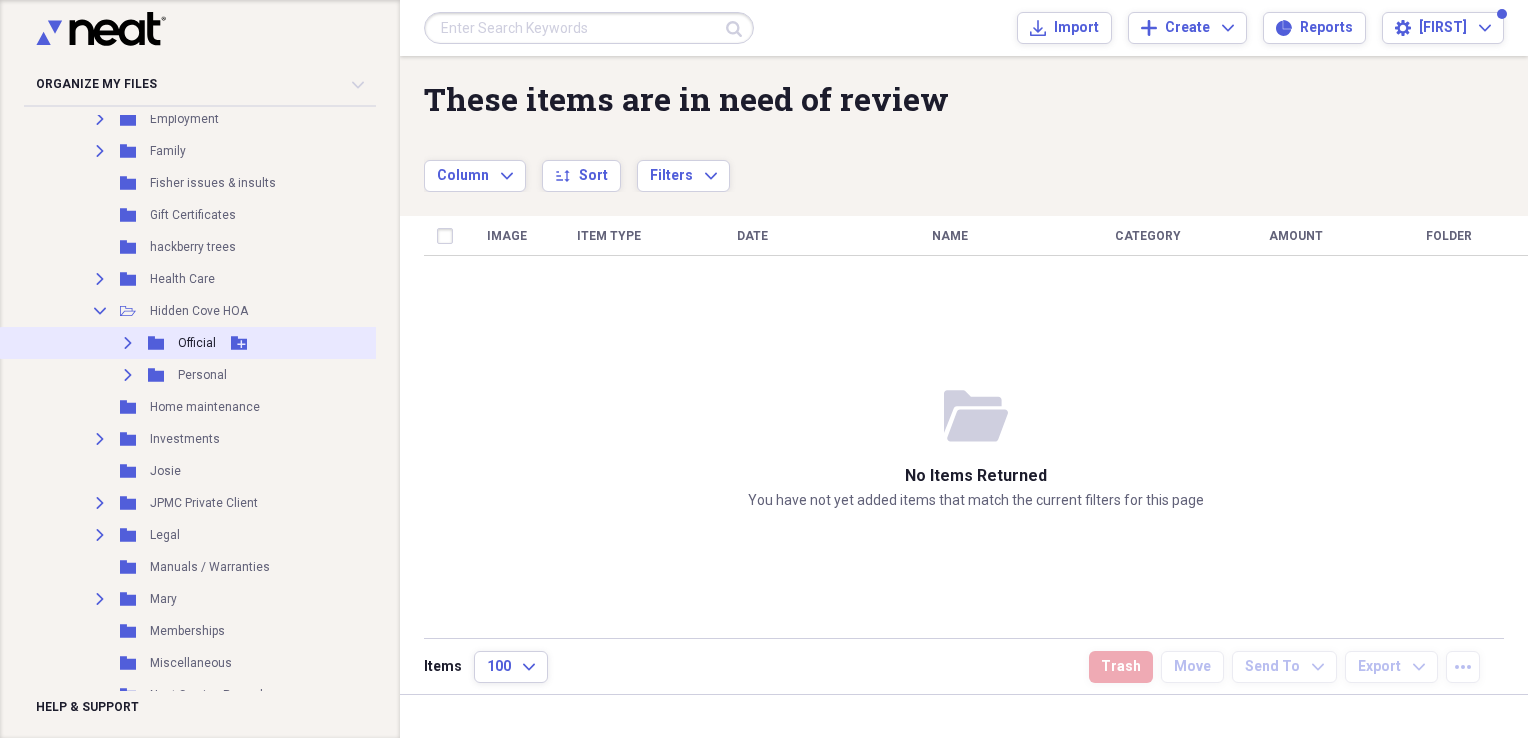 click on "Expand" 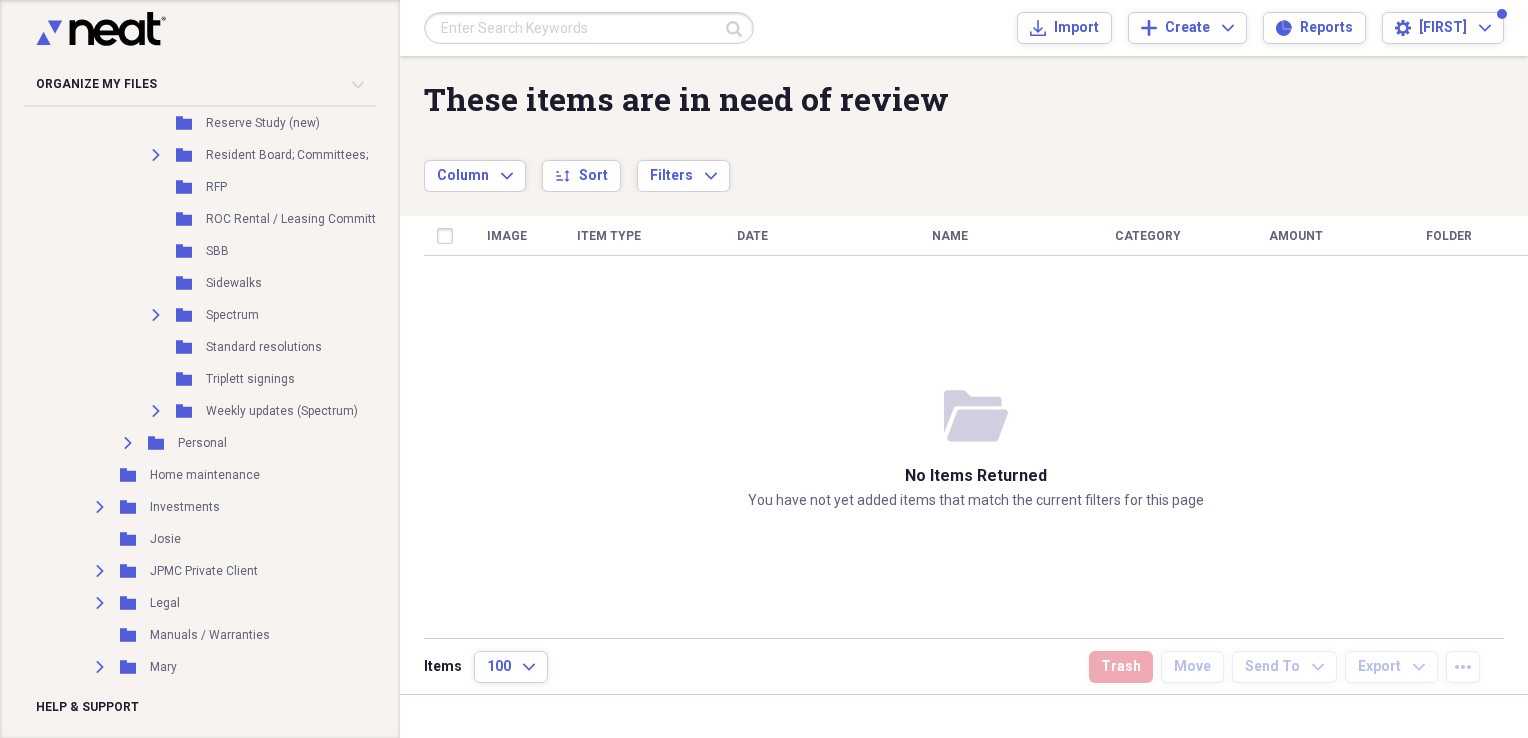 scroll, scrollTop: 1612, scrollLeft: 0, axis: vertical 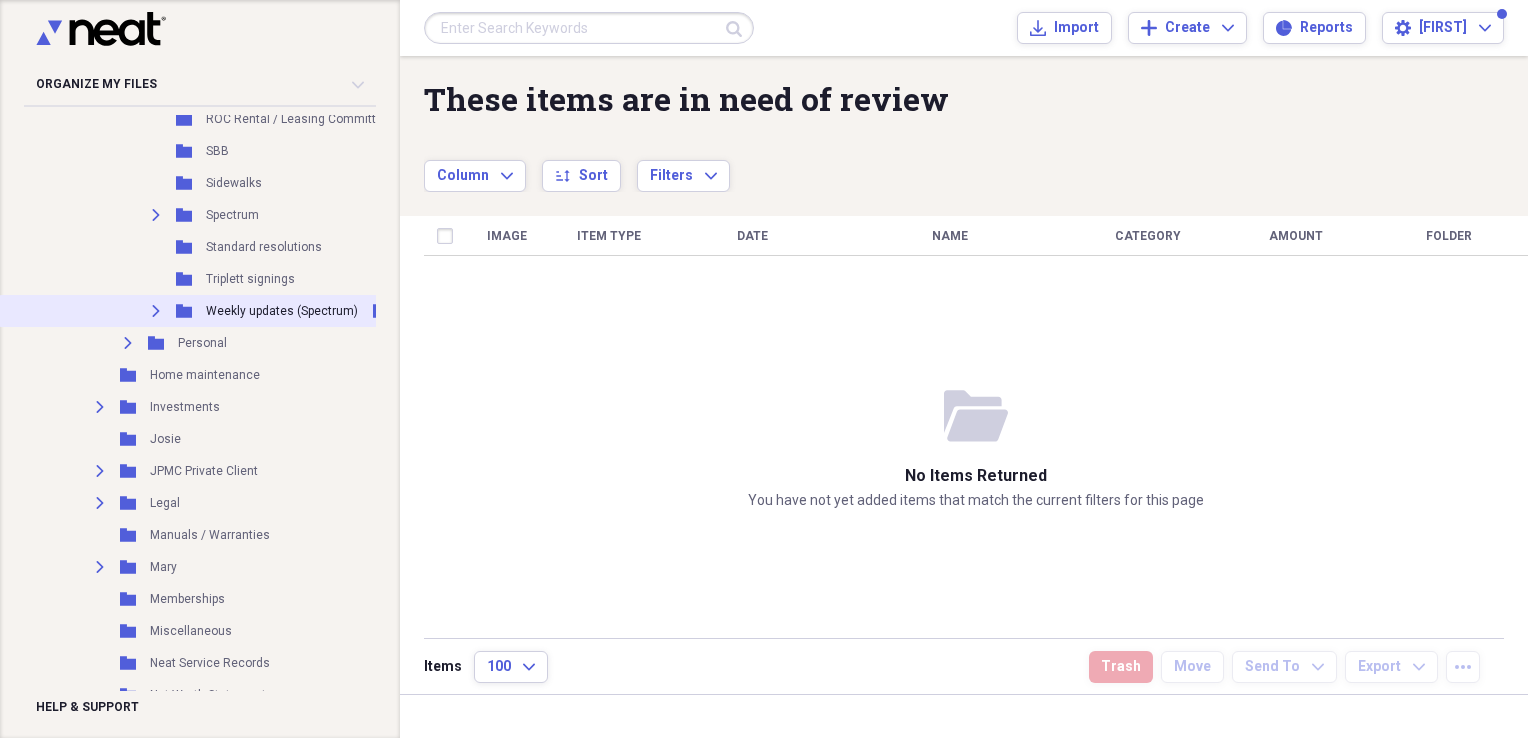 click on "Expand" 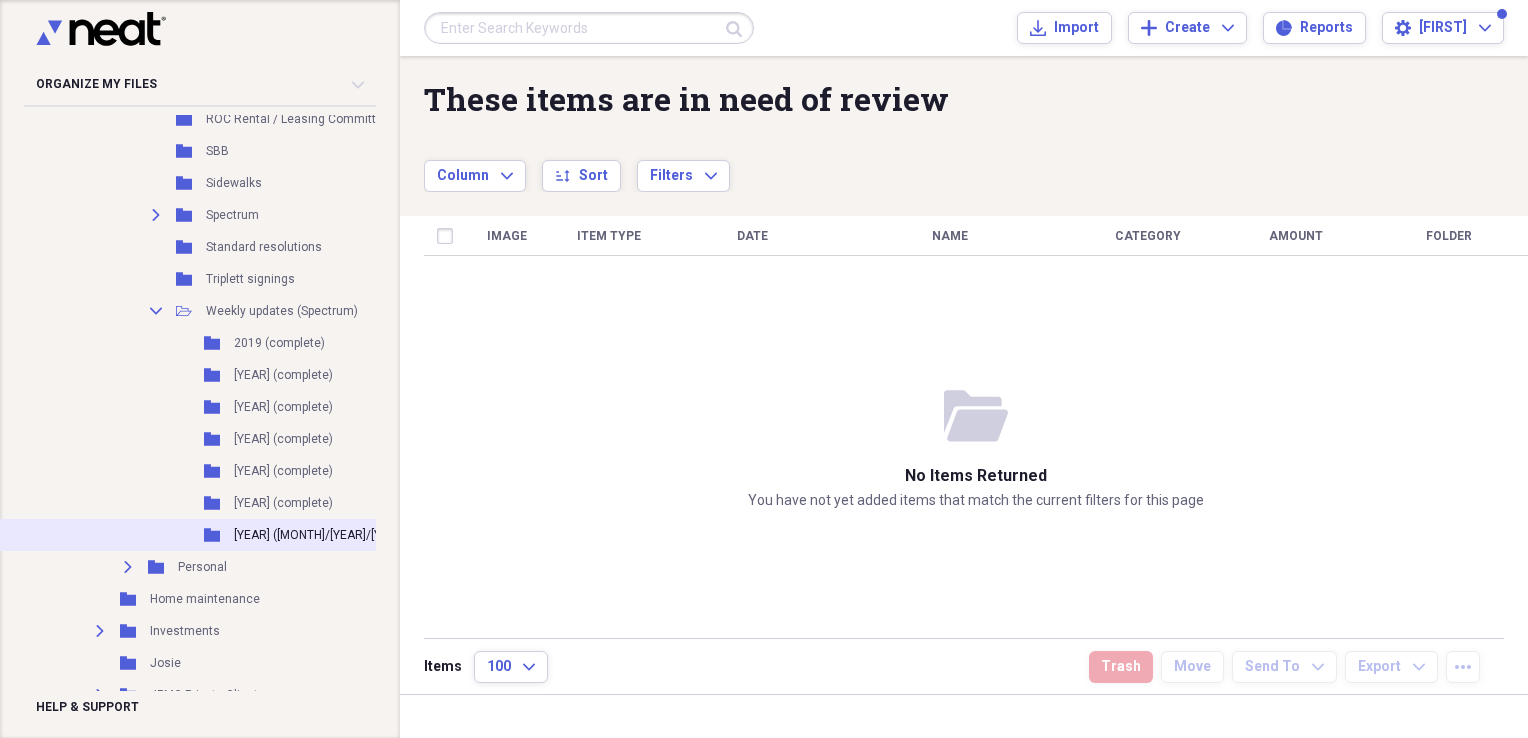 click on "[YEAR] ([MONTH]/[YEAR]/[YEAR])" at bounding box center [322, 535] 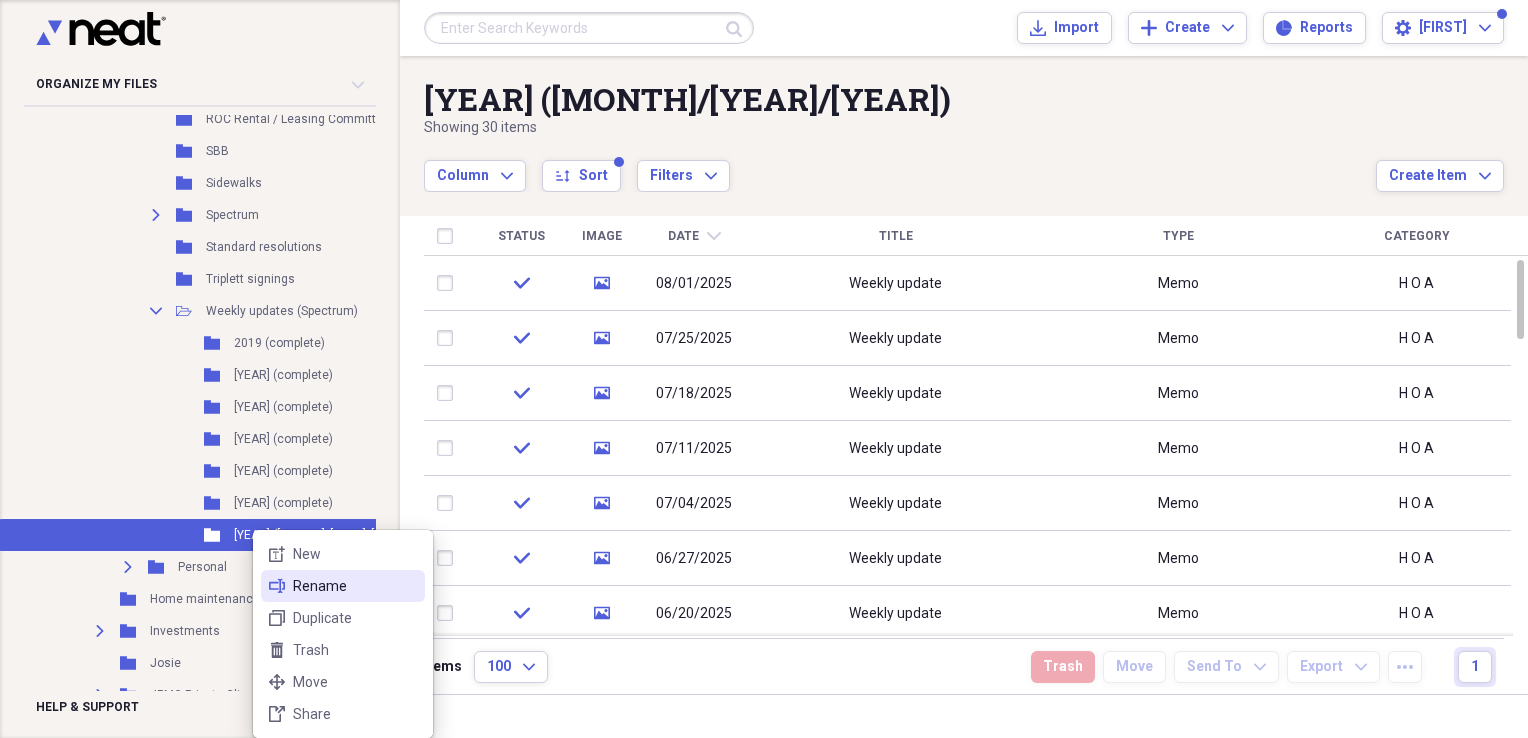 click on "Rename" at bounding box center [355, 586] 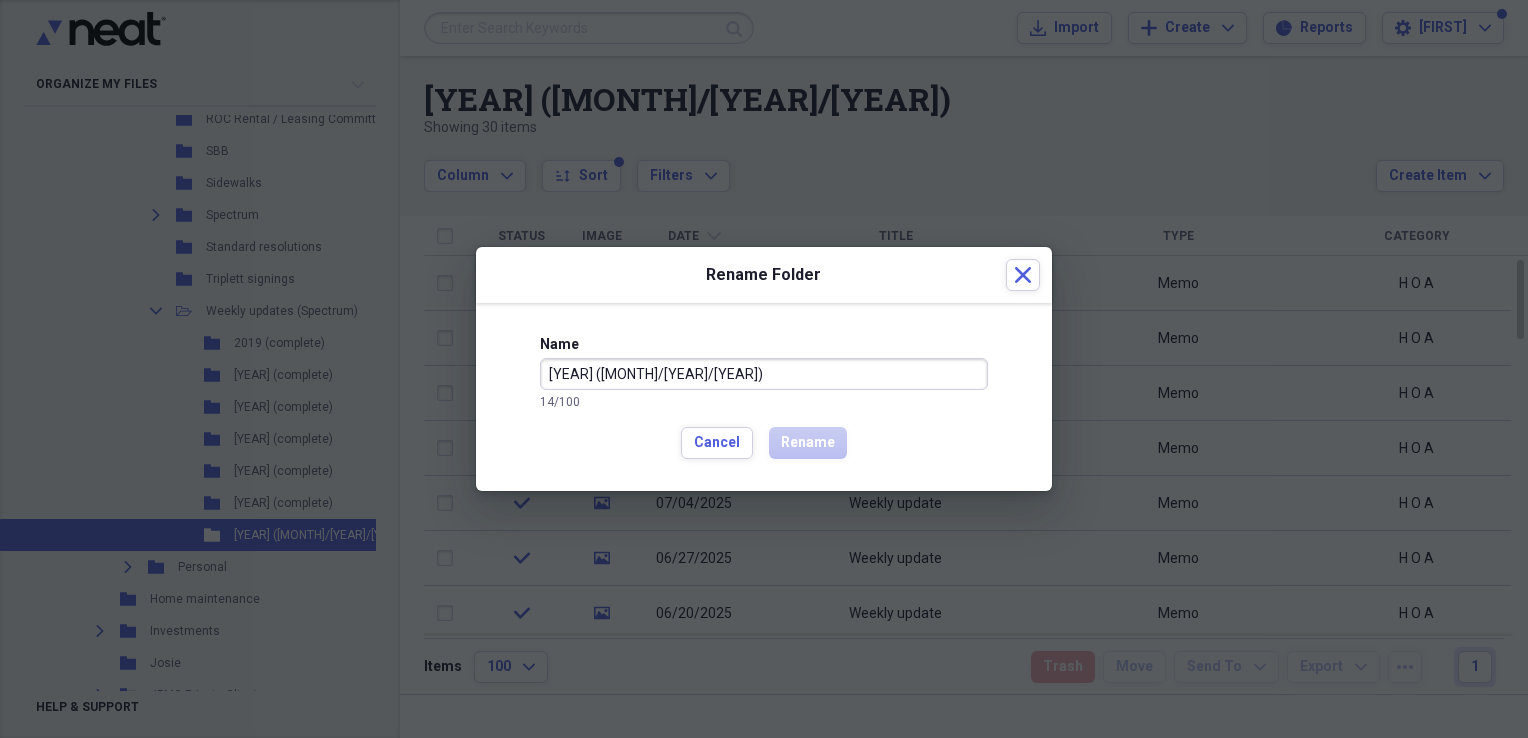 click on "[YEAR] ([MONTH]/[YEAR]/[YEAR])" at bounding box center [764, 374] 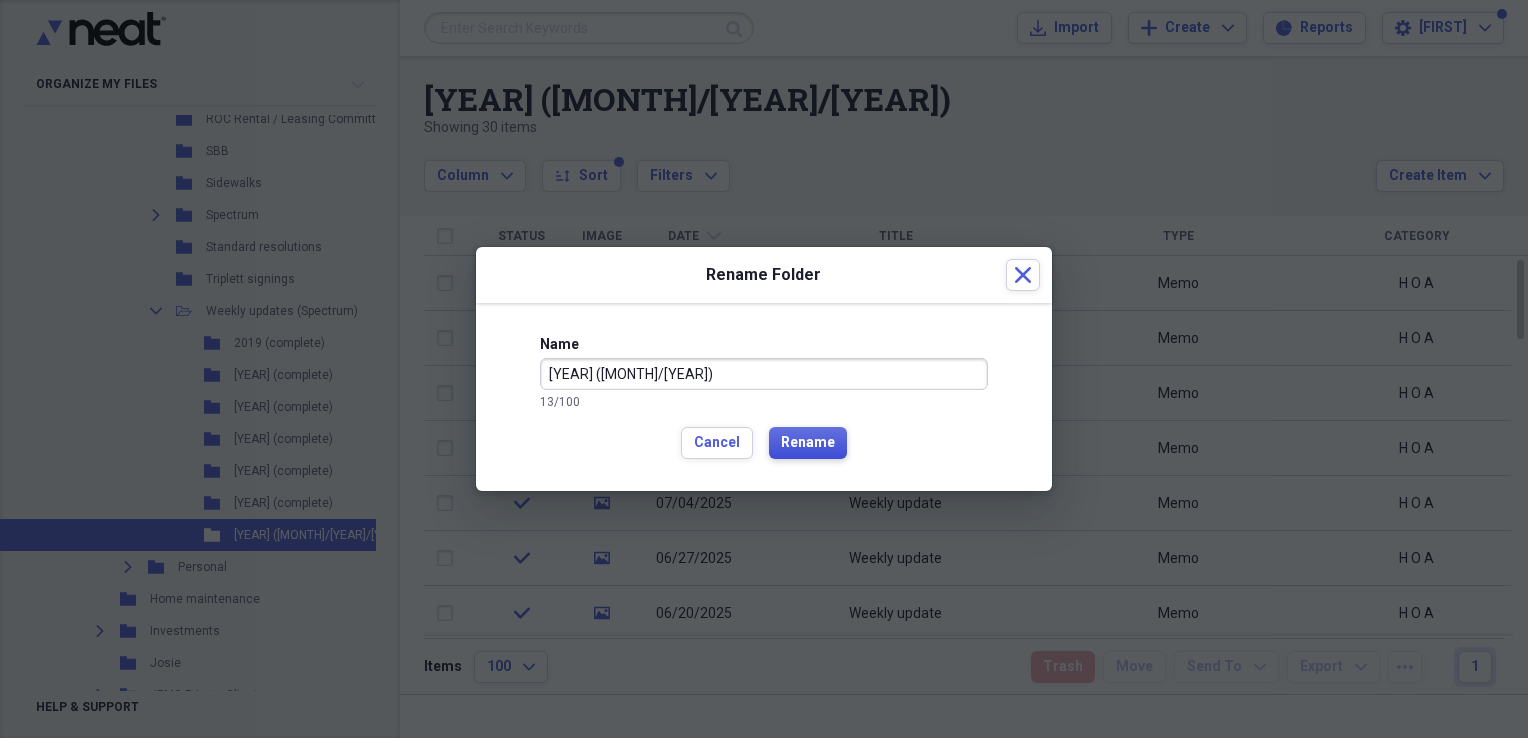type on "[YEAR] ([MONTH]/[YEAR])" 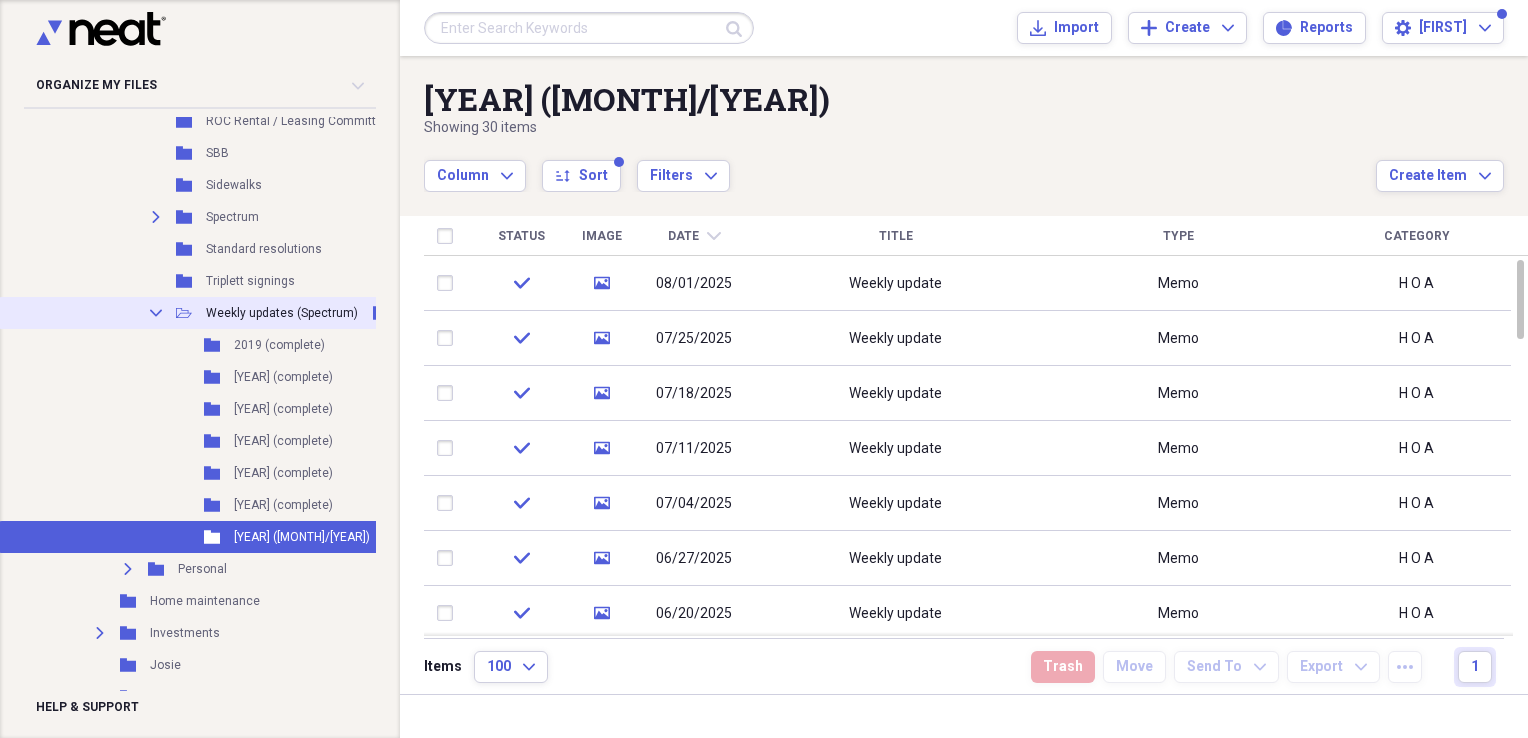 click on "Collapse" 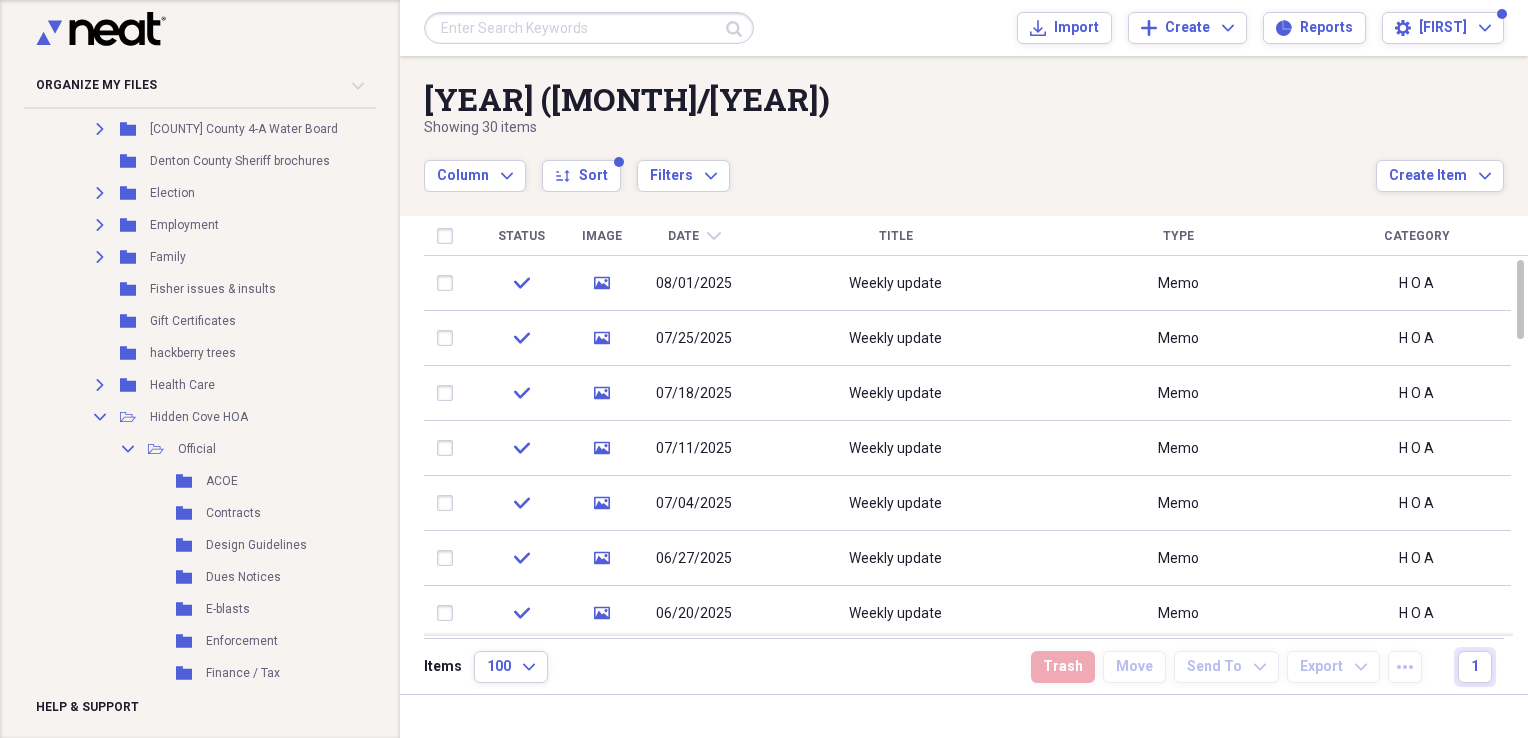 scroll, scrollTop: 664, scrollLeft: 0, axis: vertical 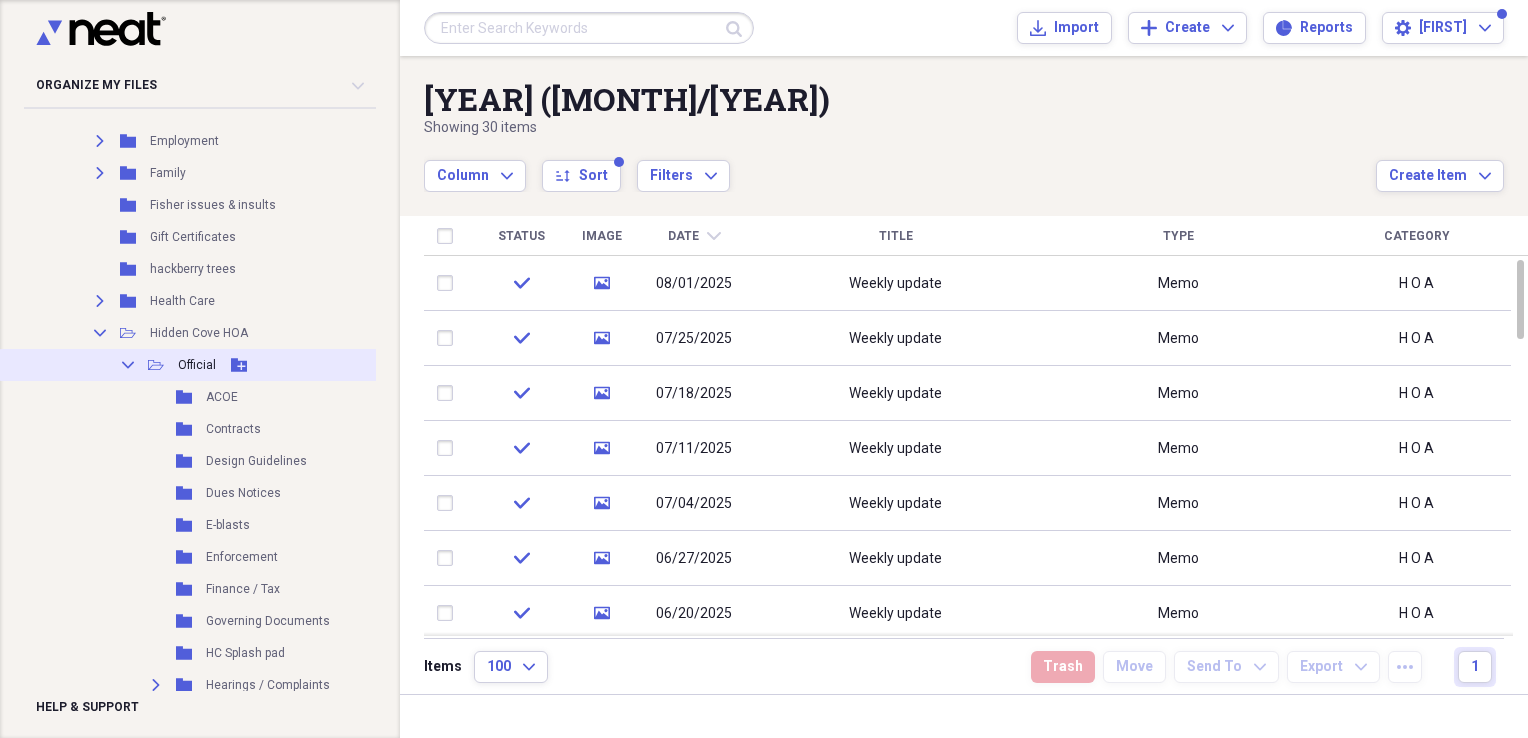 click on "Collapse" 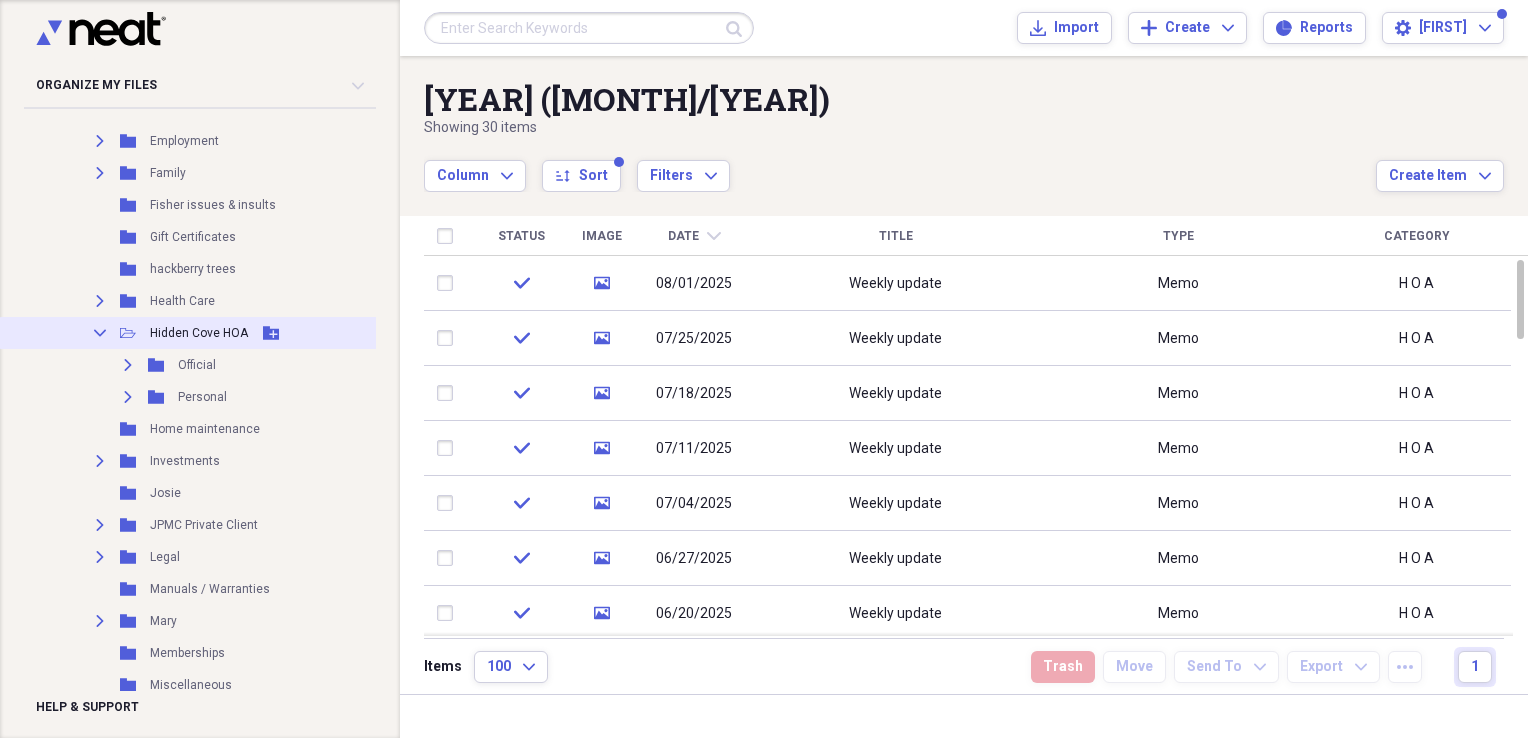 click on "Collapse" 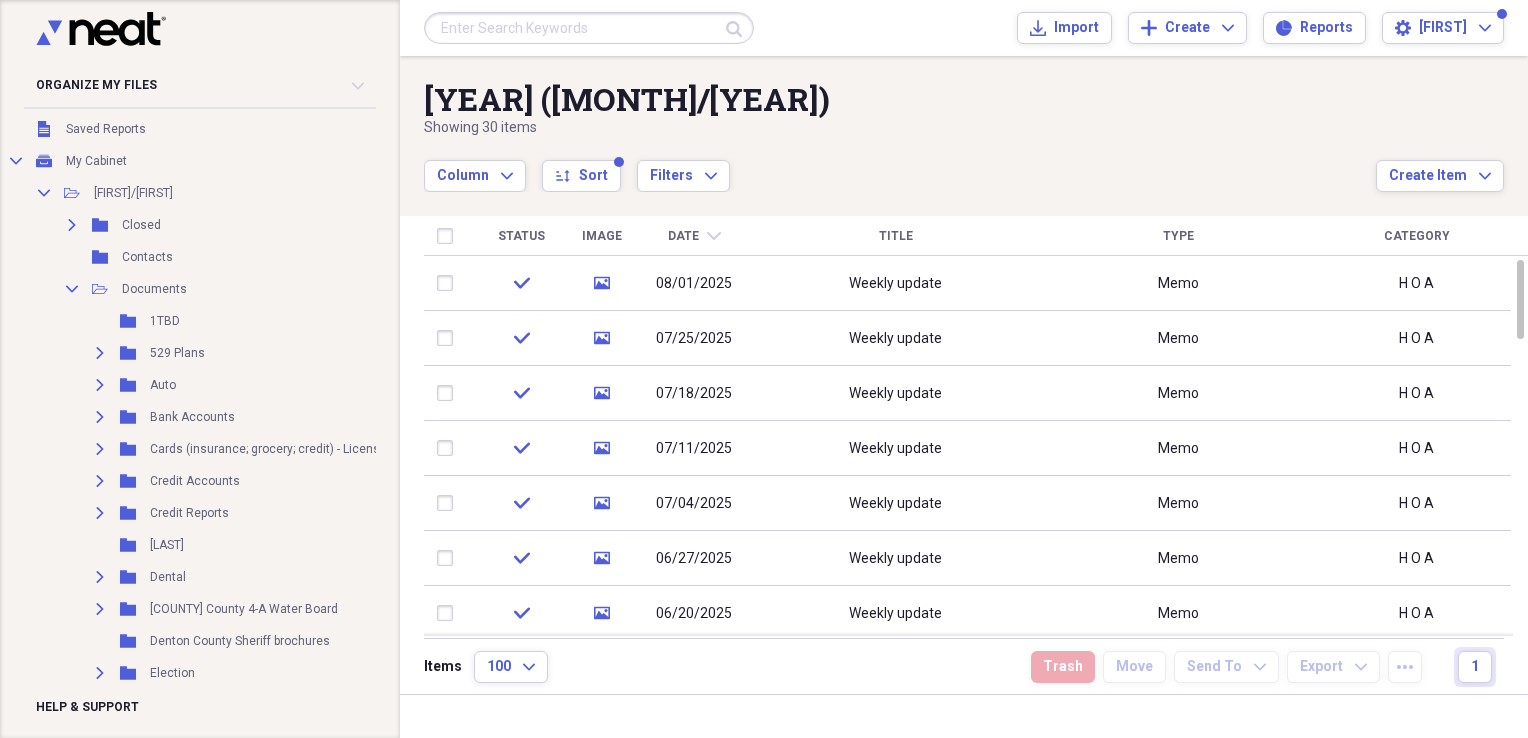 scroll, scrollTop: 97, scrollLeft: 0, axis: vertical 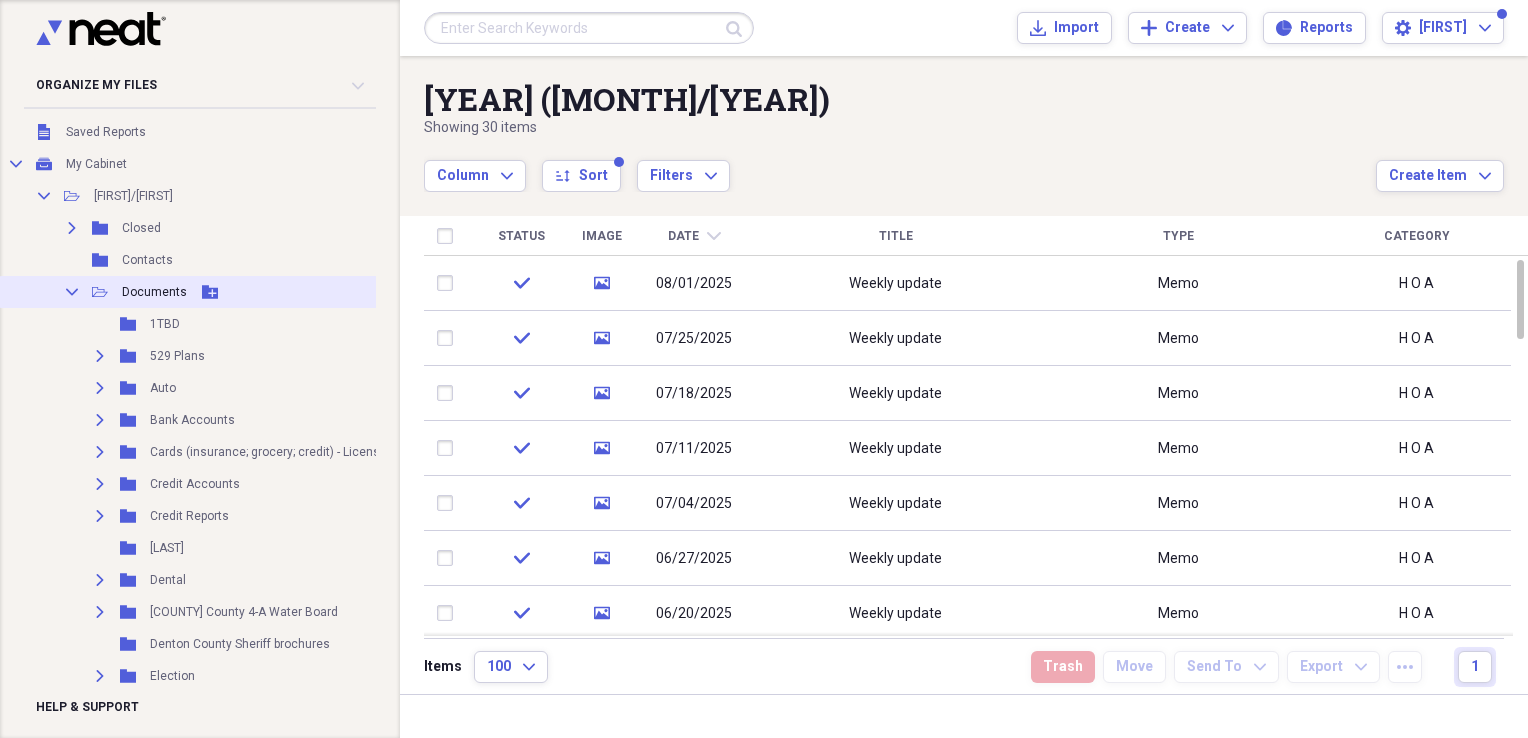 click on "Collapse" 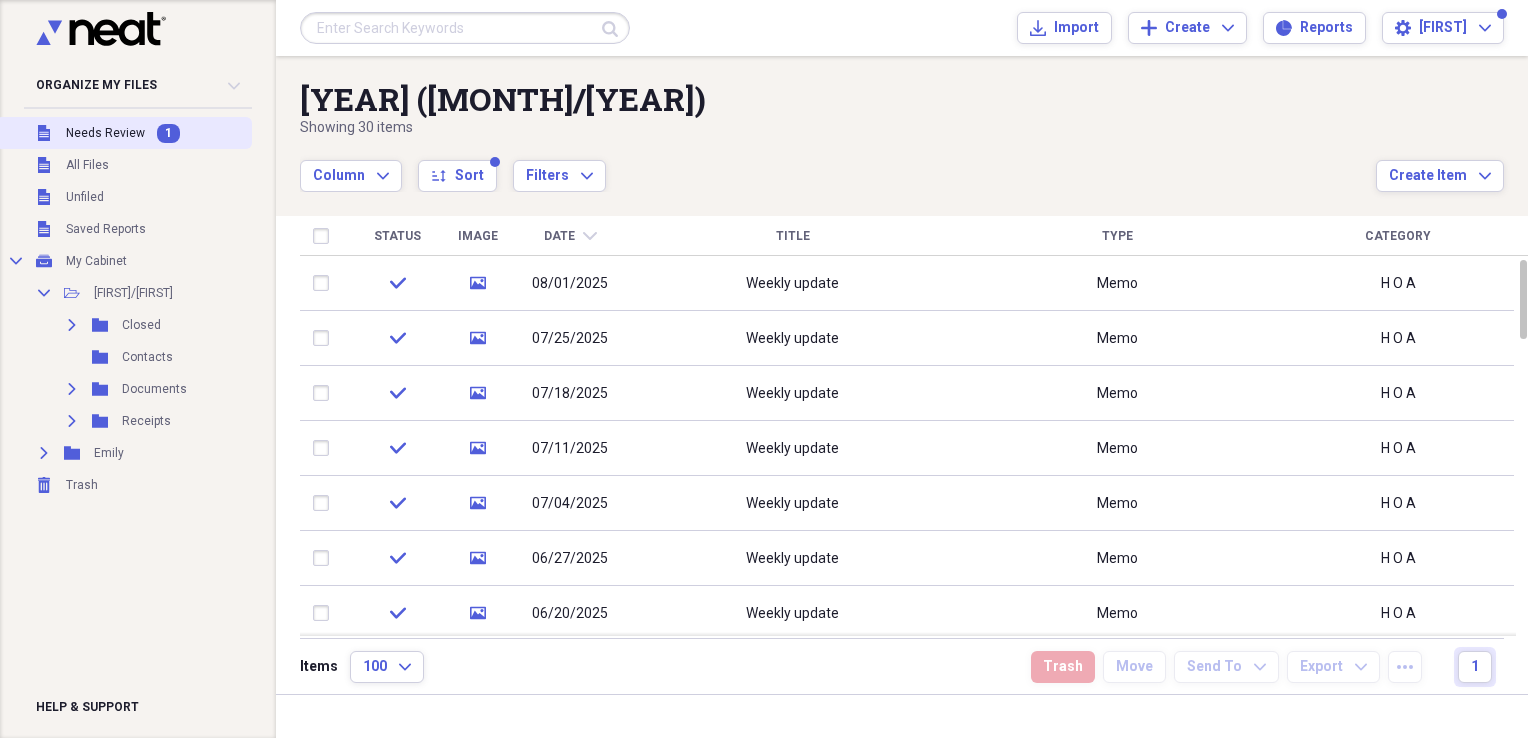 click on "Needs Review" at bounding box center (105, 133) 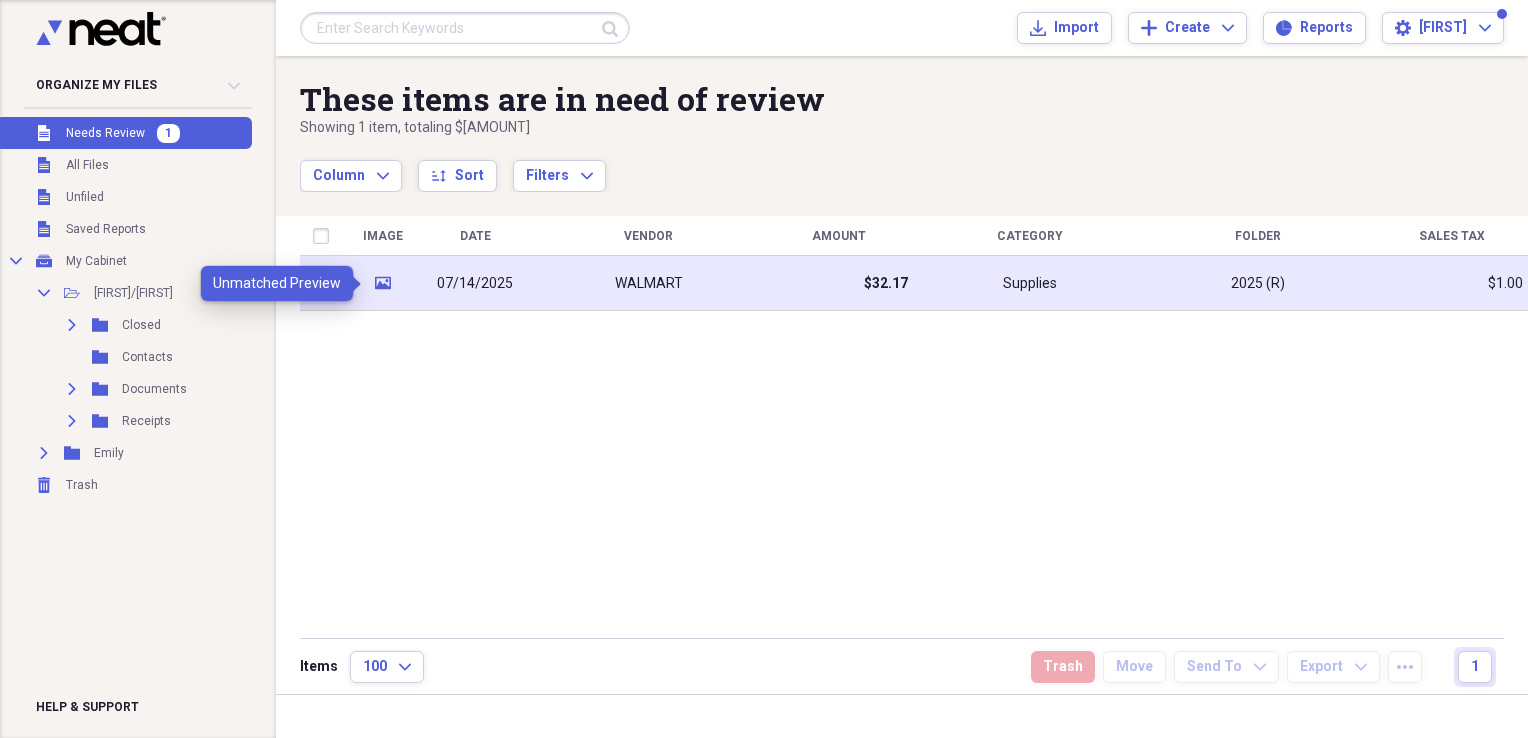 click on "media" 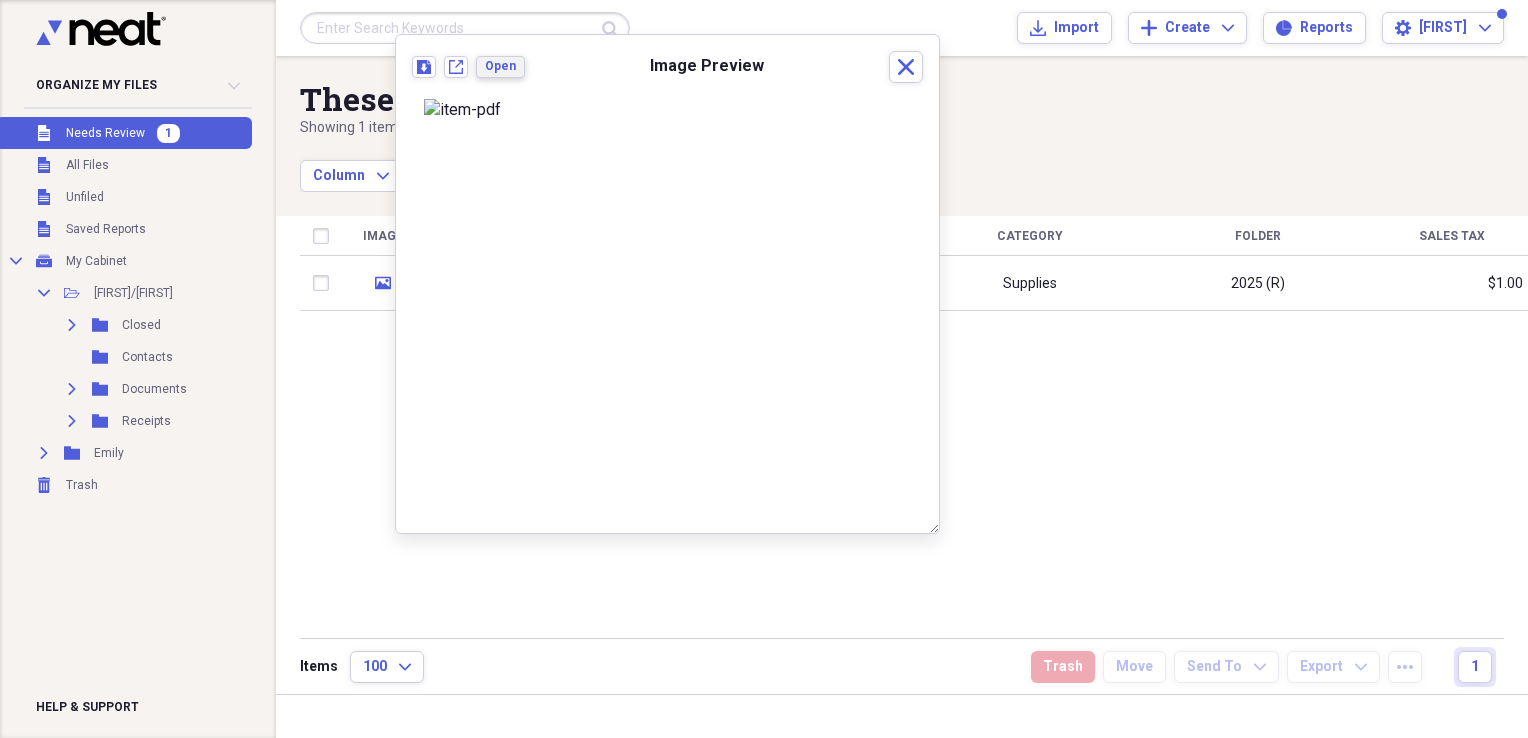 click on "Open" at bounding box center (500, 66) 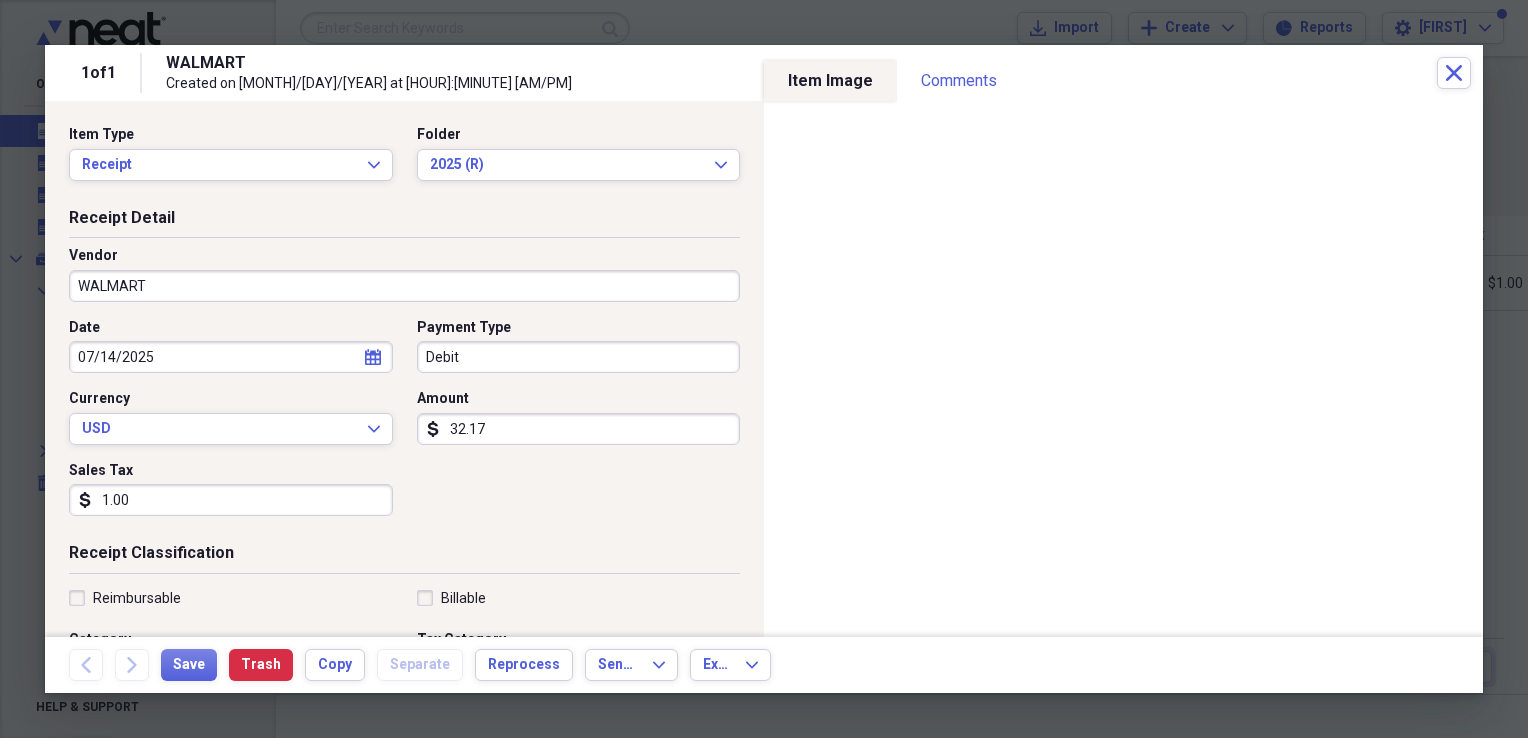 click on "WALMART" at bounding box center [404, 286] 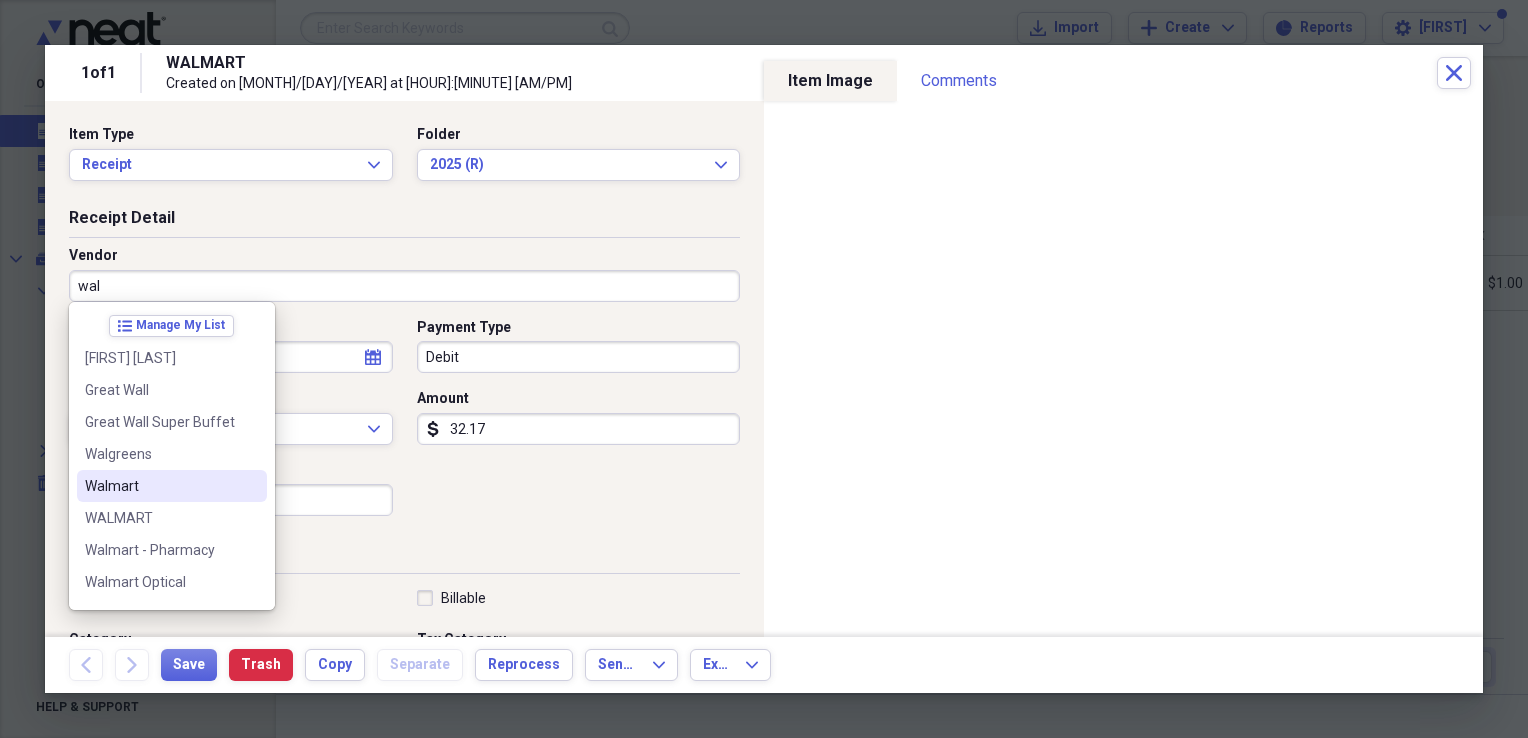click on "Walmart" at bounding box center [160, 486] 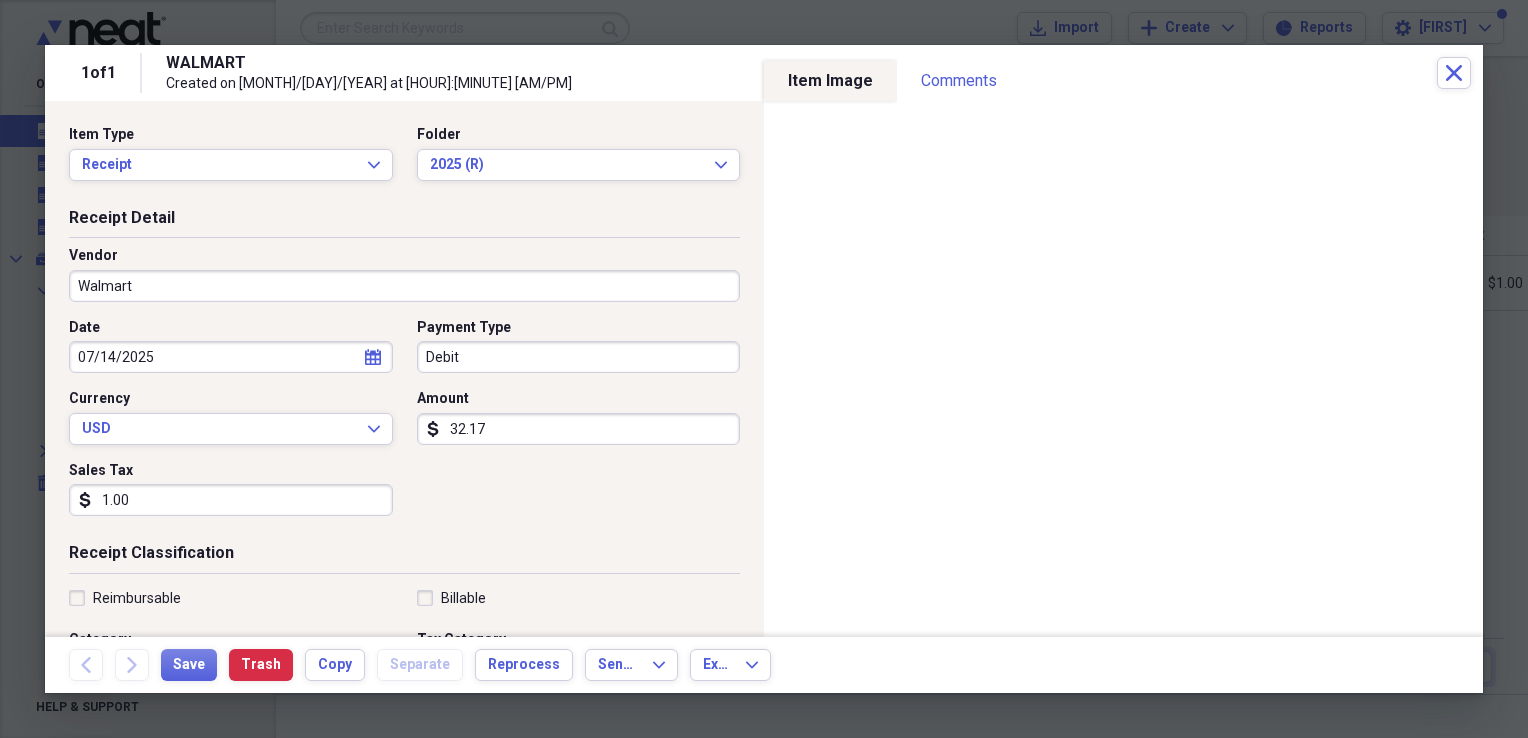type on "Convenience Store" 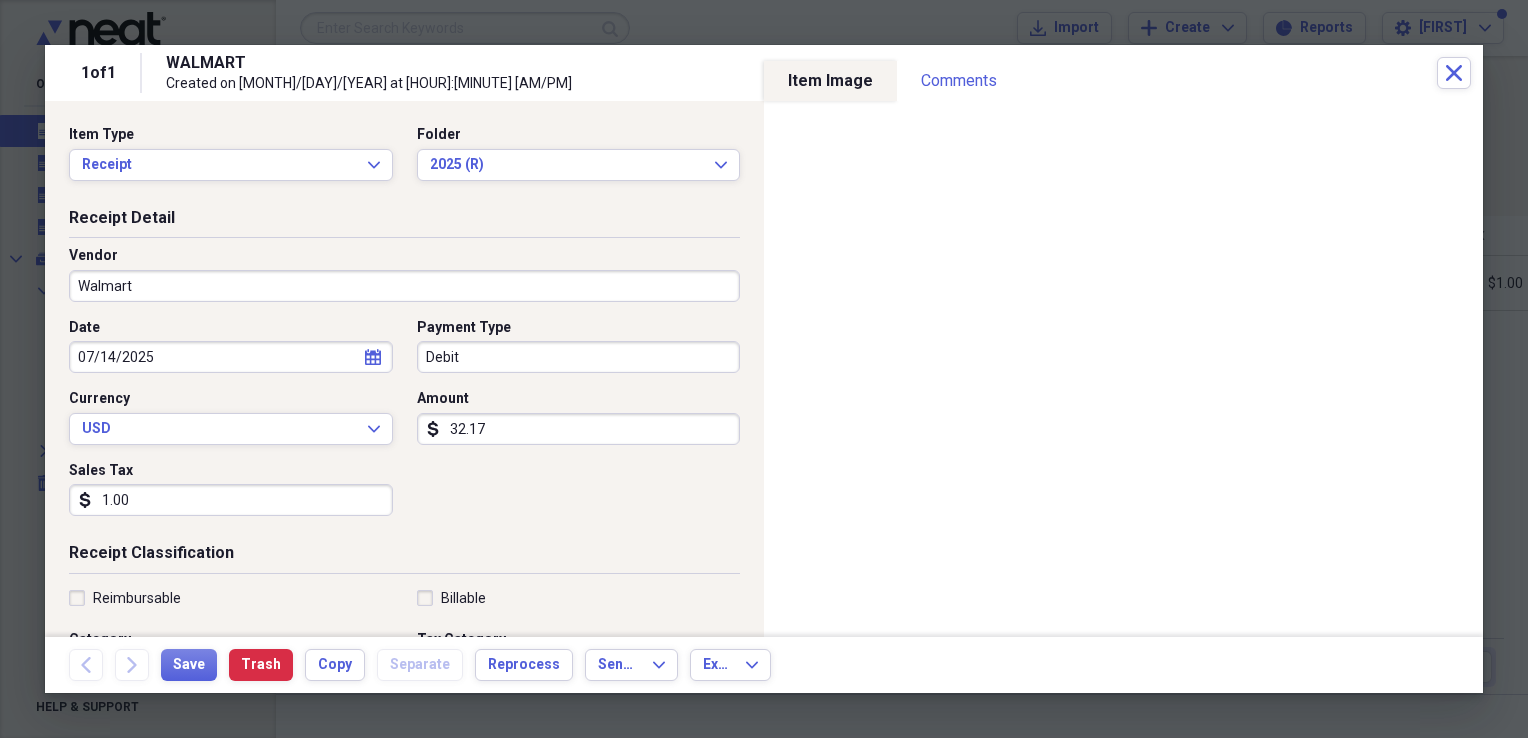 click on "1.00" at bounding box center [231, 500] 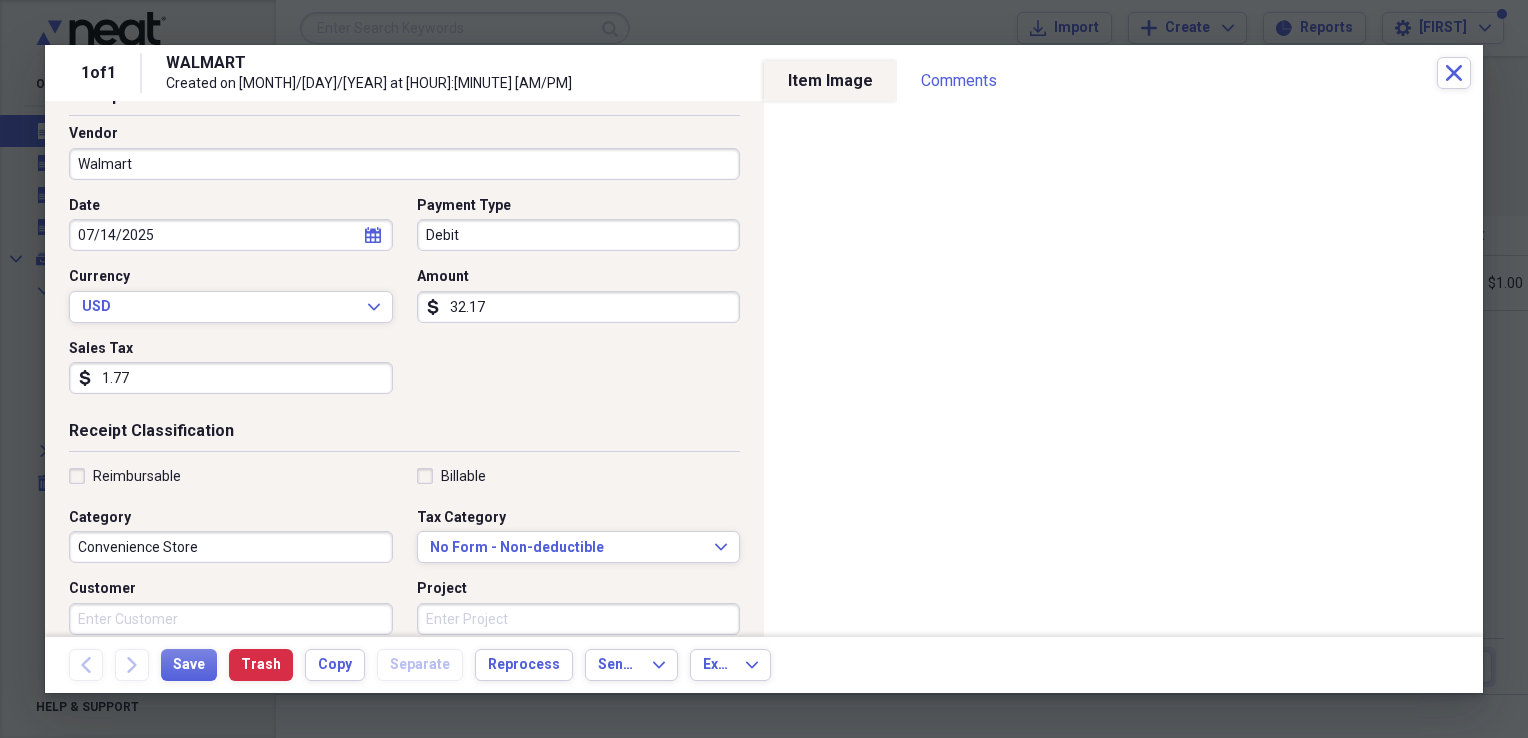 scroll, scrollTop: 154, scrollLeft: 0, axis: vertical 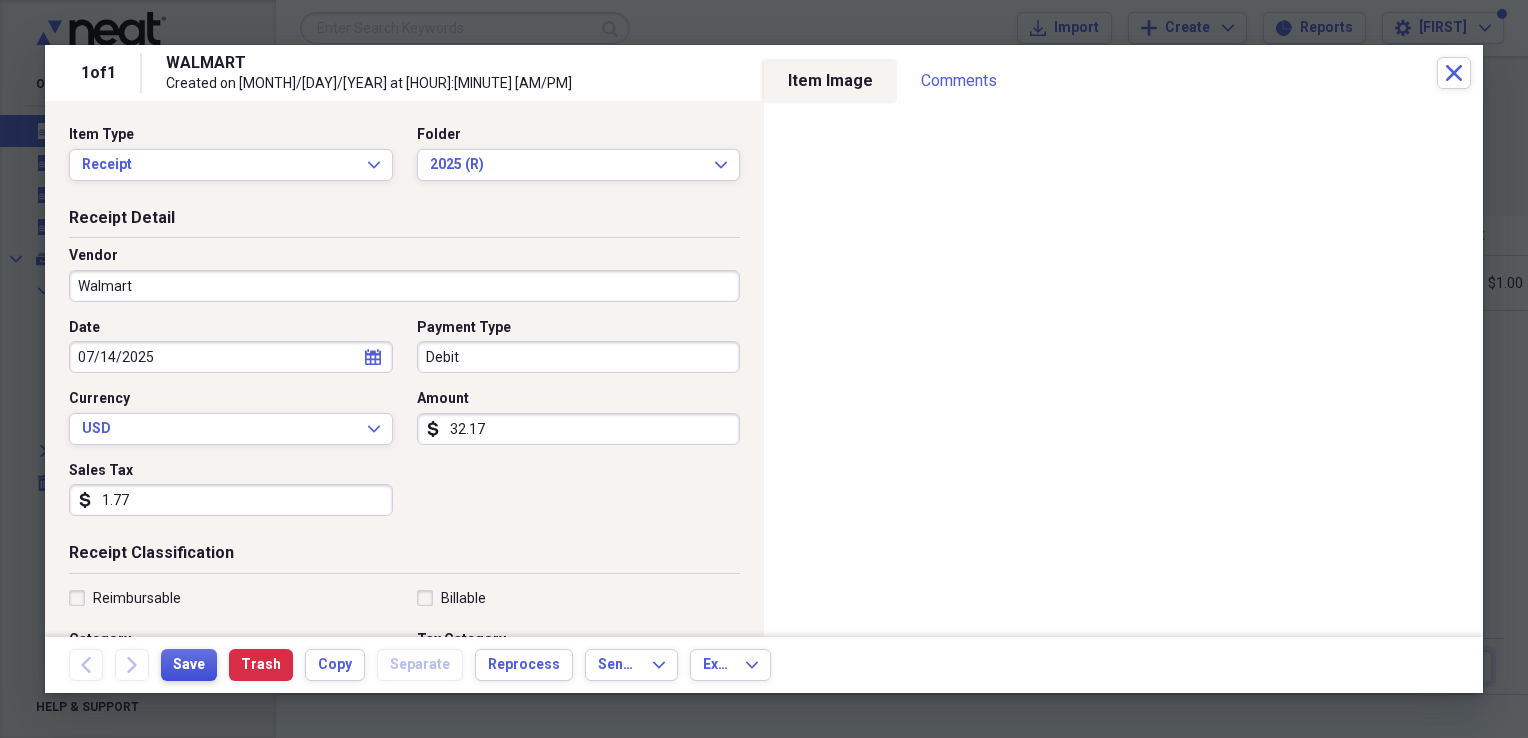 type on "1.77" 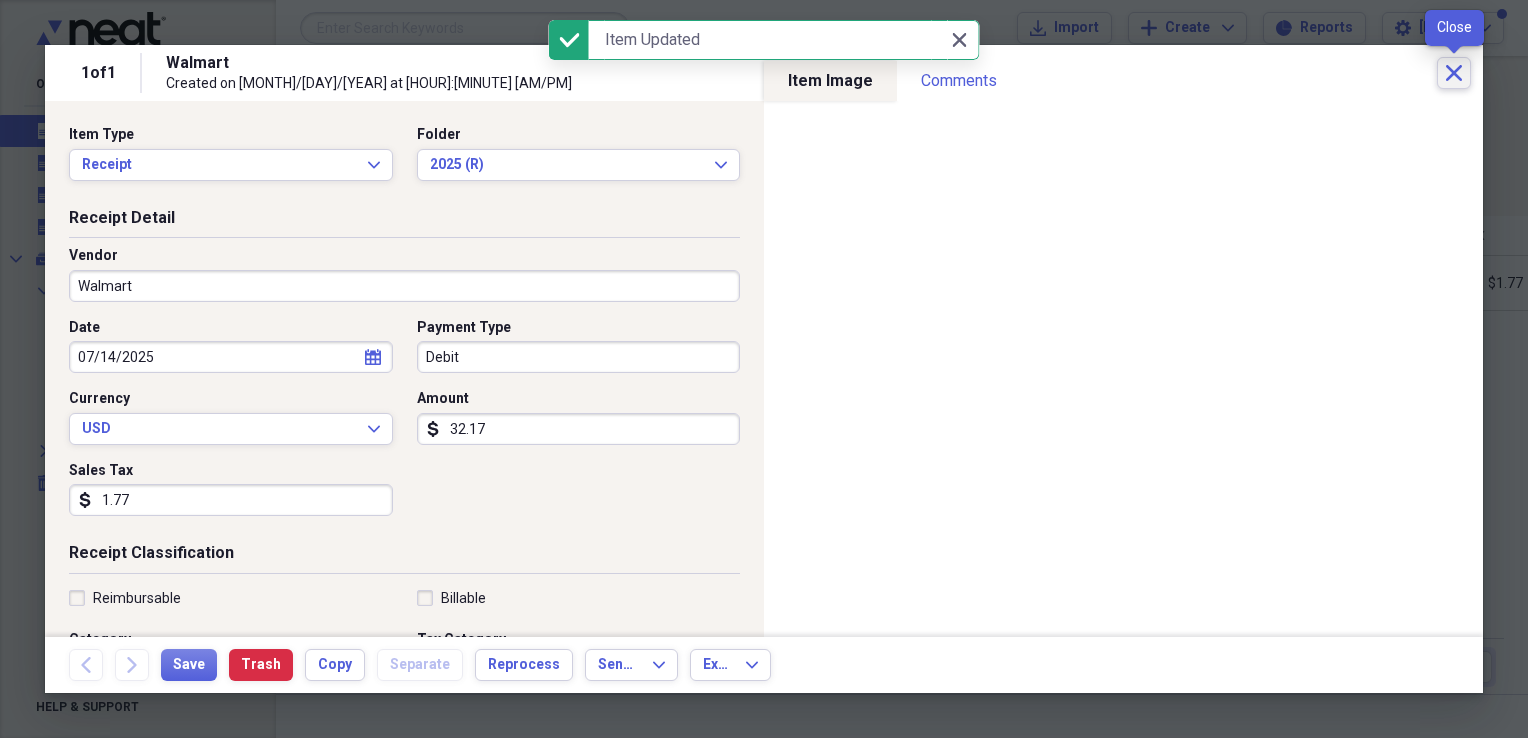 click on "Close" at bounding box center [1454, 73] 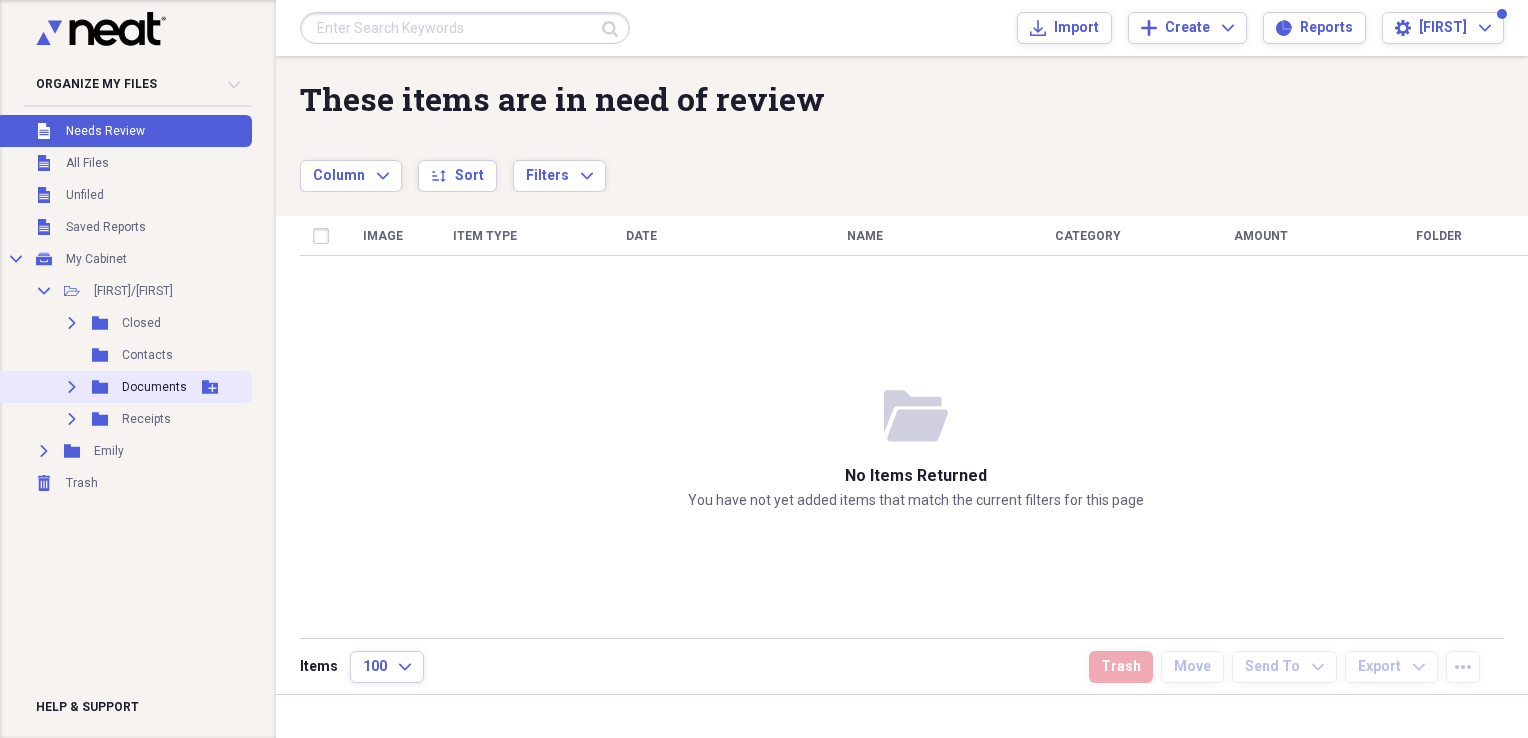 click on "Expand" 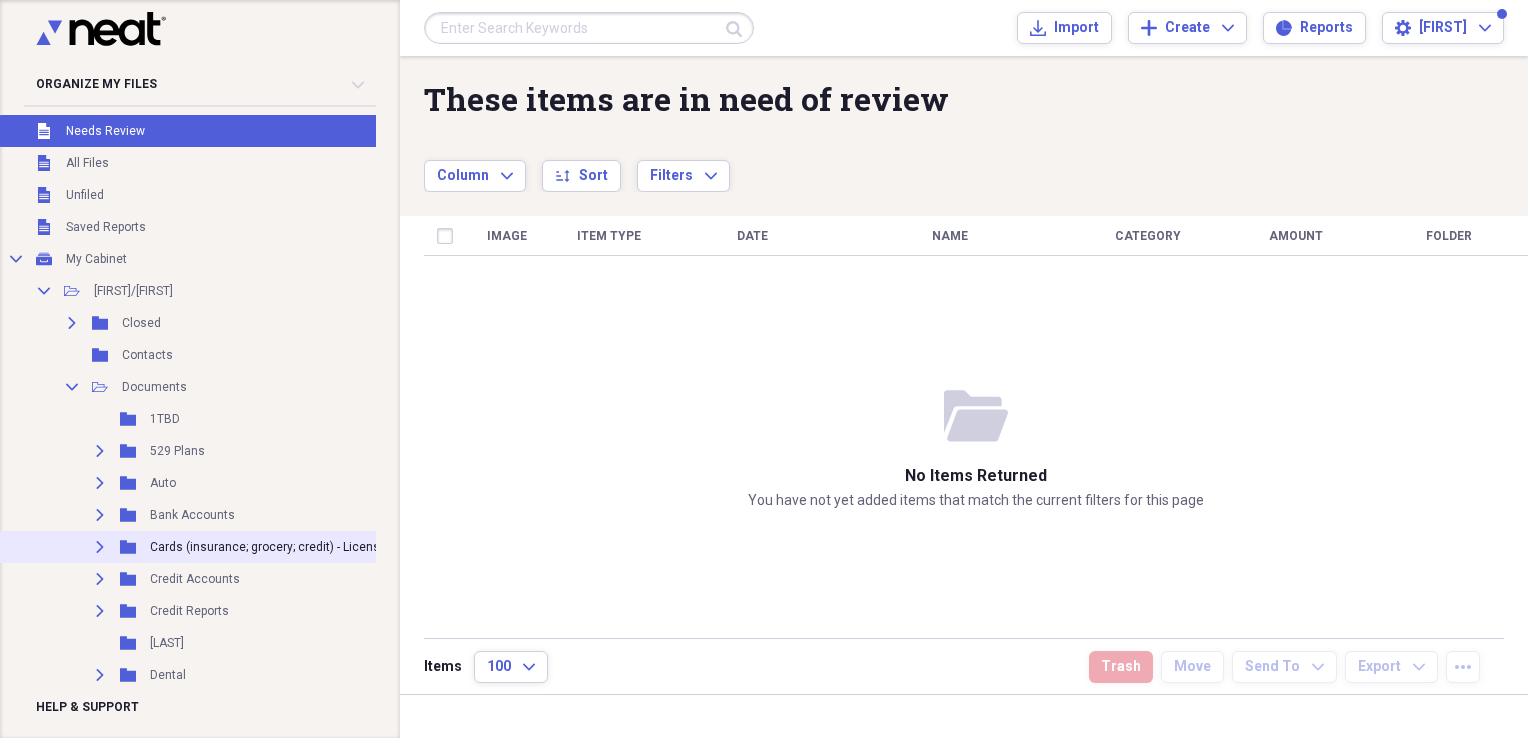 click on "Expand" 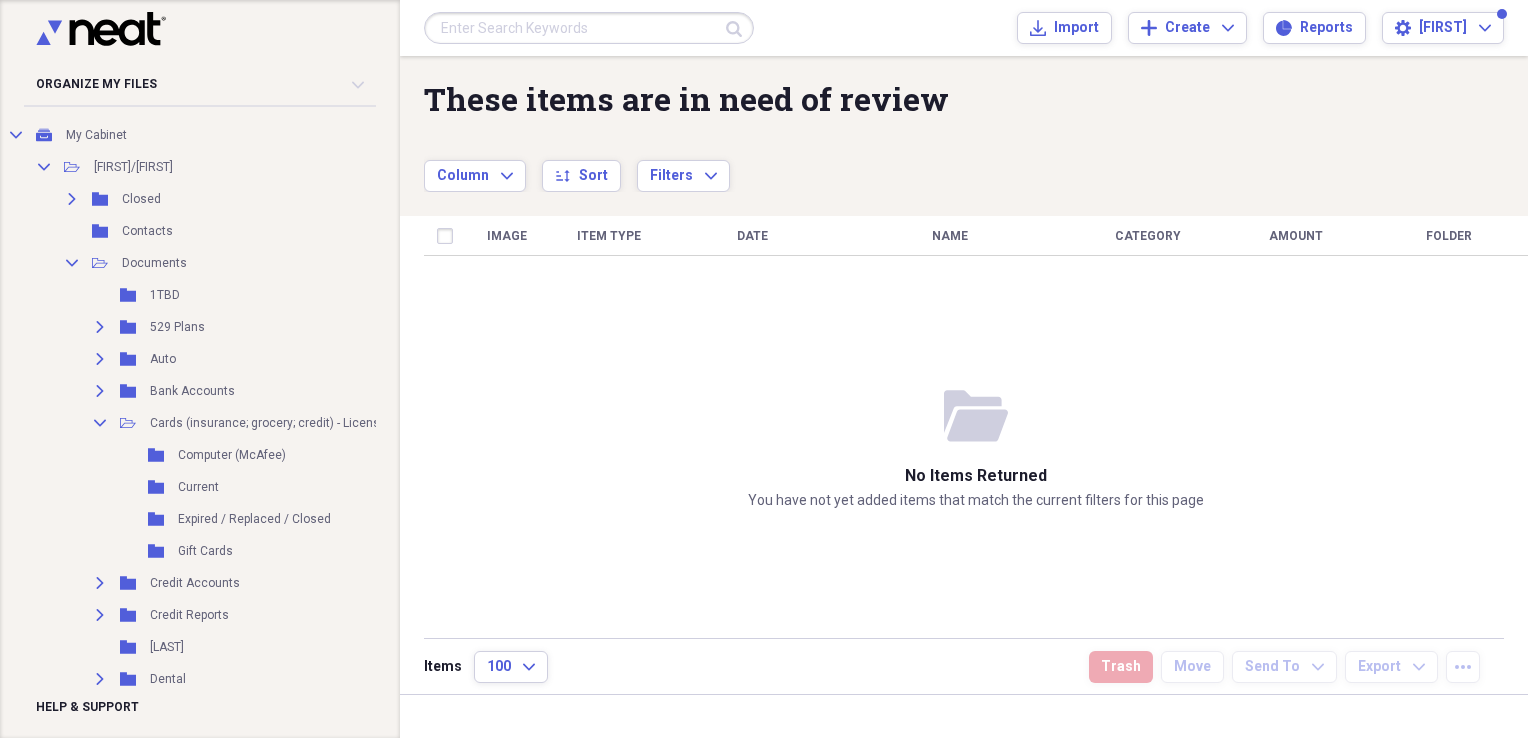scroll, scrollTop: 128, scrollLeft: 0, axis: vertical 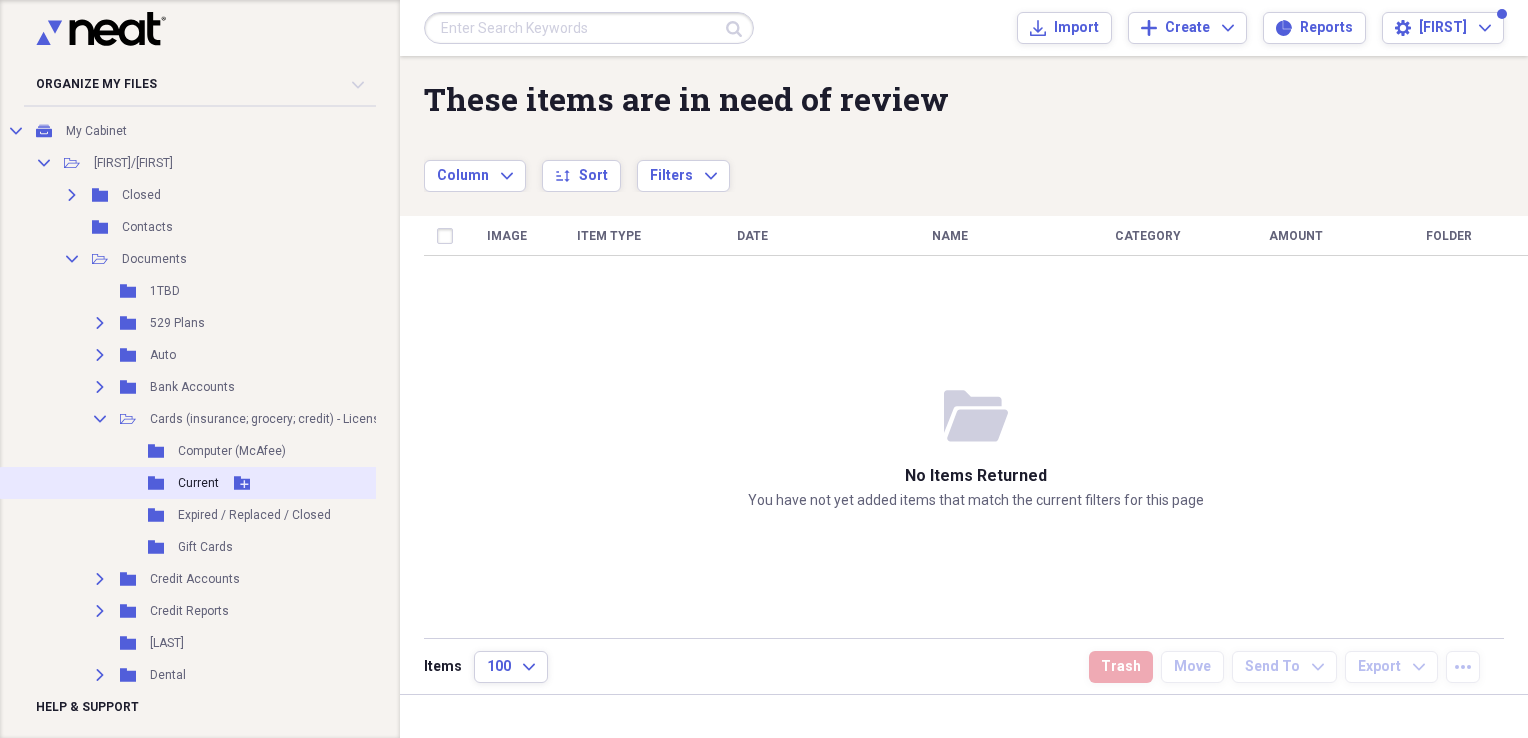 click on "Current" at bounding box center (198, 483) 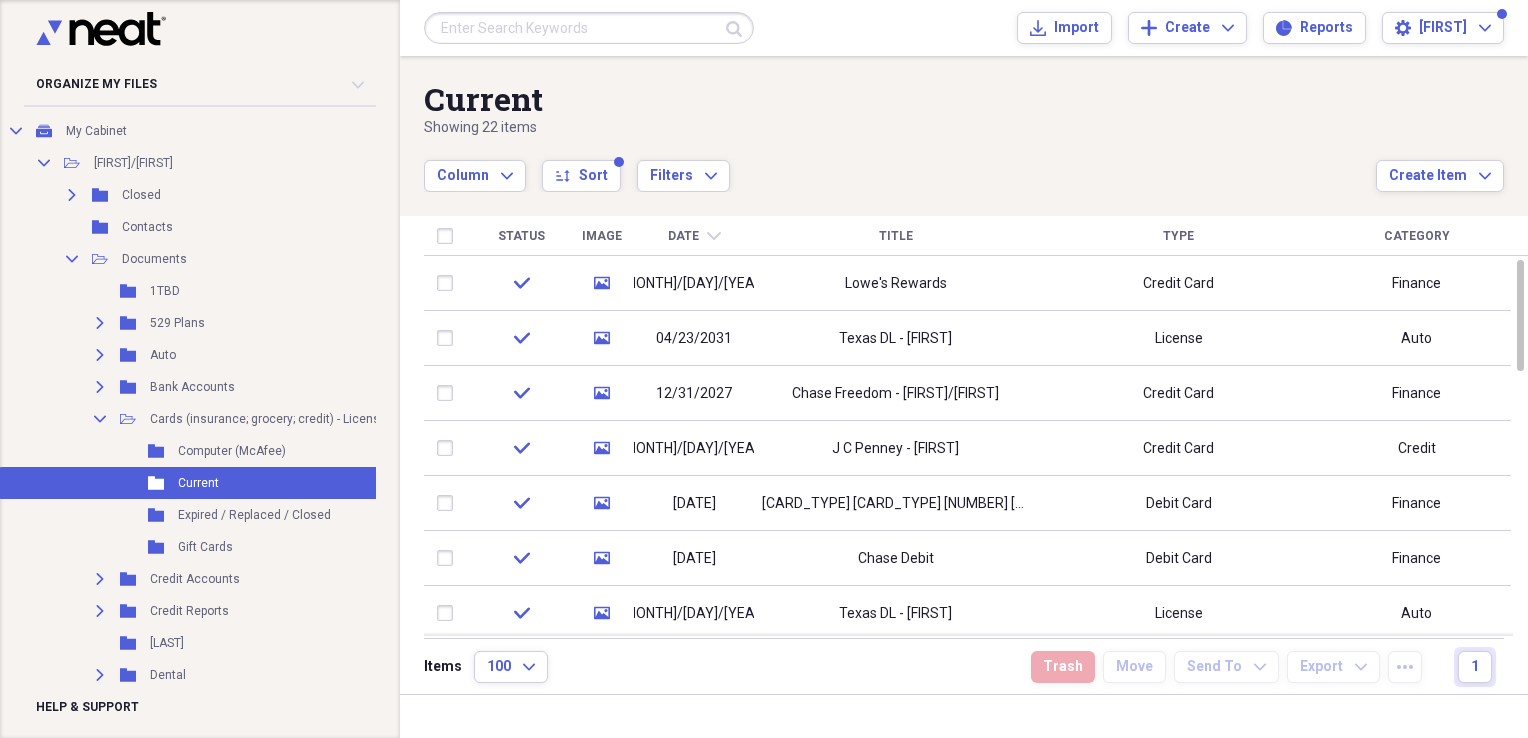 click on "Title" at bounding box center (896, 236) 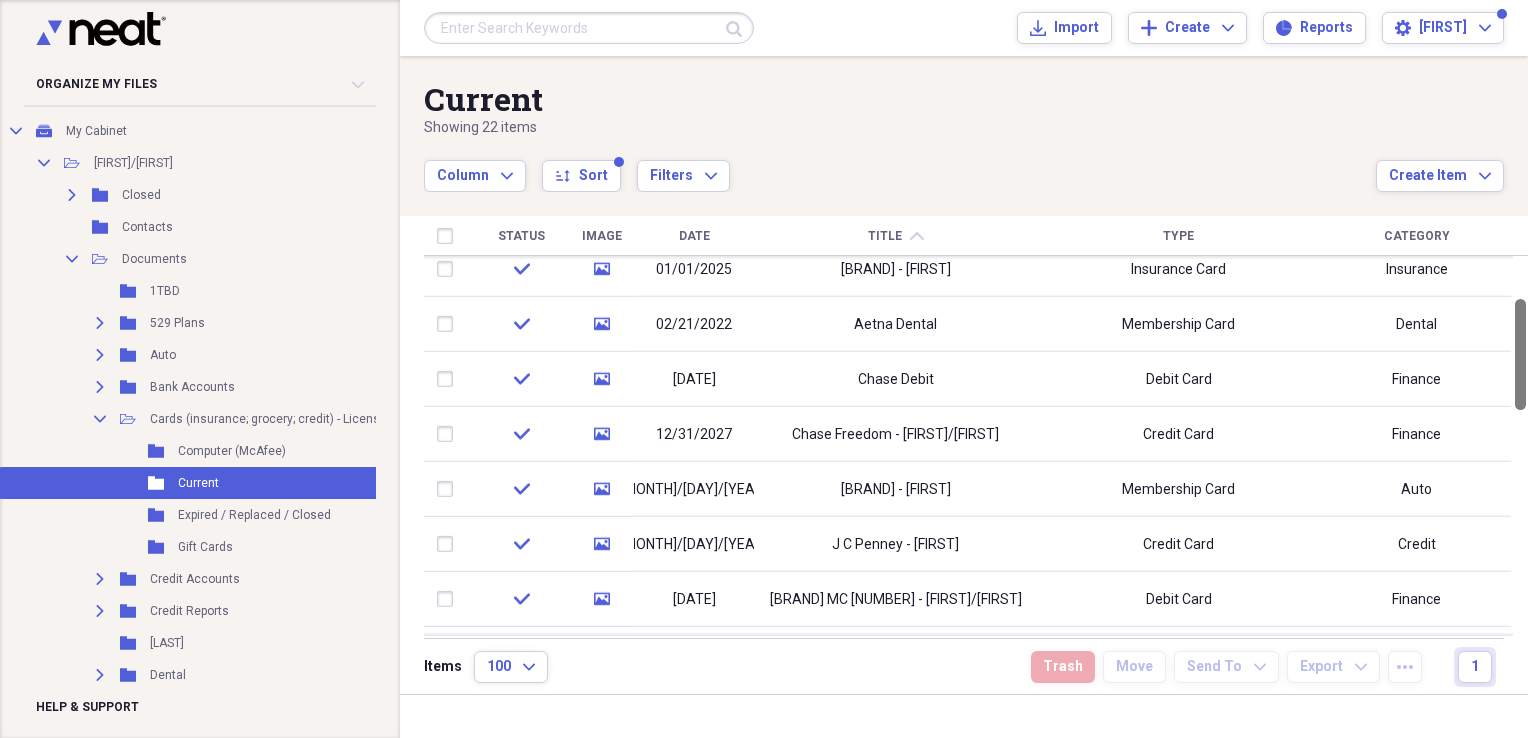 drag, startPoint x: 1520, startPoint y: 274, endPoint x: 1529, endPoint y: 313, distance: 40.024994 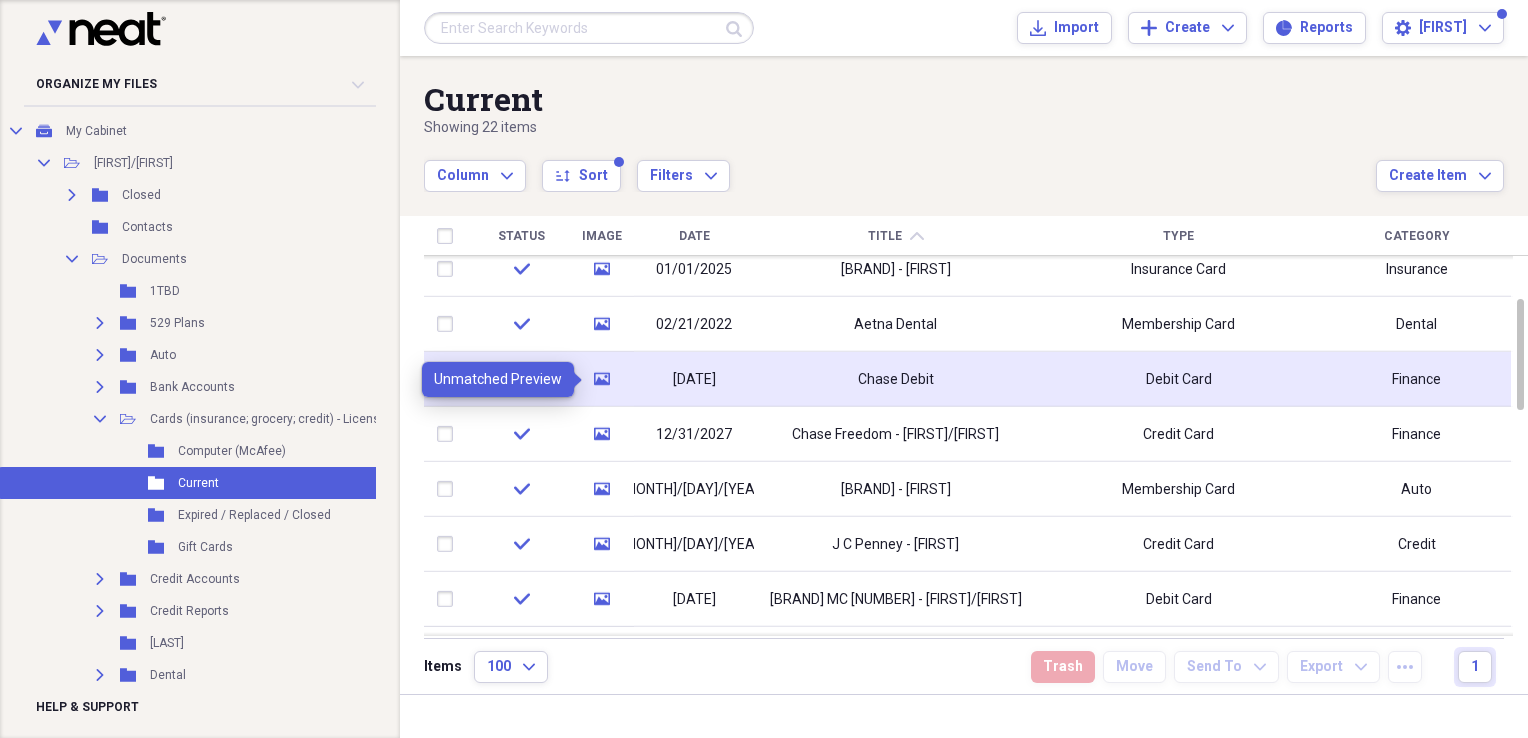 click 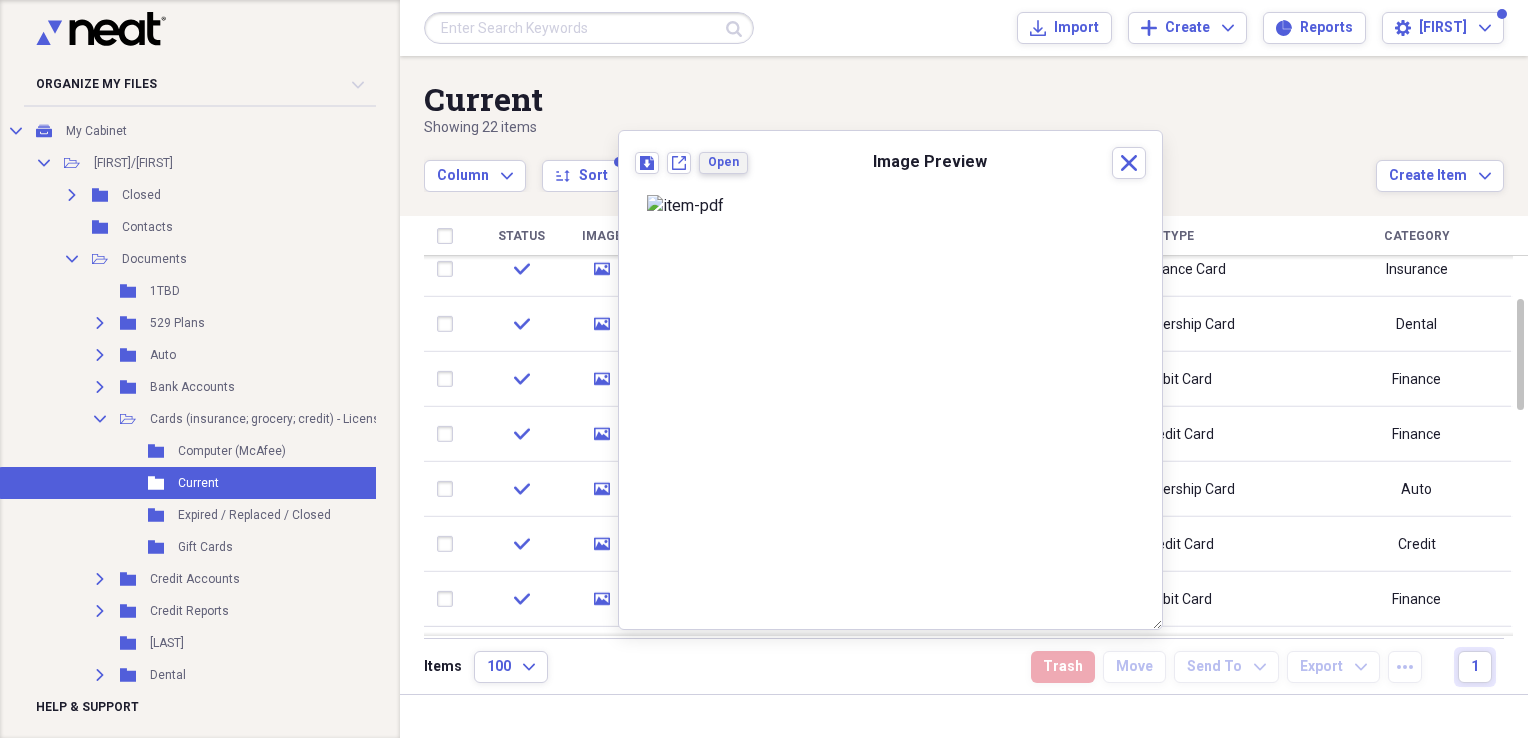 click on "Open" at bounding box center [723, 162] 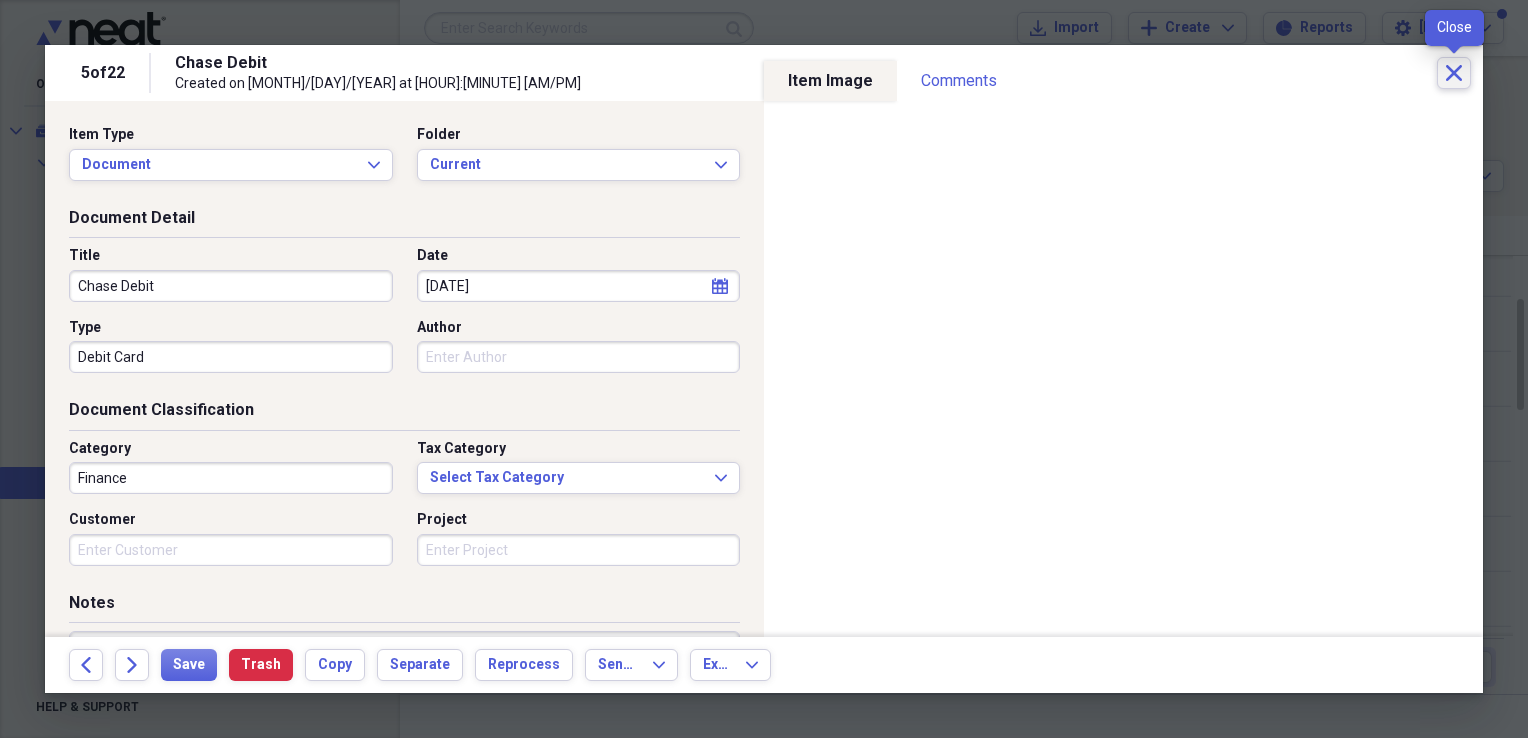 click on "Close" at bounding box center [1454, 73] 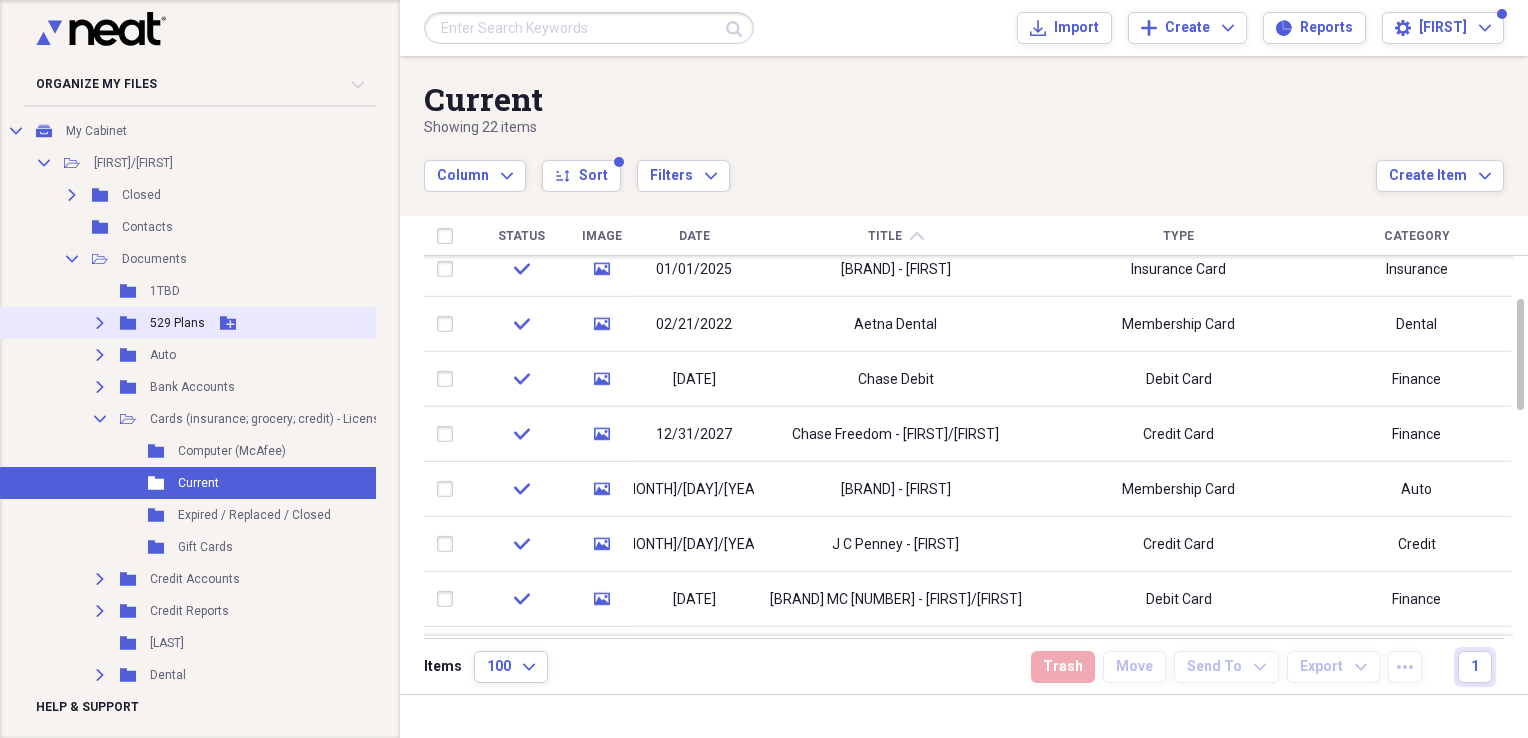 drag, startPoint x: 97, startPoint y: 415, endPoint x: 52, endPoint y: 313, distance: 111.48543 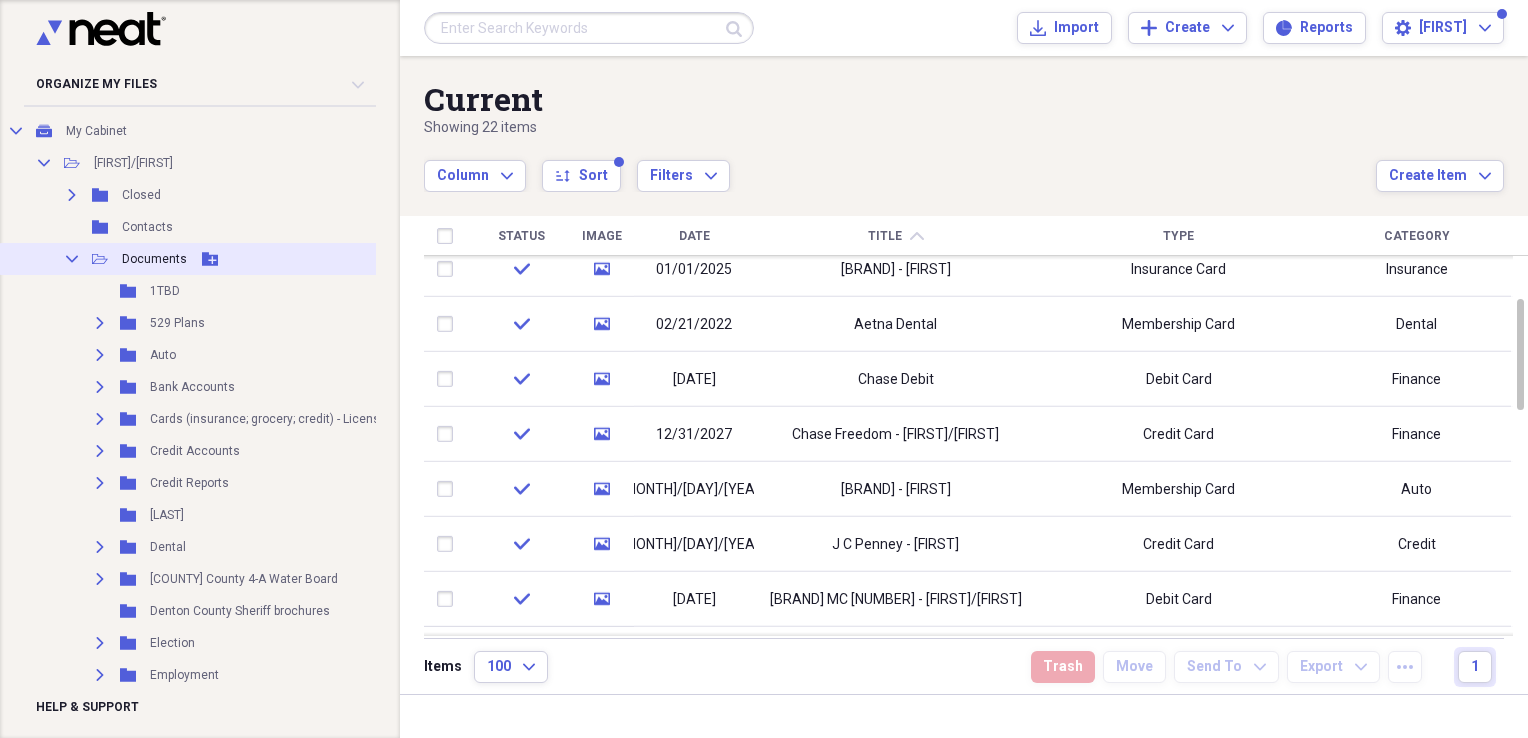 click on "Collapse" 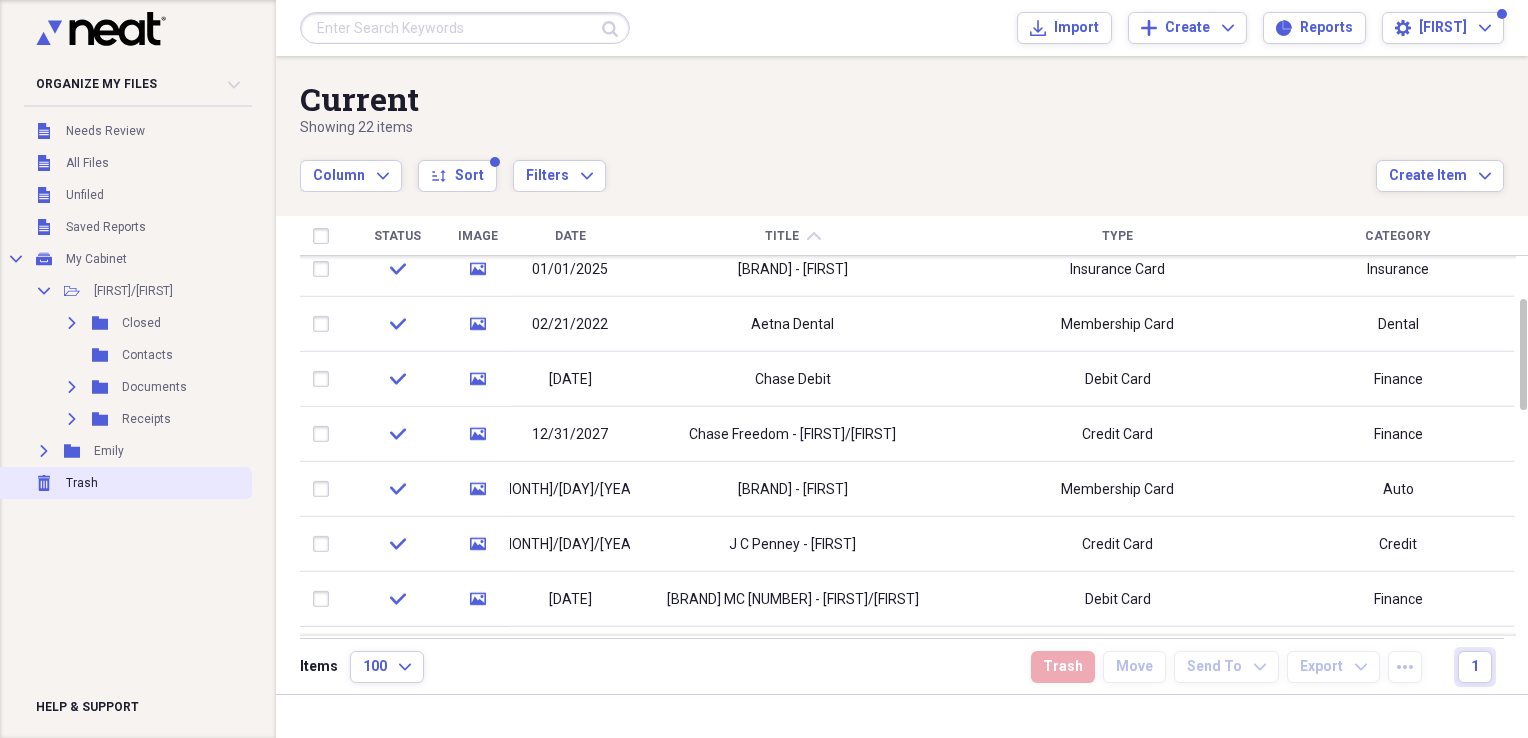 click on "Trash" at bounding box center (82, 483) 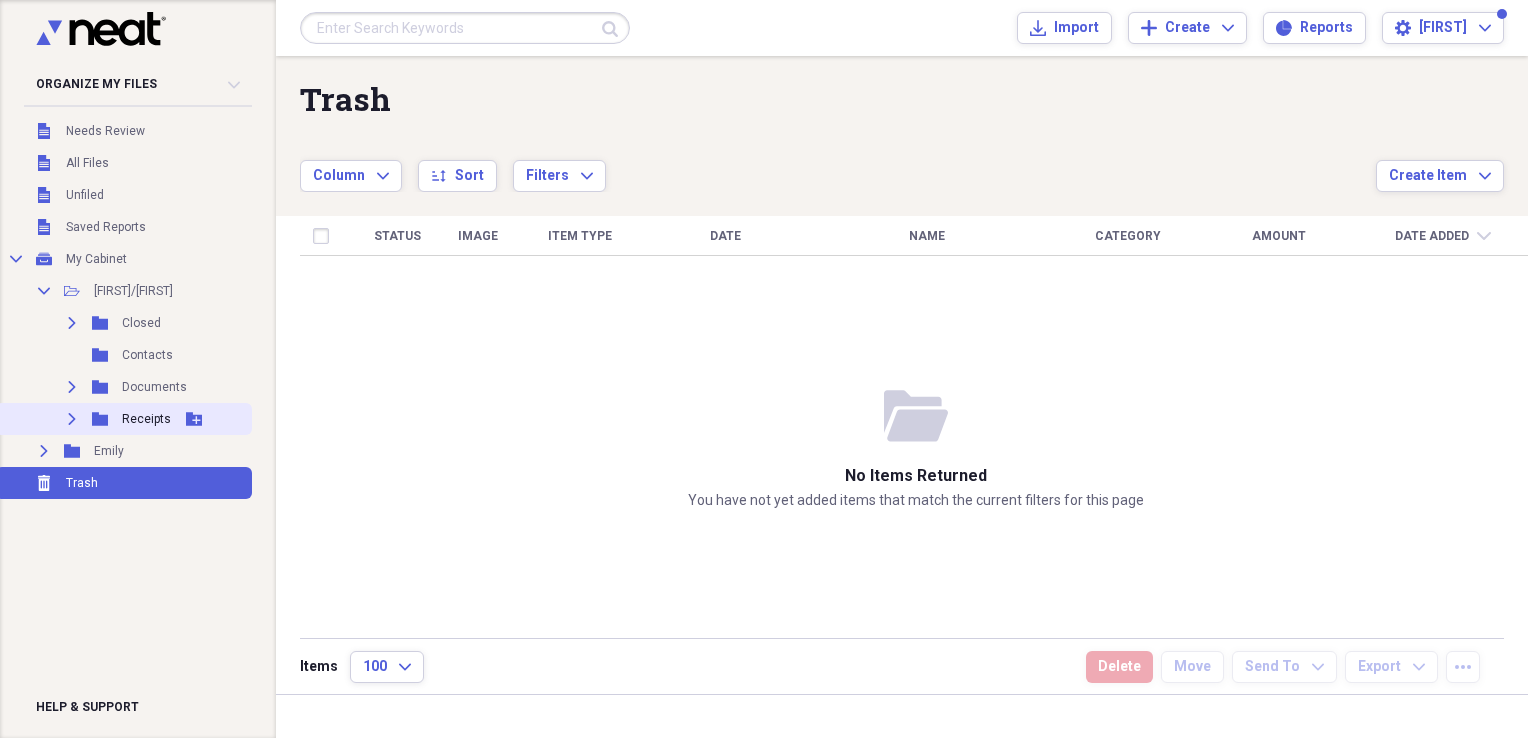 click on "Expand" 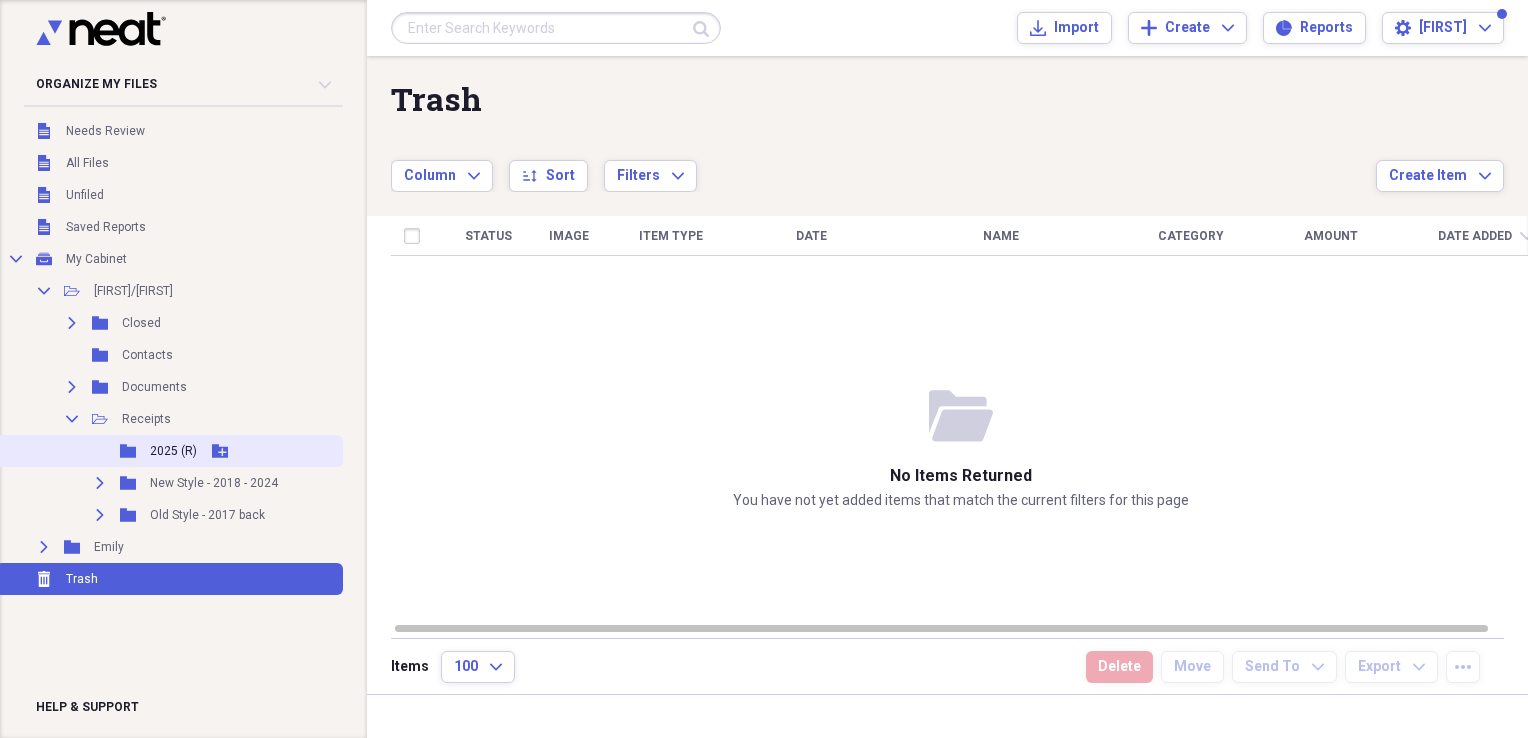 click on "2025 (R)" at bounding box center [173, 451] 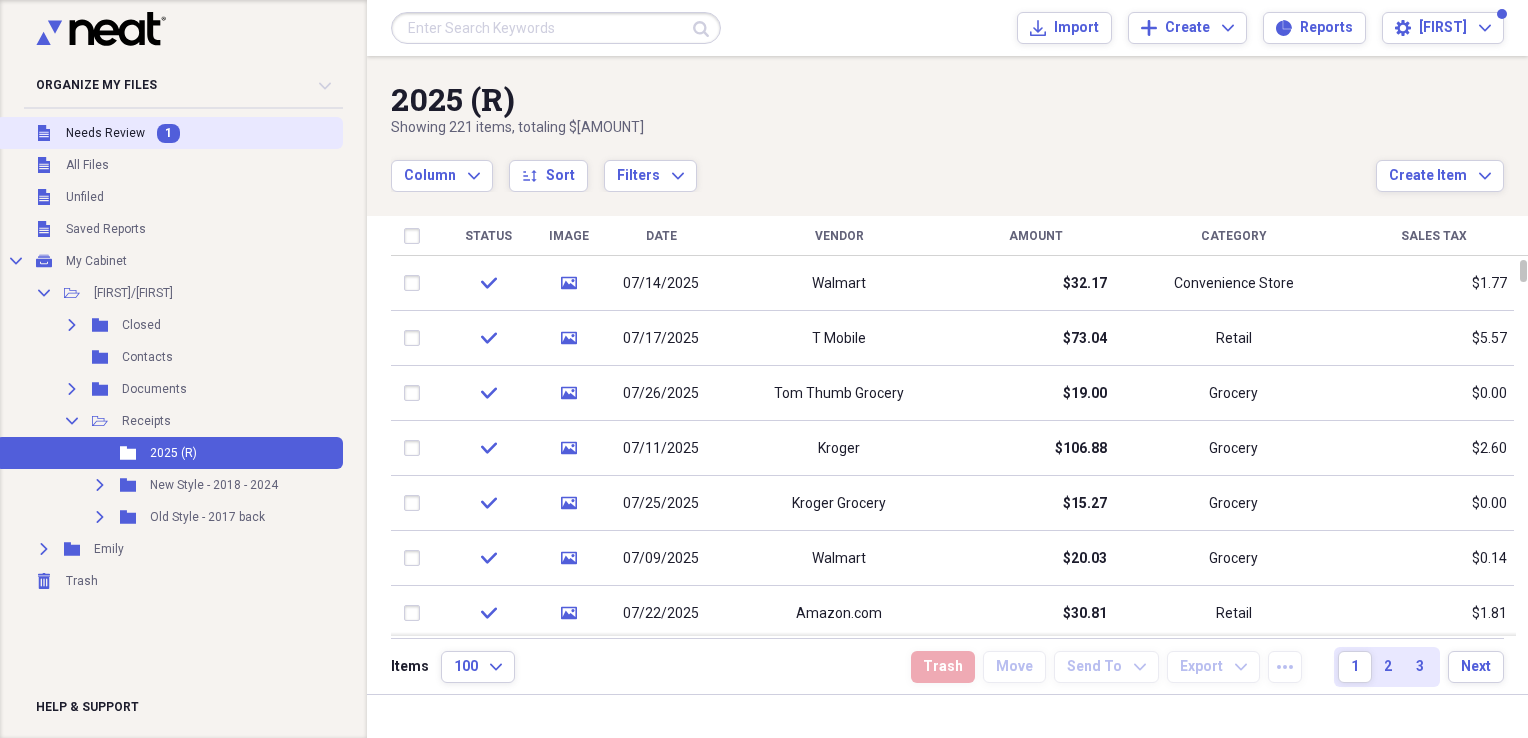 click on "Needs Review" at bounding box center [105, 133] 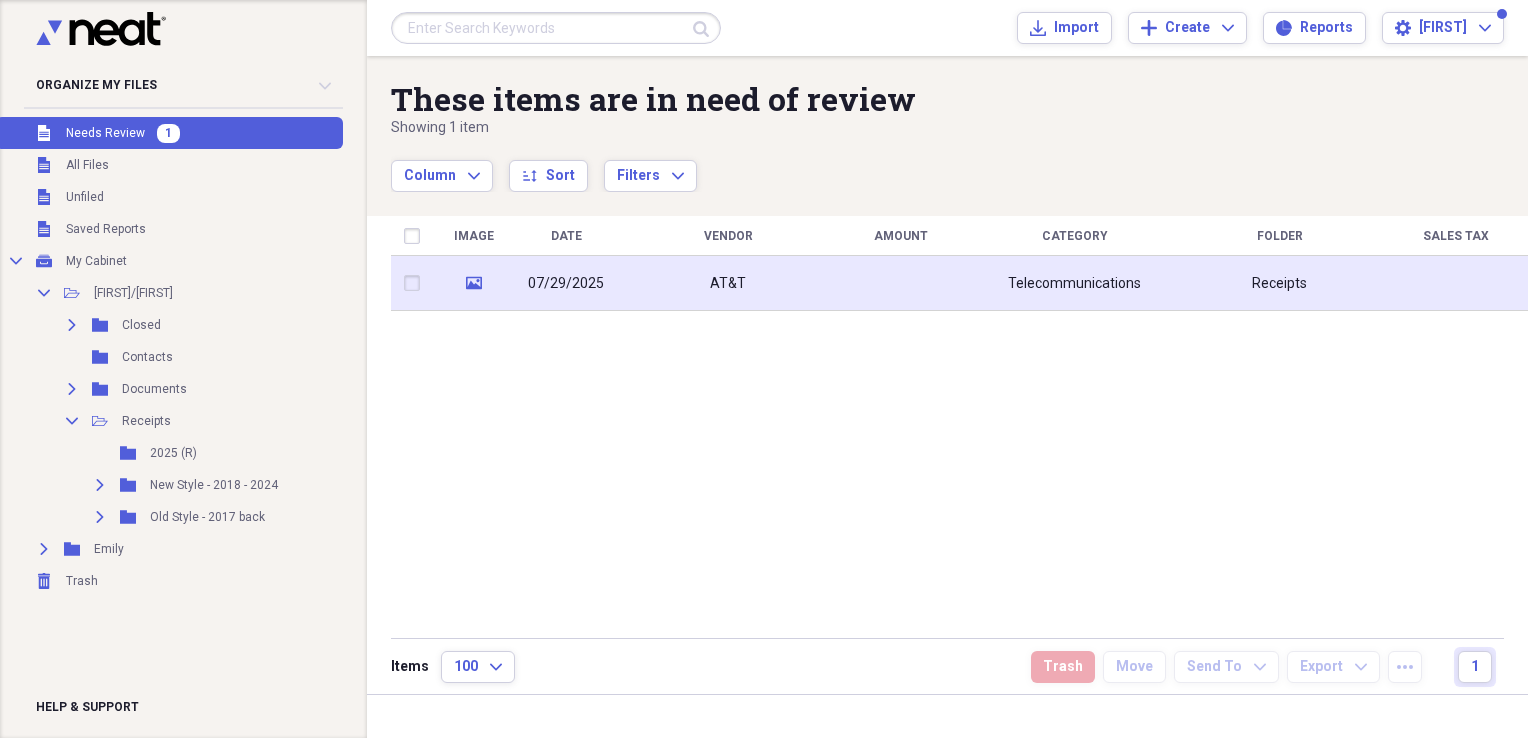 click on "media" 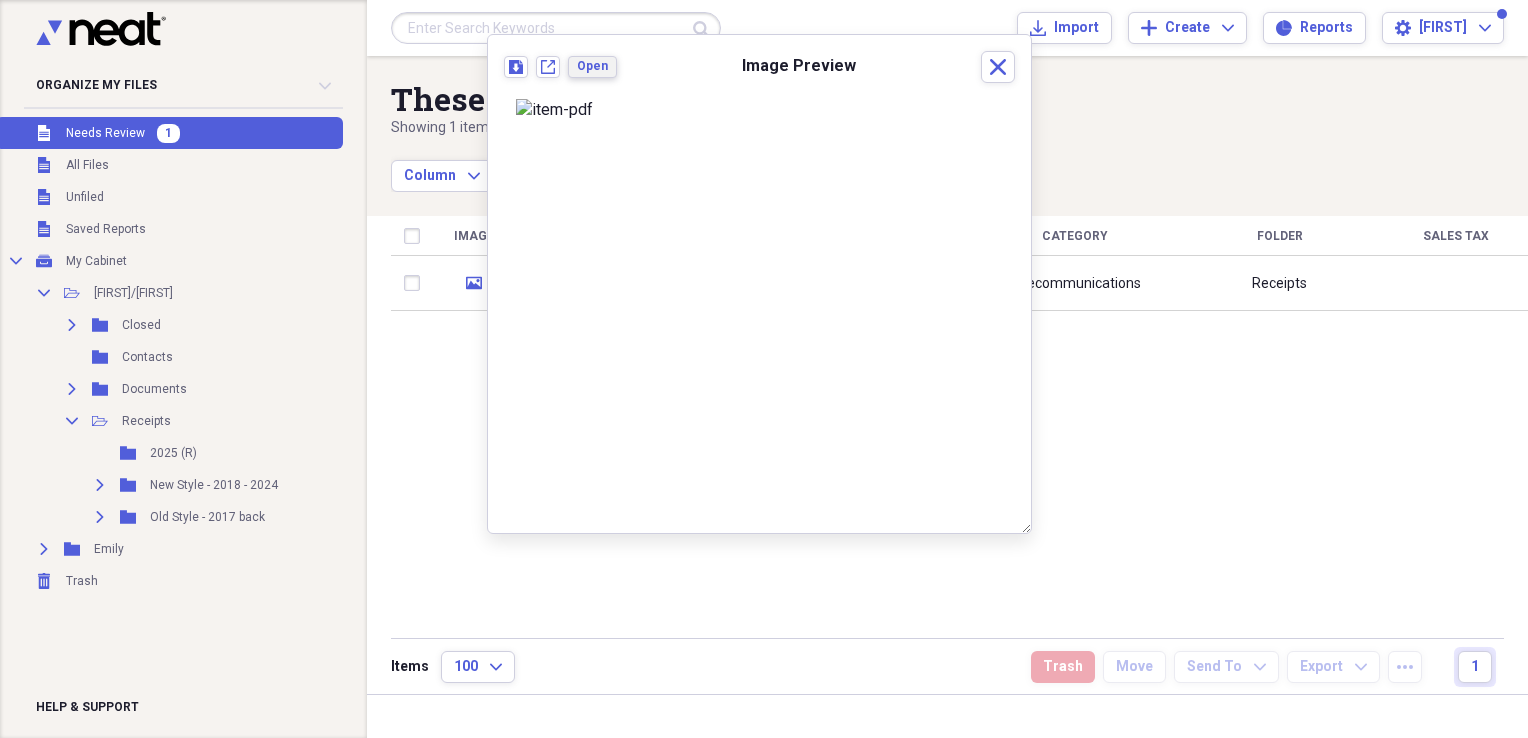 click on "Open" at bounding box center [592, 66] 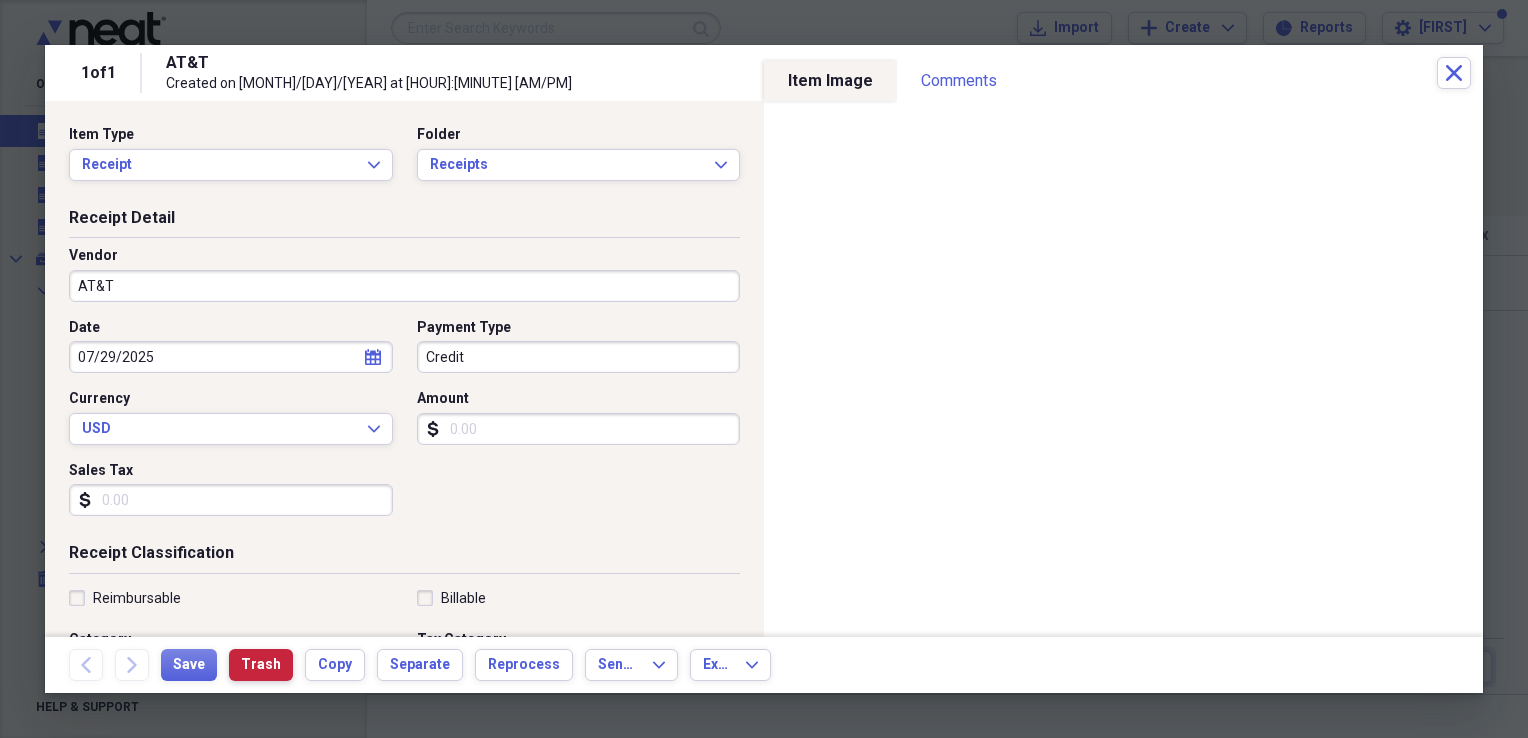 click on "Trash" at bounding box center [261, 665] 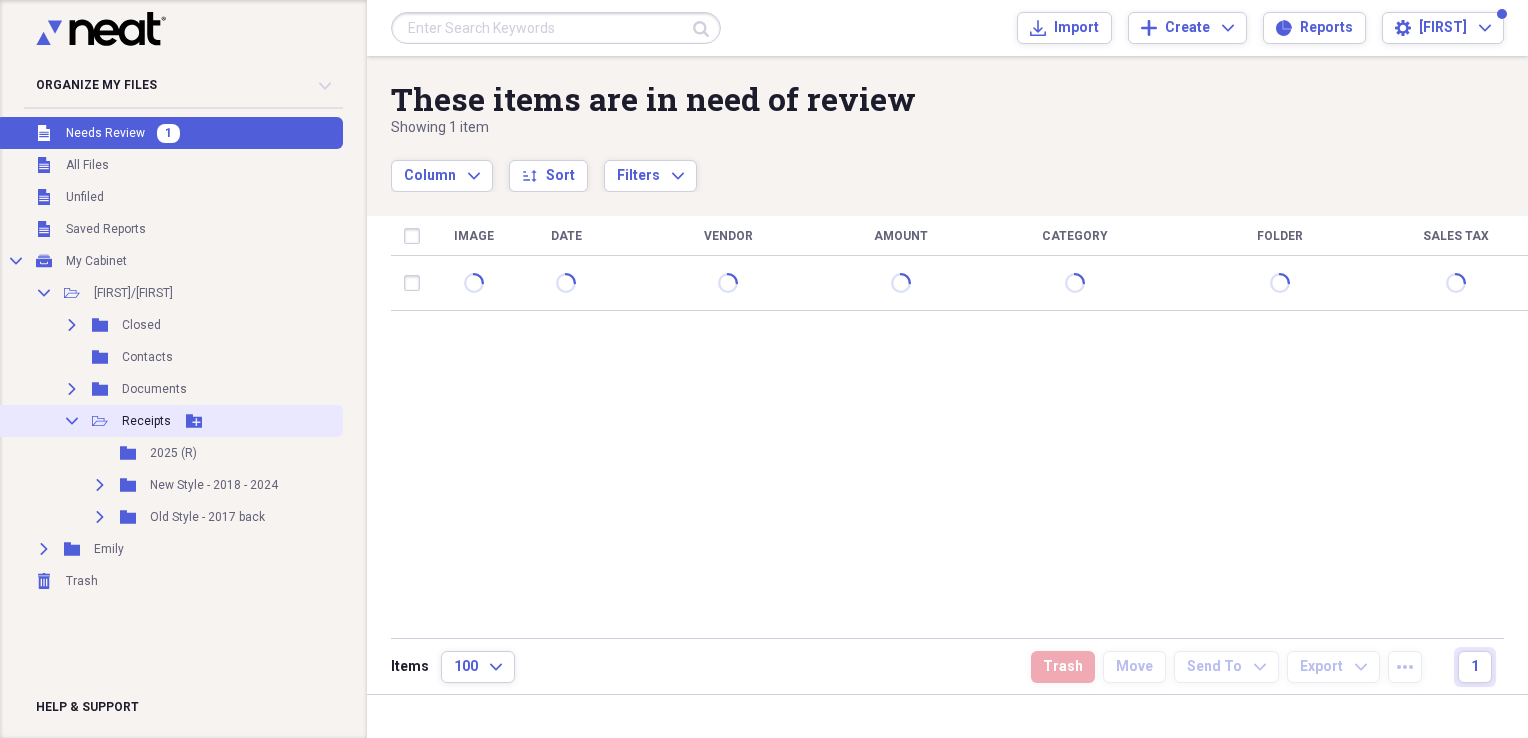 click on "Receipts" at bounding box center (146, 421) 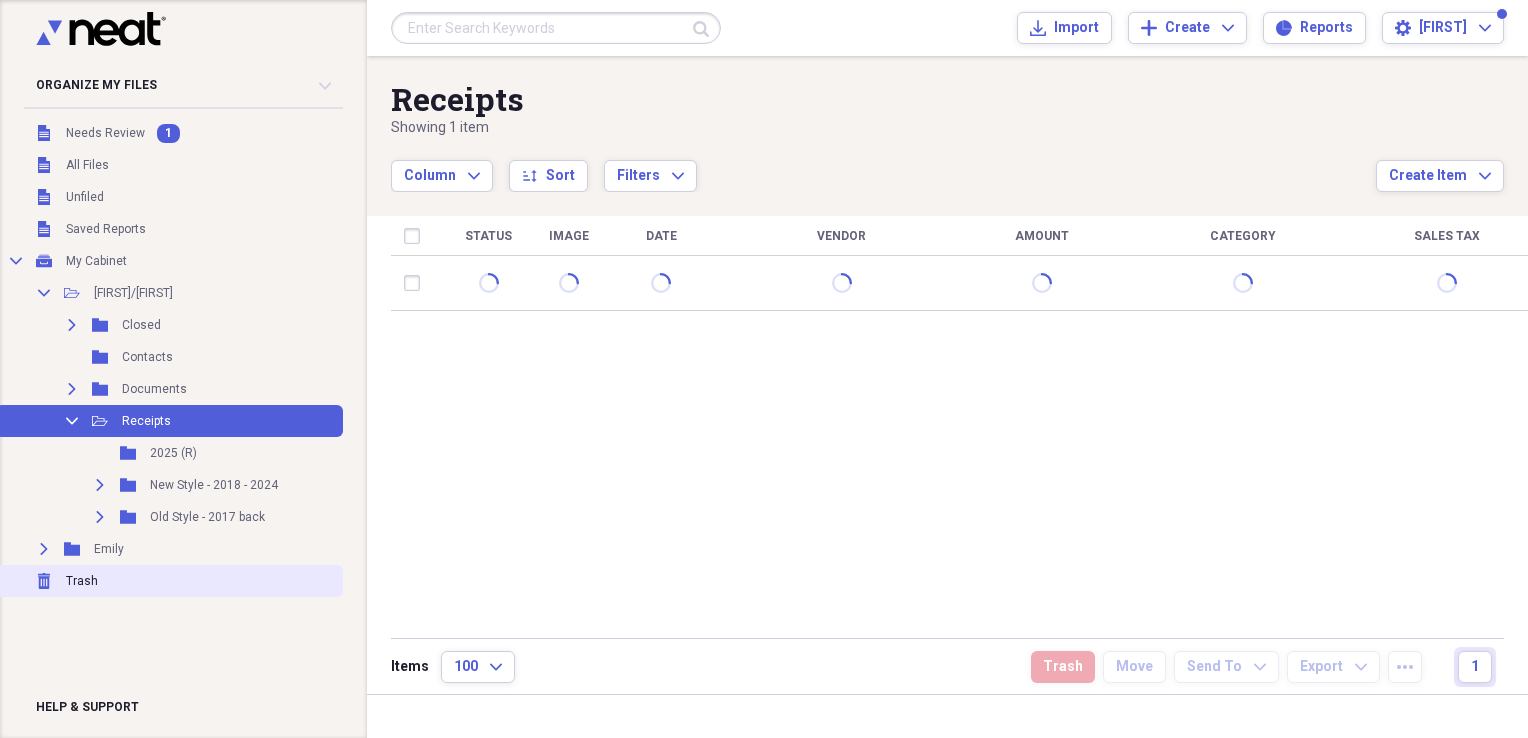 click on "Trash" at bounding box center (82, 581) 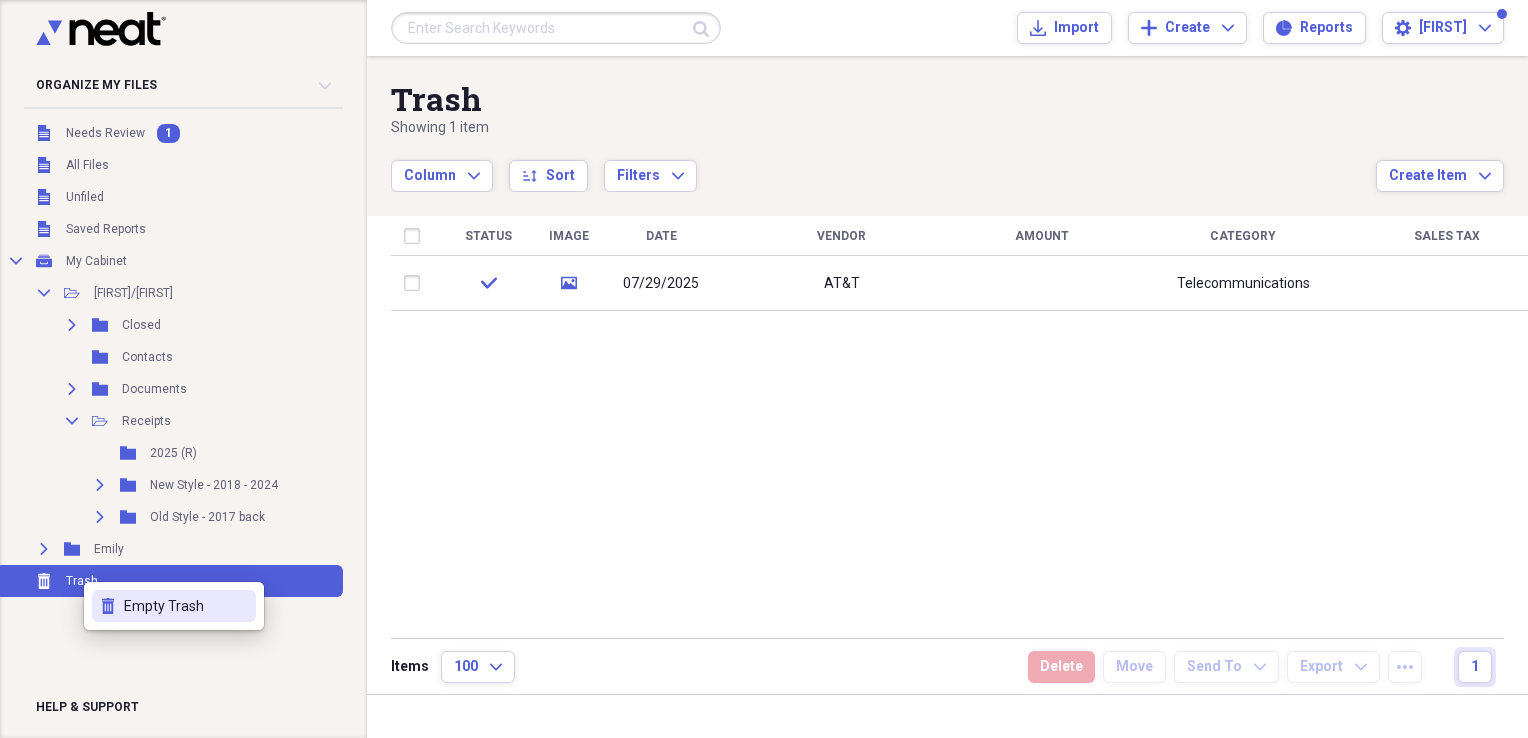 click on "Empty Trash" at bounding box center [186, 606] 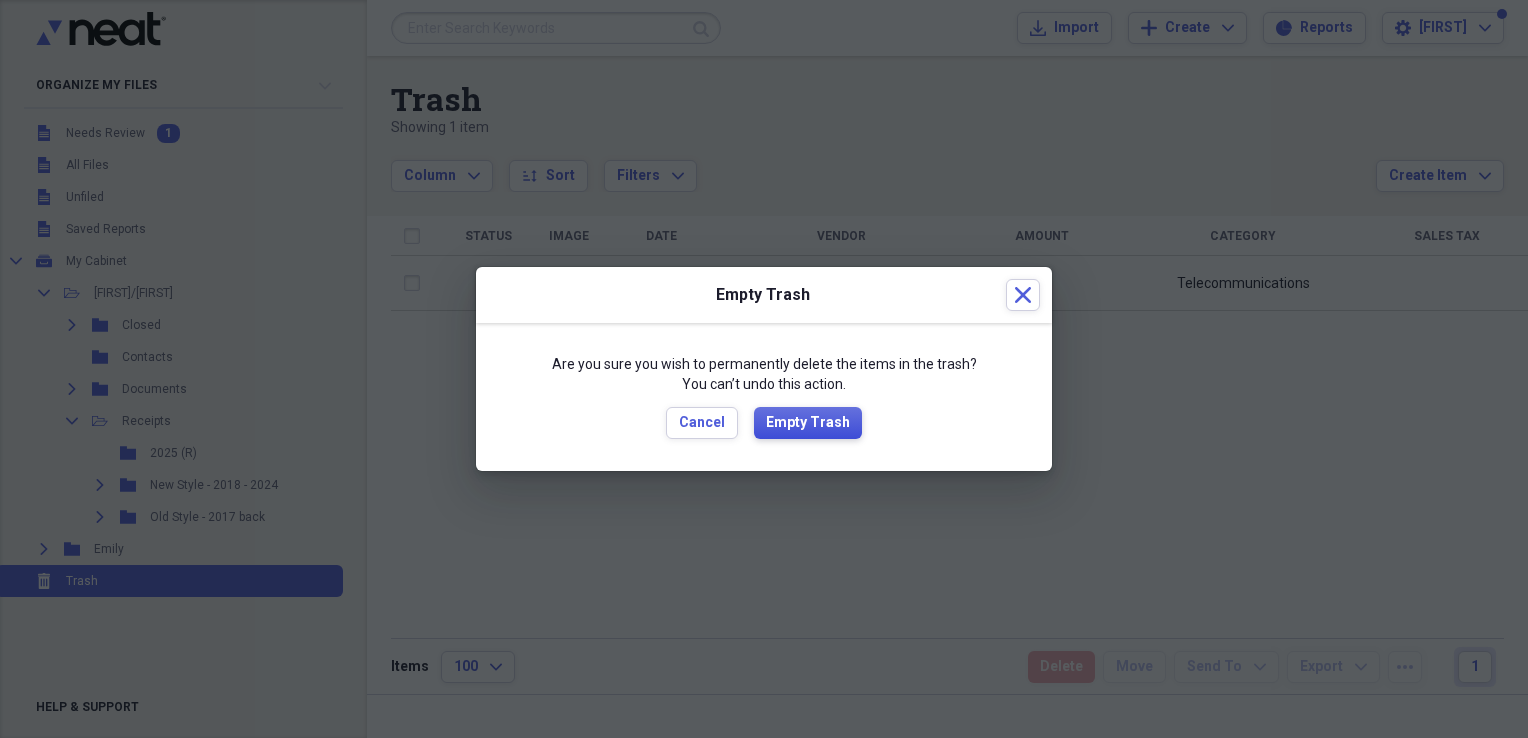 click on "Empty Trash" at bounding box center [808, 423] 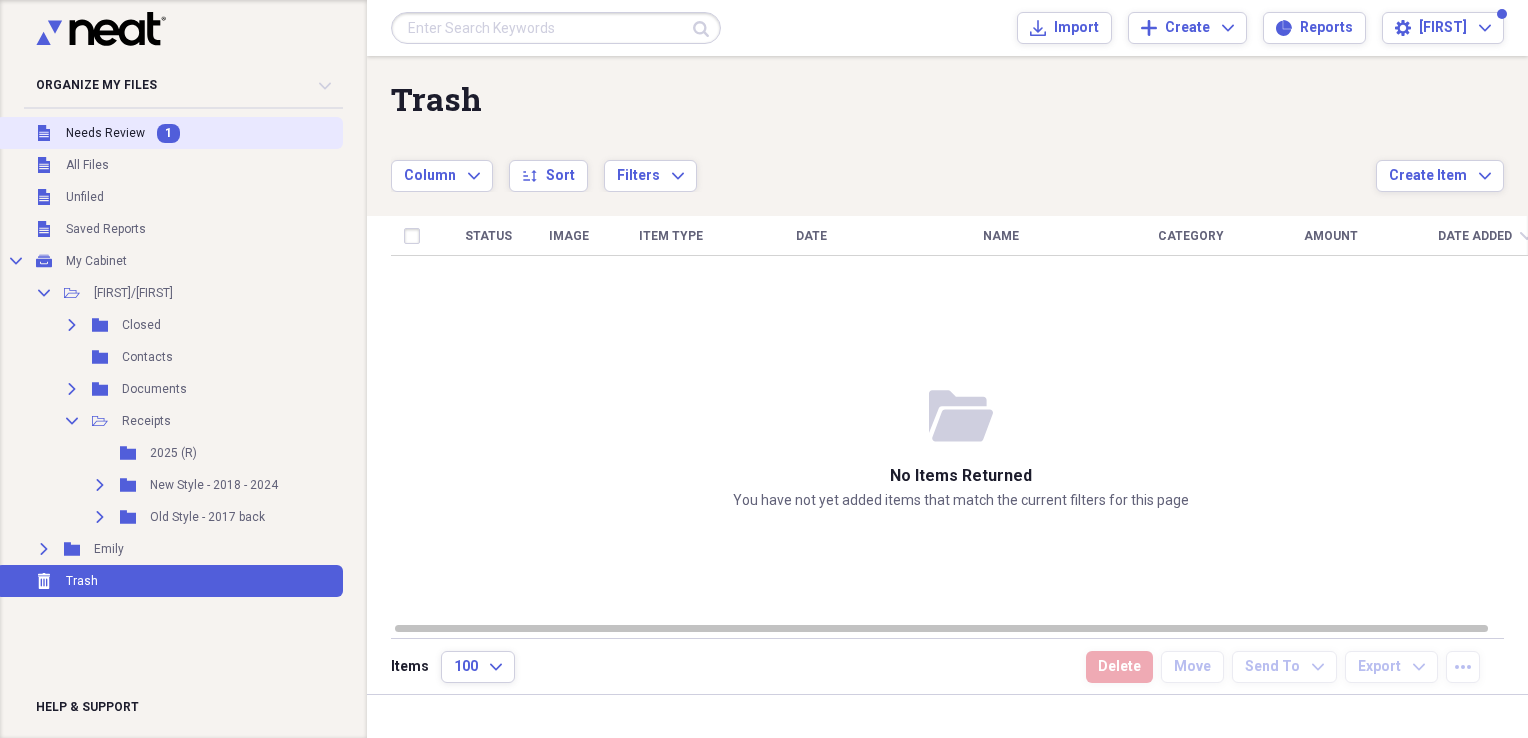 click on "Needs Review" at bounding box center (105, 133) 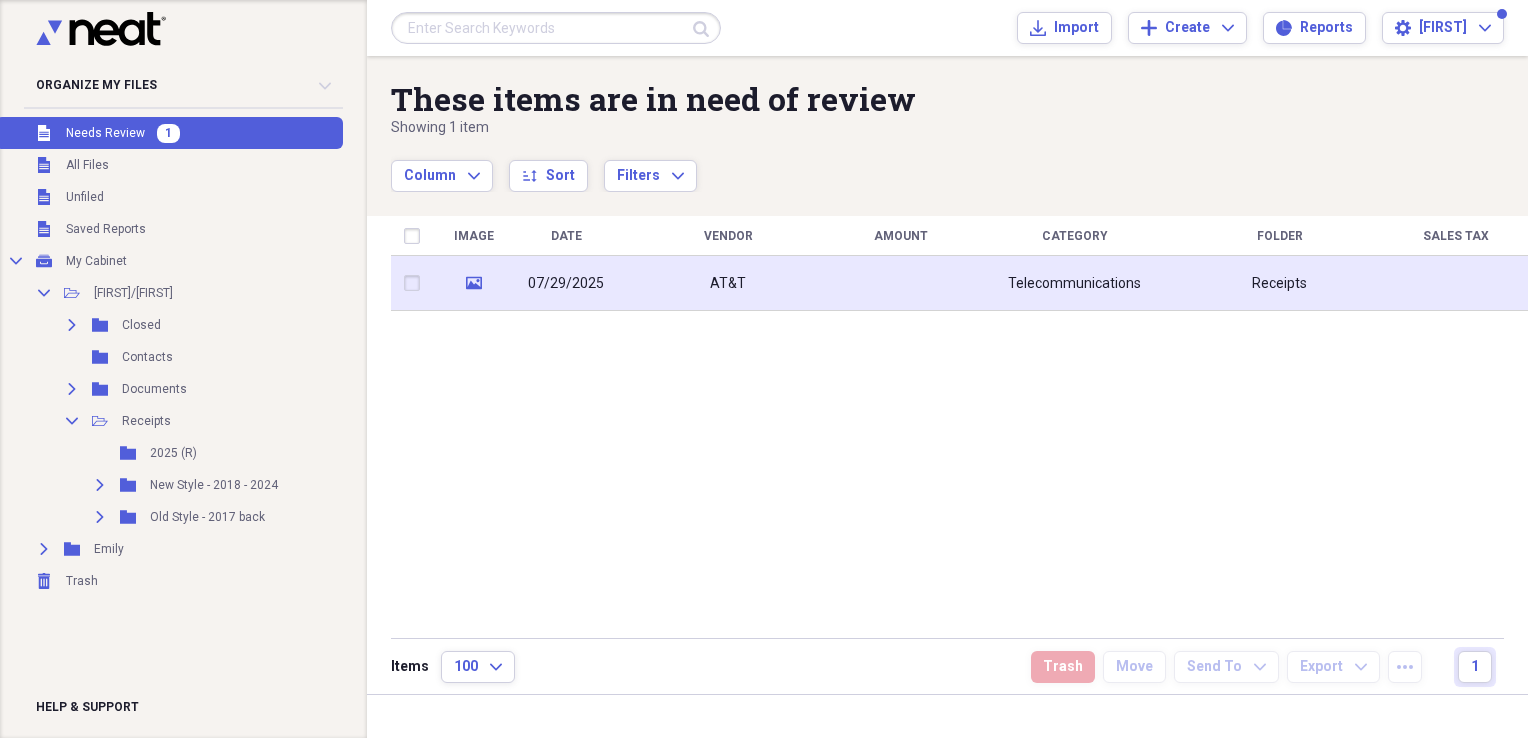 click on "media" 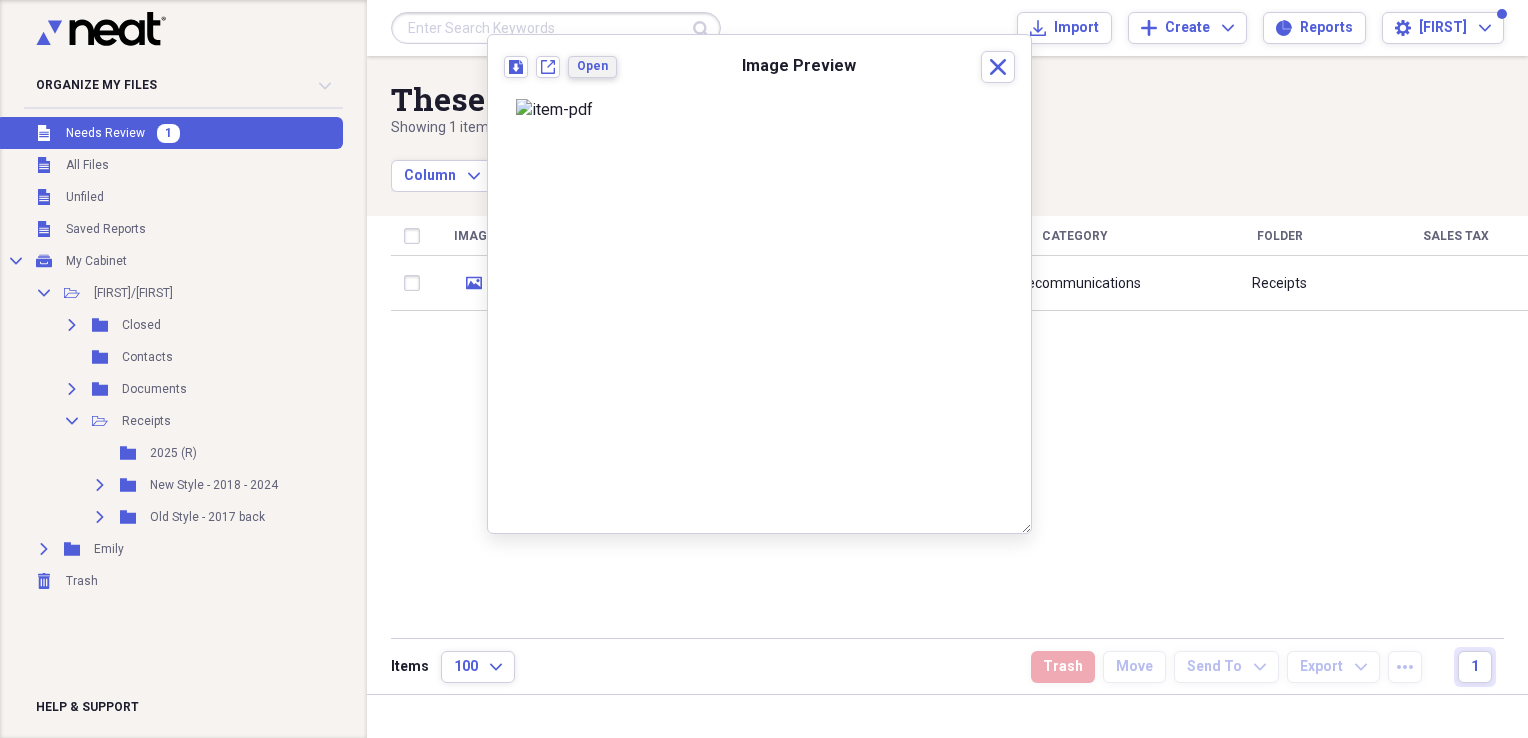 click on "Open" at bounding box center [592, 66] 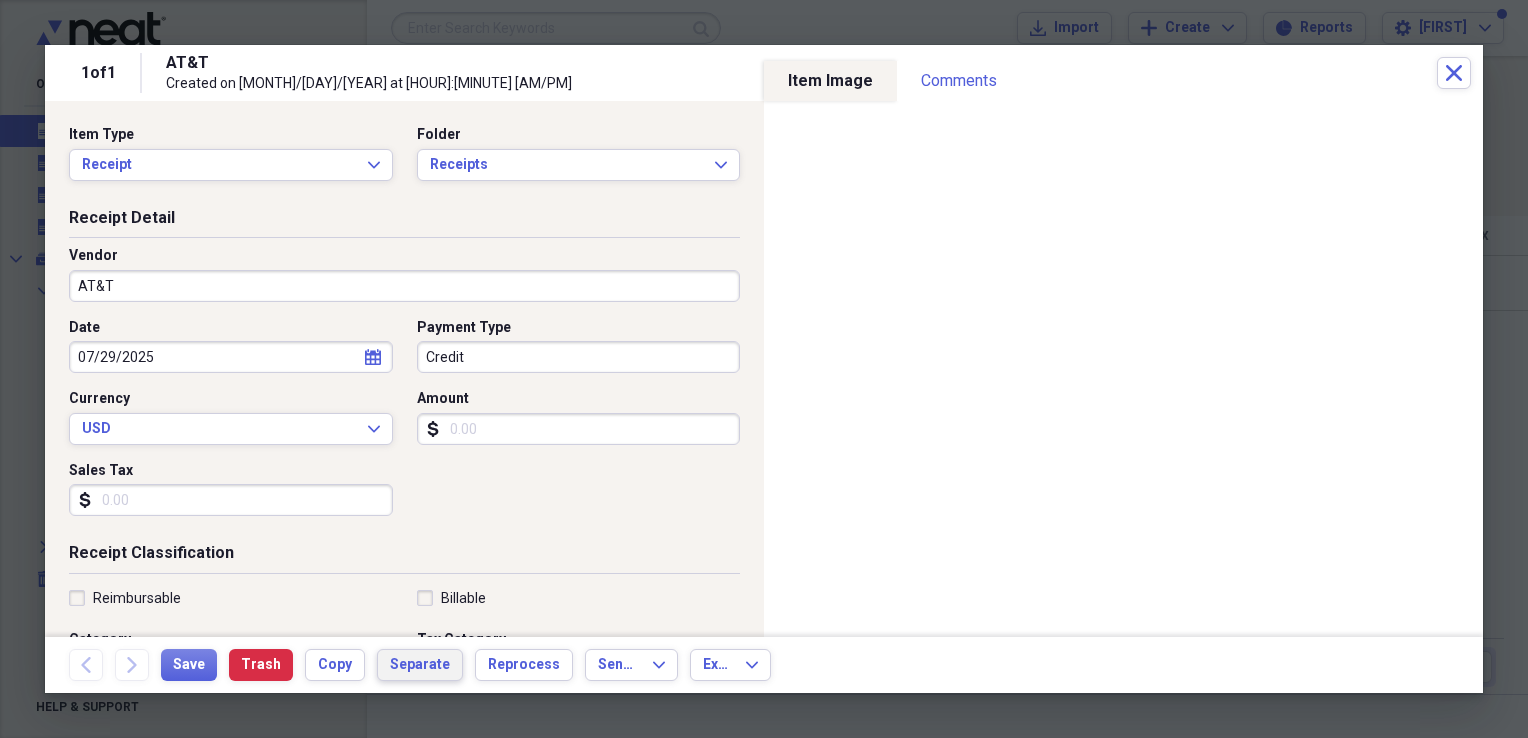 click on "Separate" at bounding box center [420, 665] 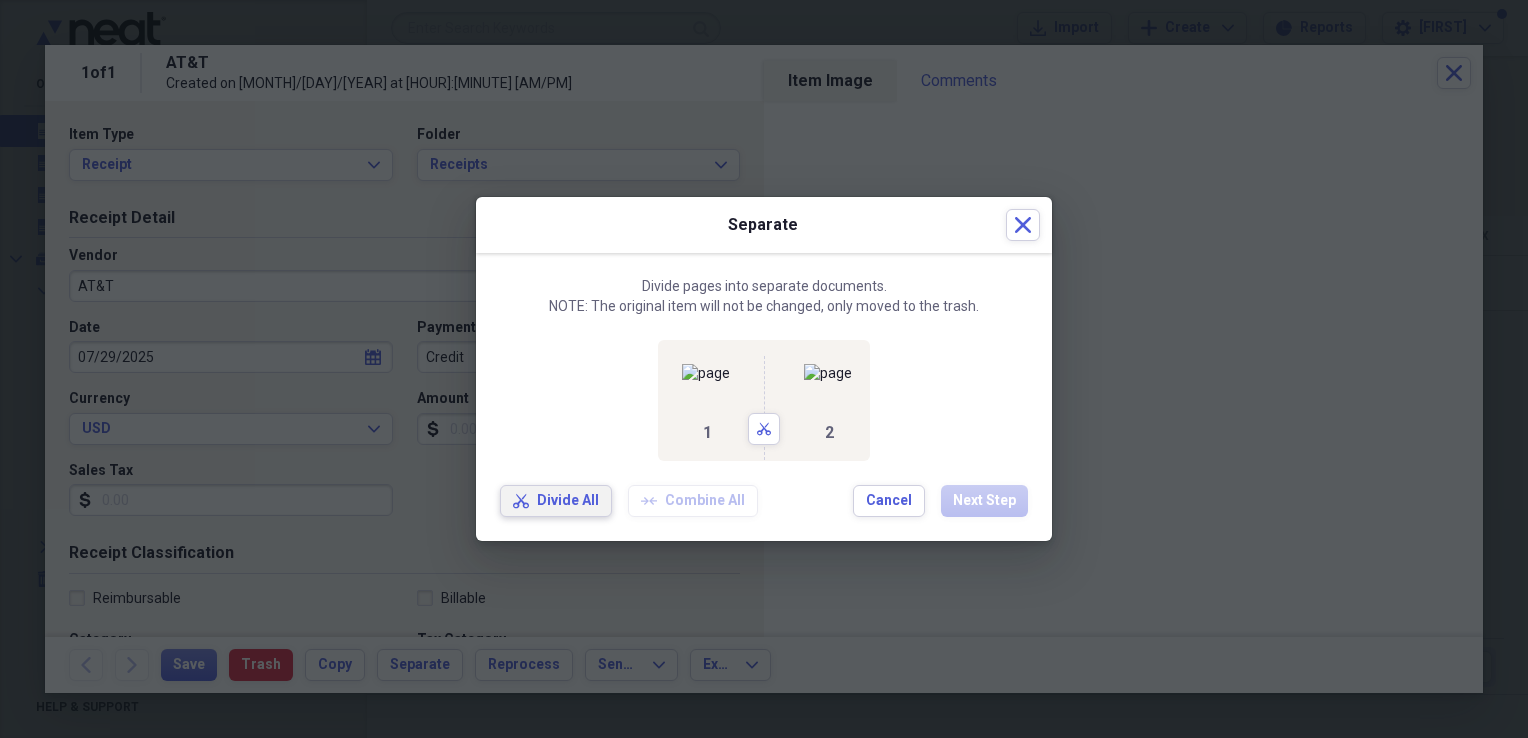 click on "Divide All" at bounding box center [568, 501] 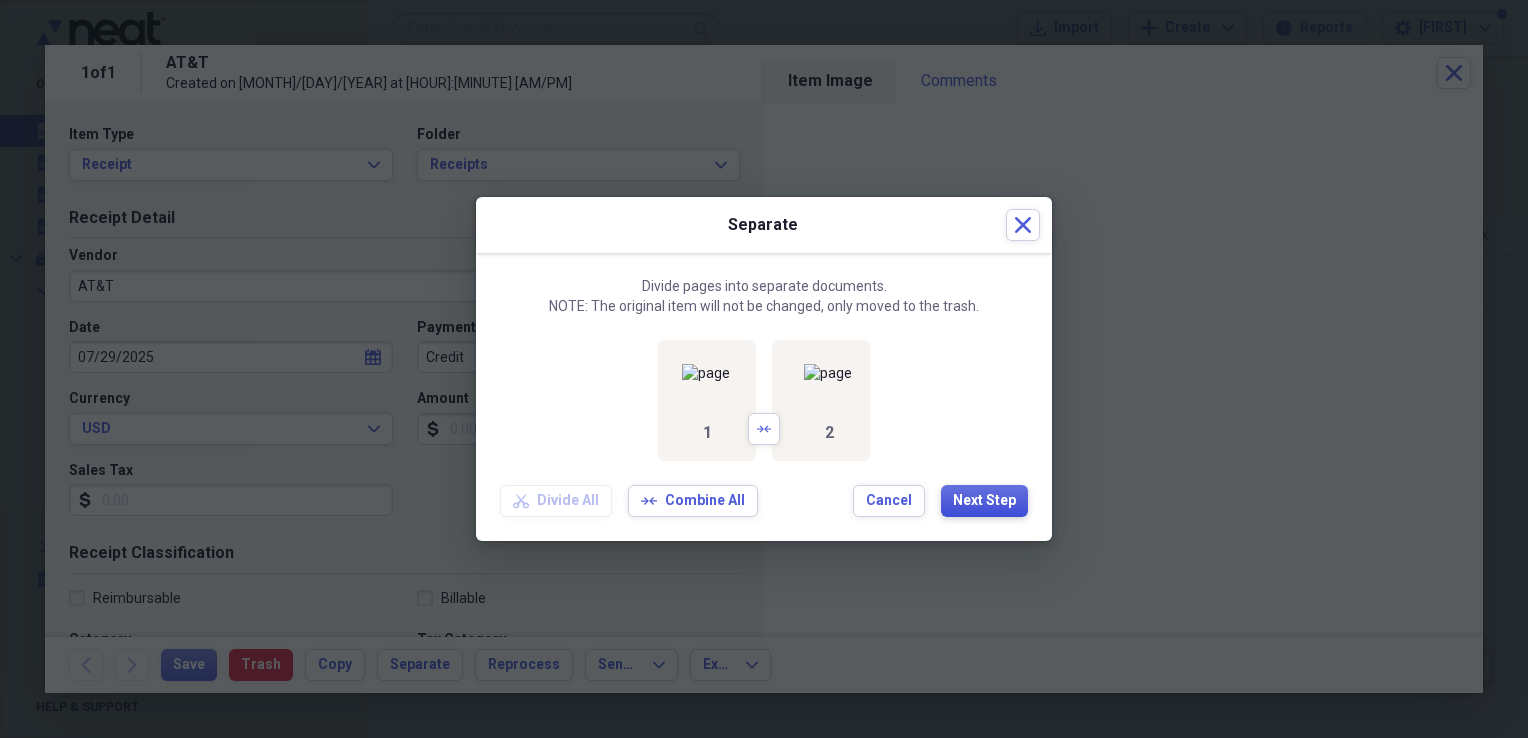 click on "Next Step" at bounding box center (984, 501) 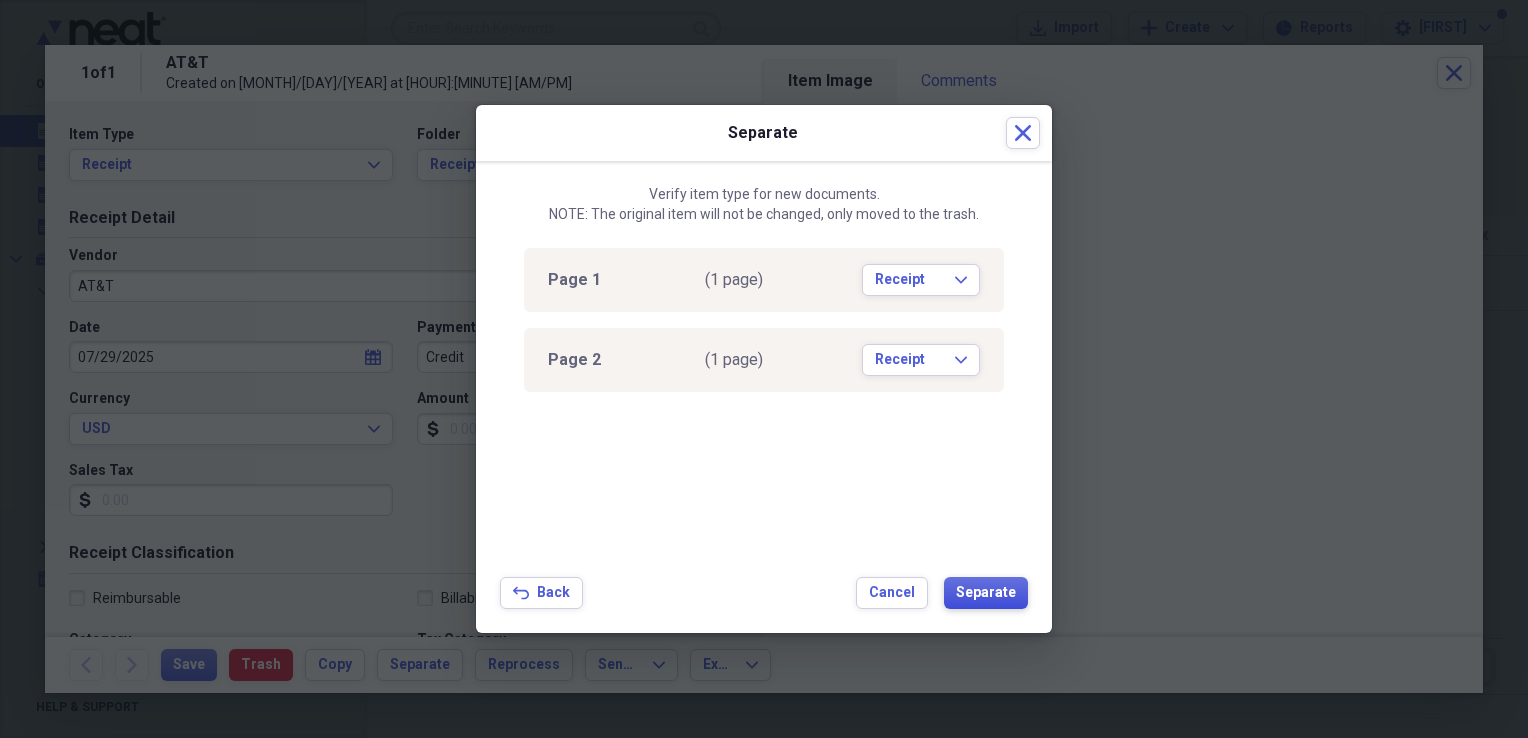 click on "Separate" at bounding box center [986, 593] 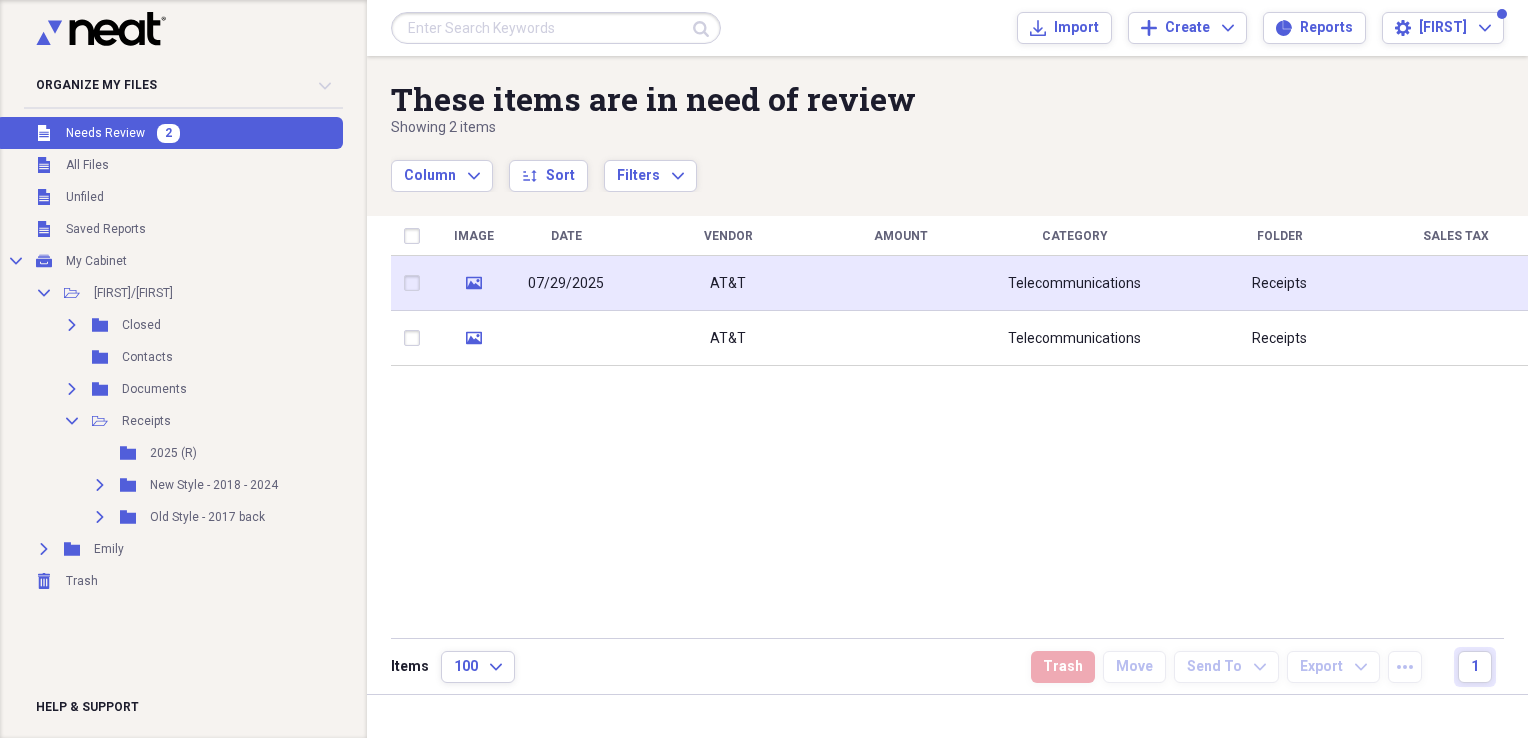 click 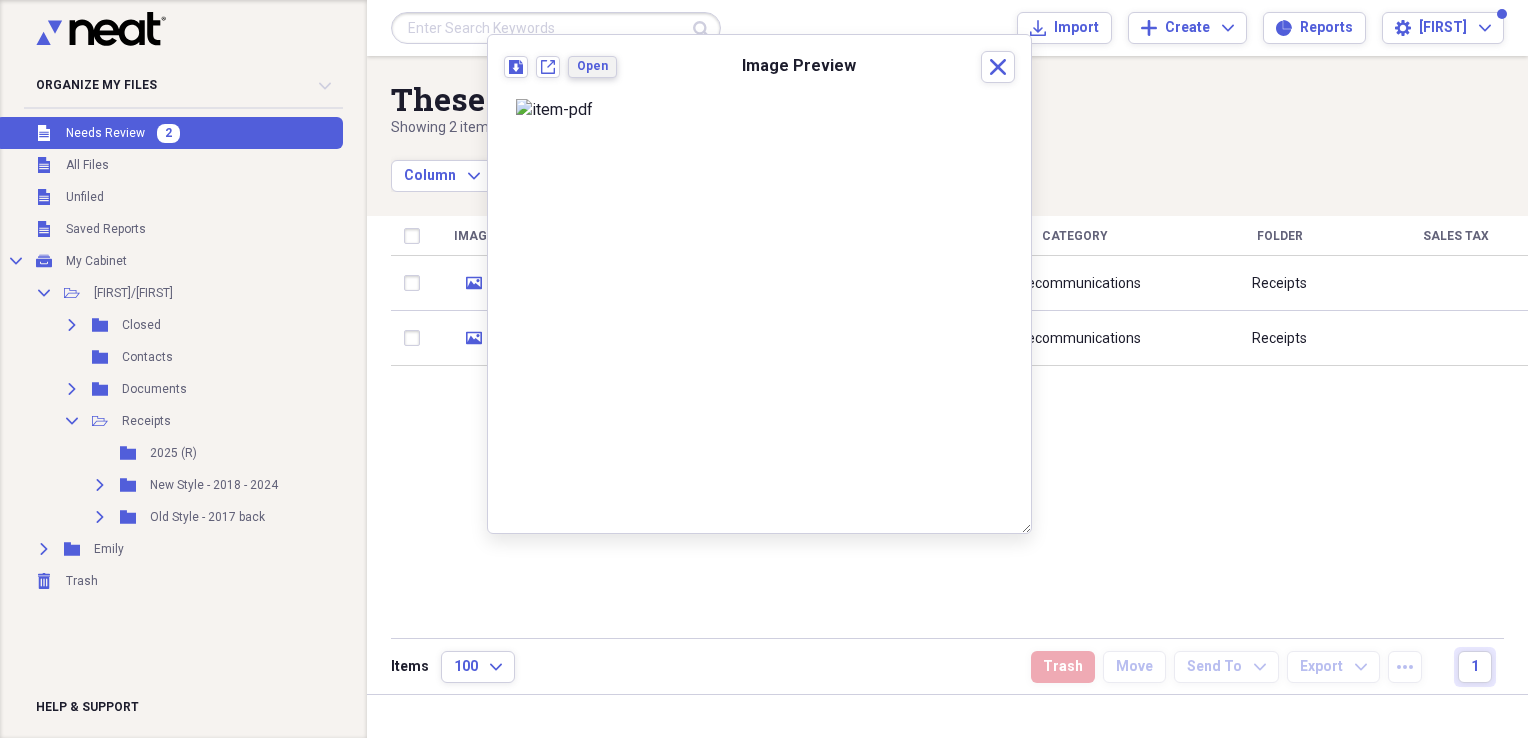 click on "Open" at bounding box center [592, 66] 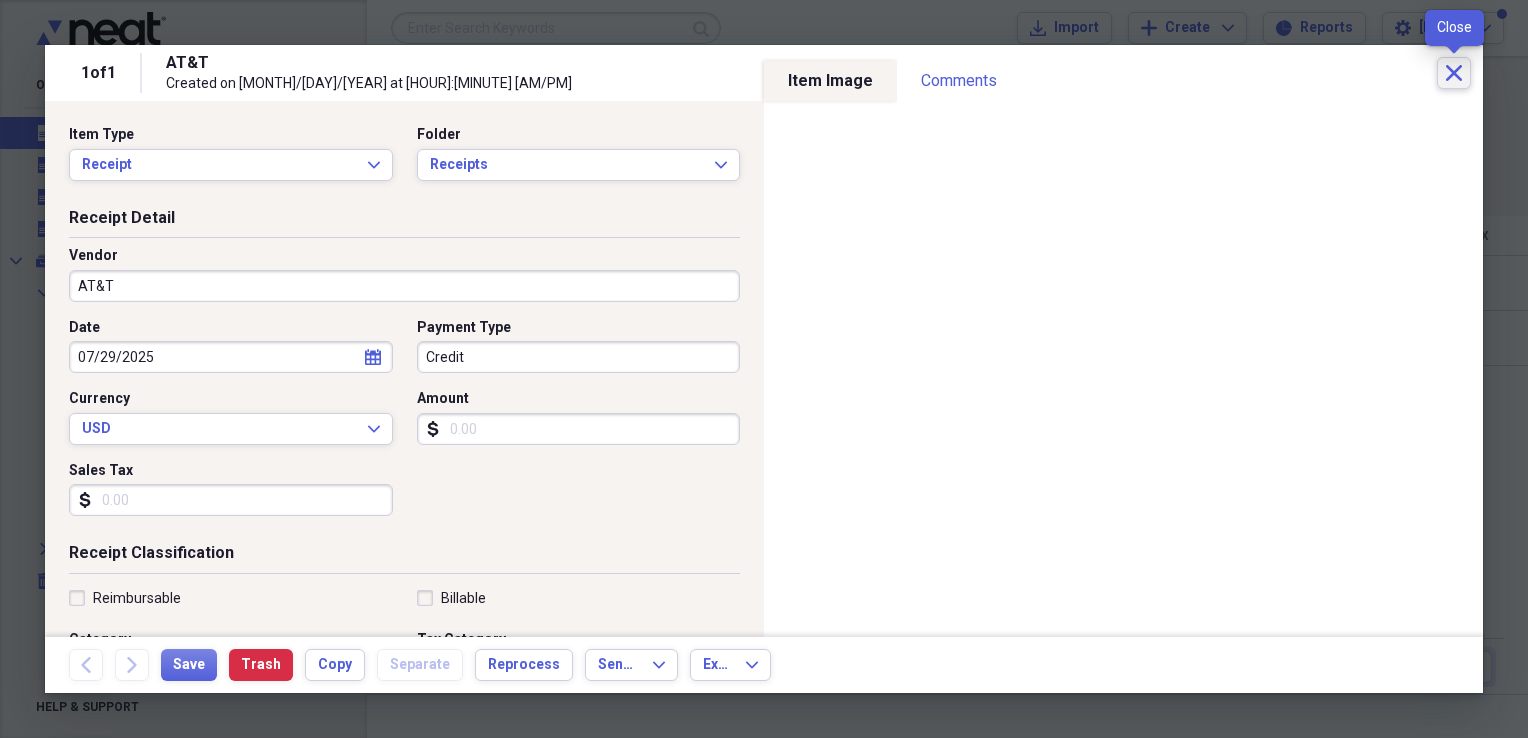 click 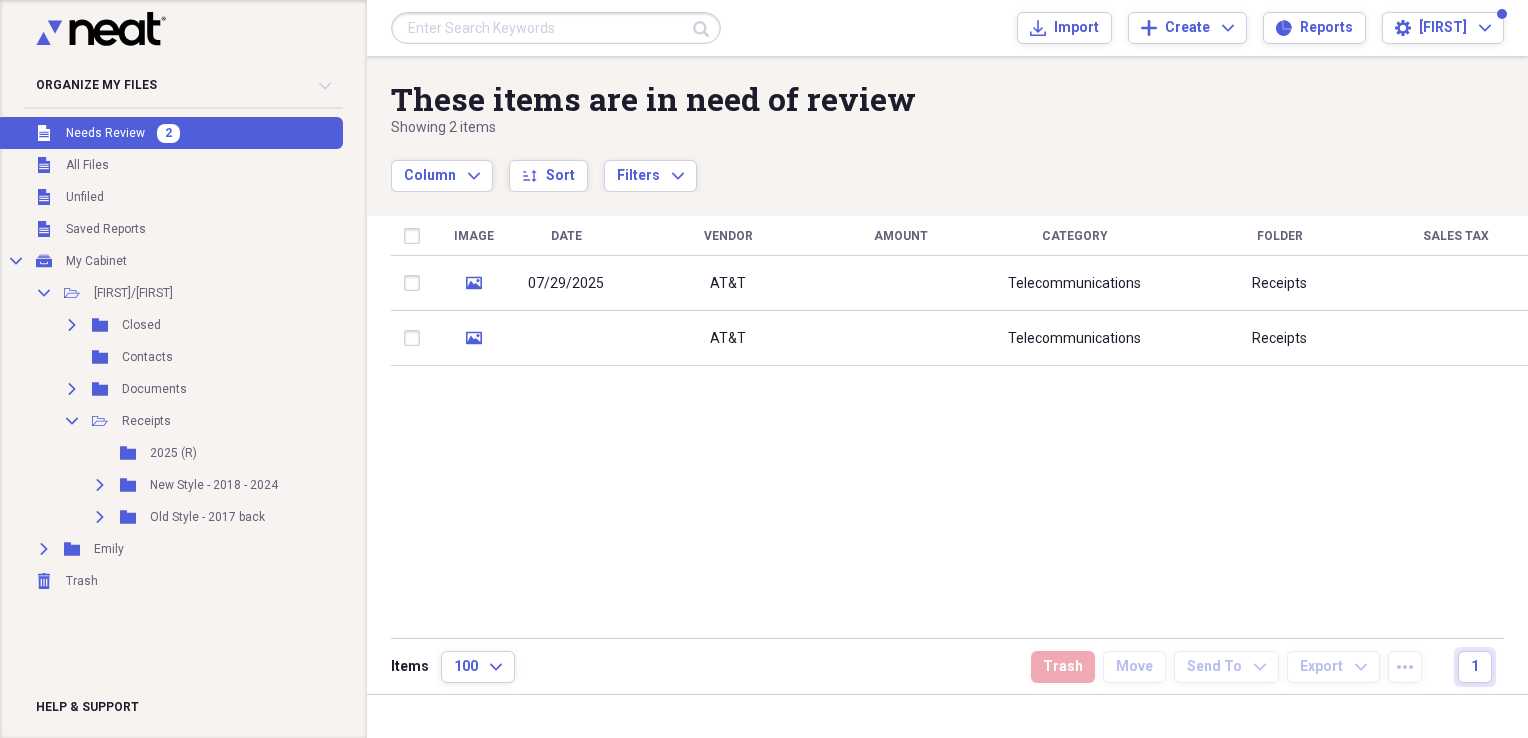 click on "Needs Review" at bounding box center (105, 133) 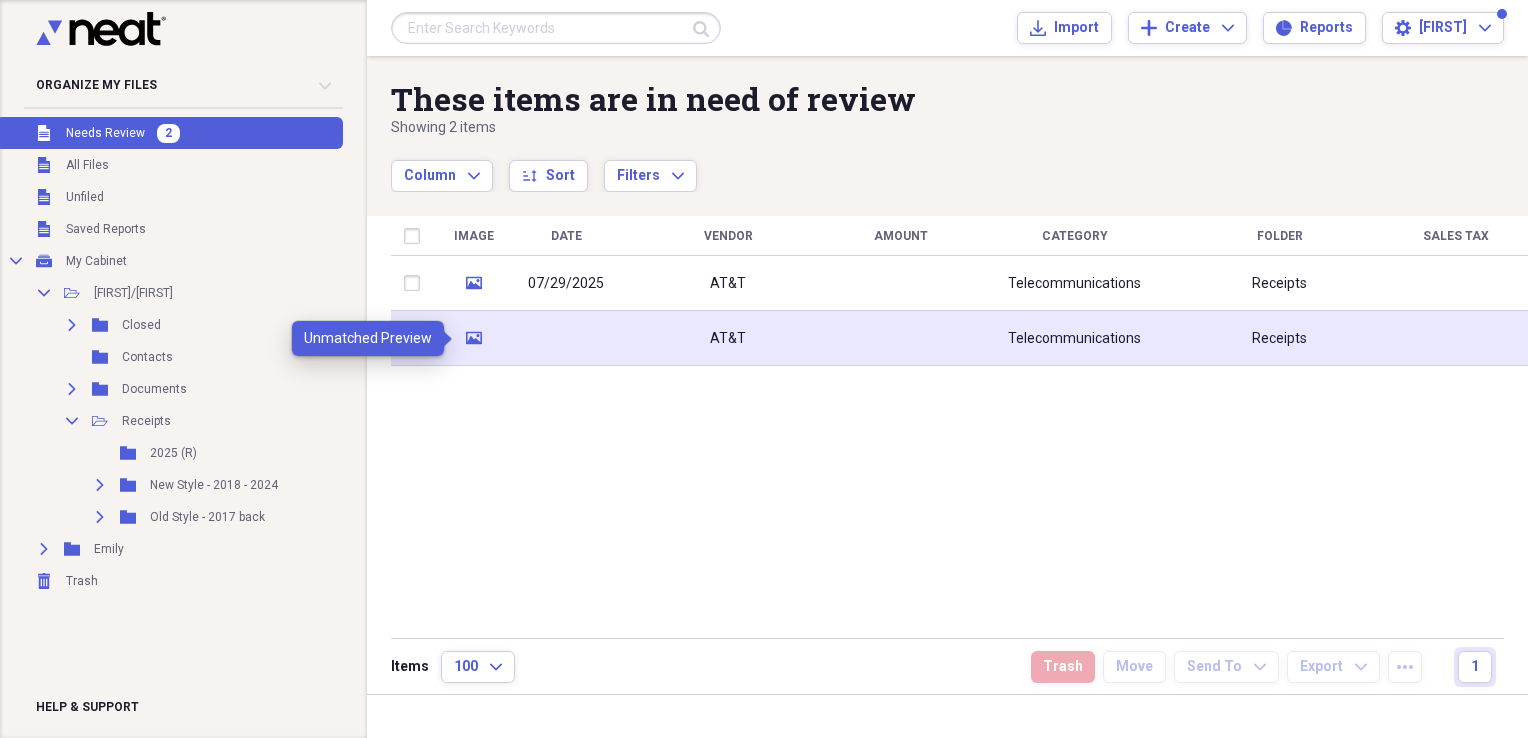 click 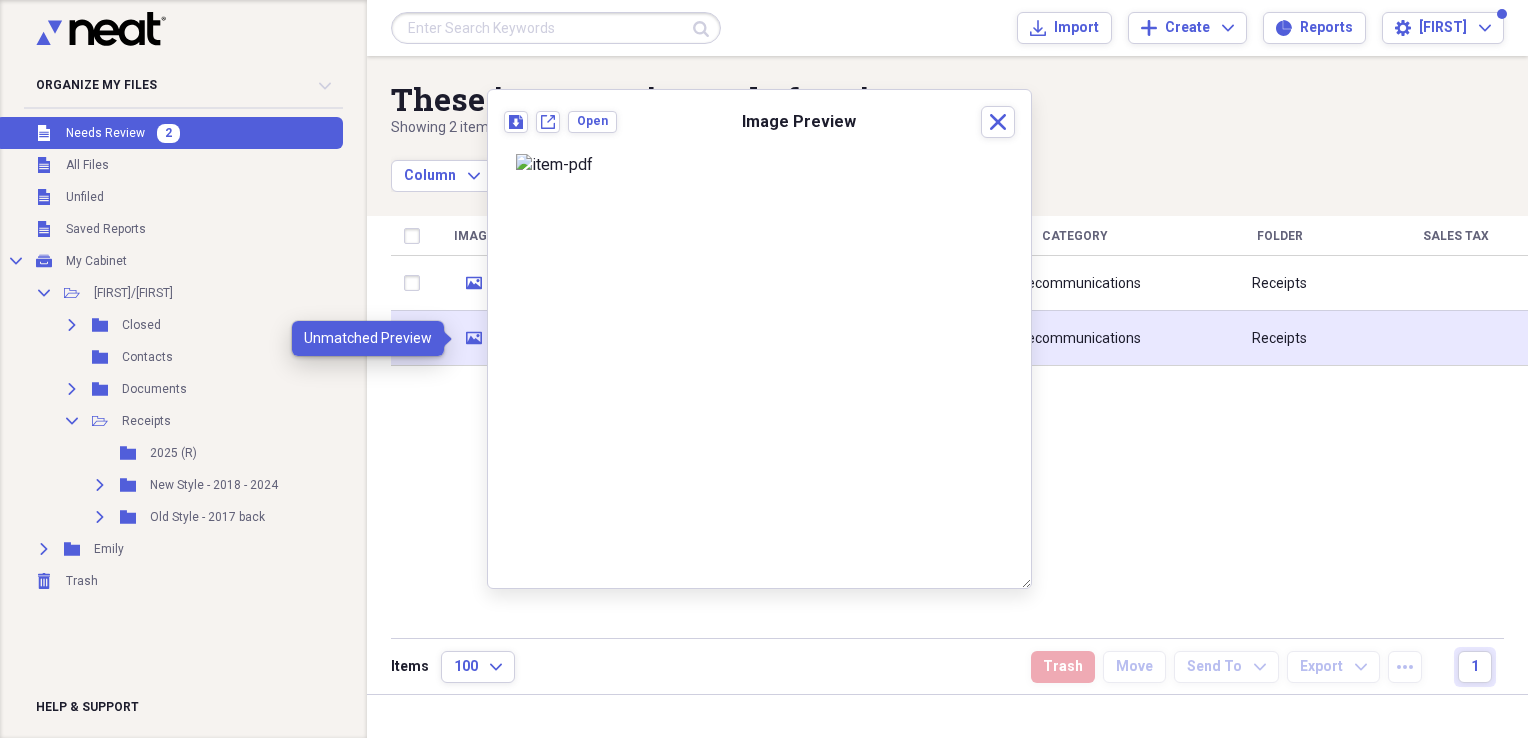click 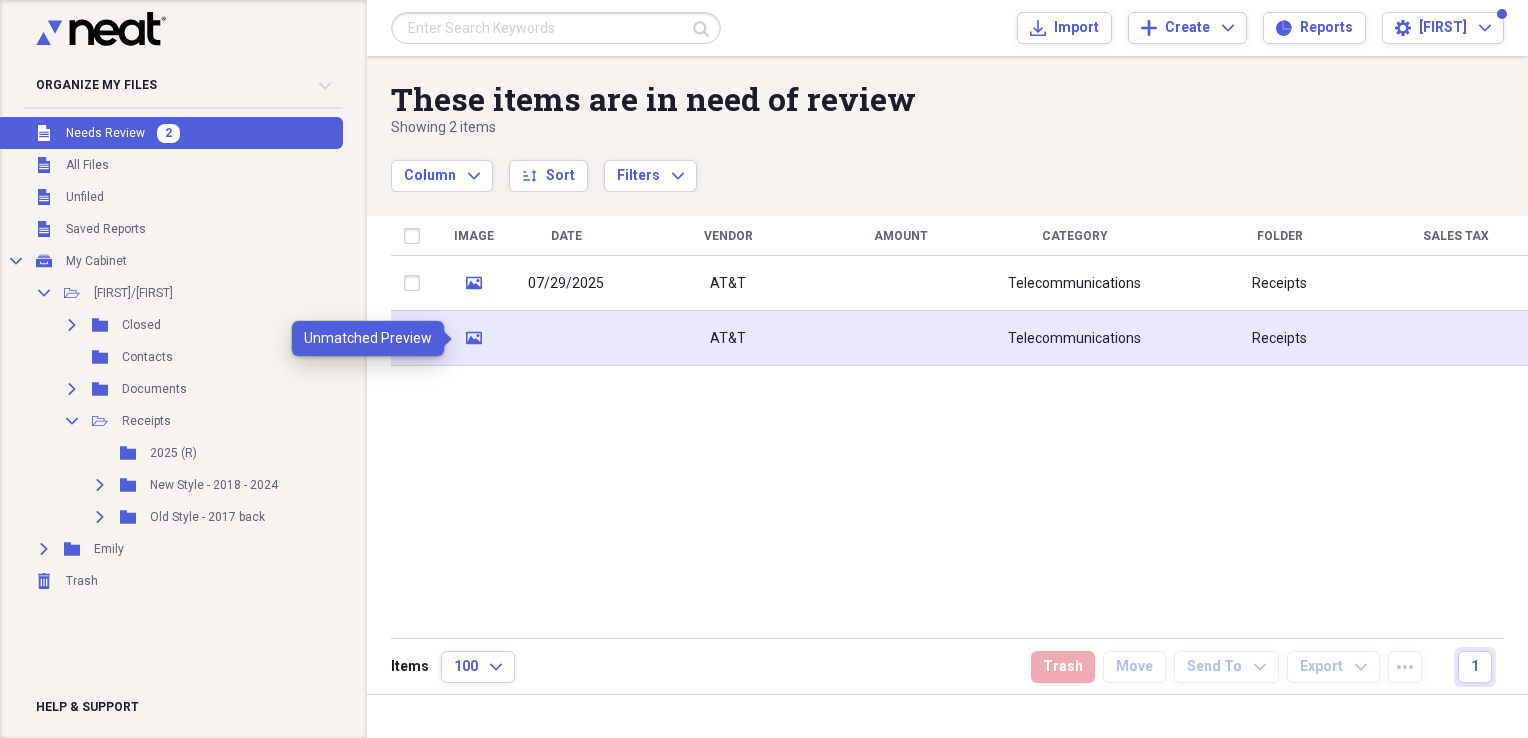 click 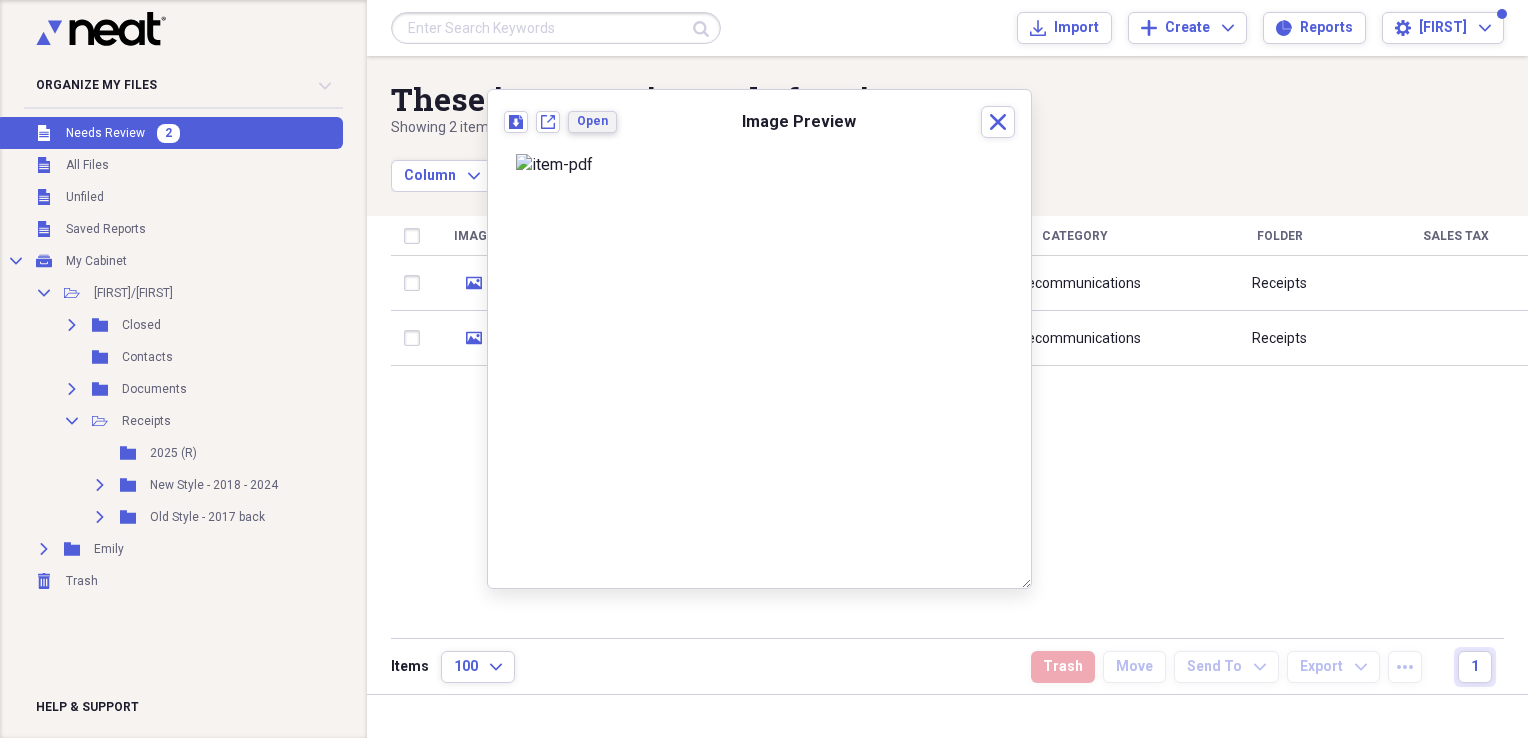 click on "Open" at bounding box center [592, 121] 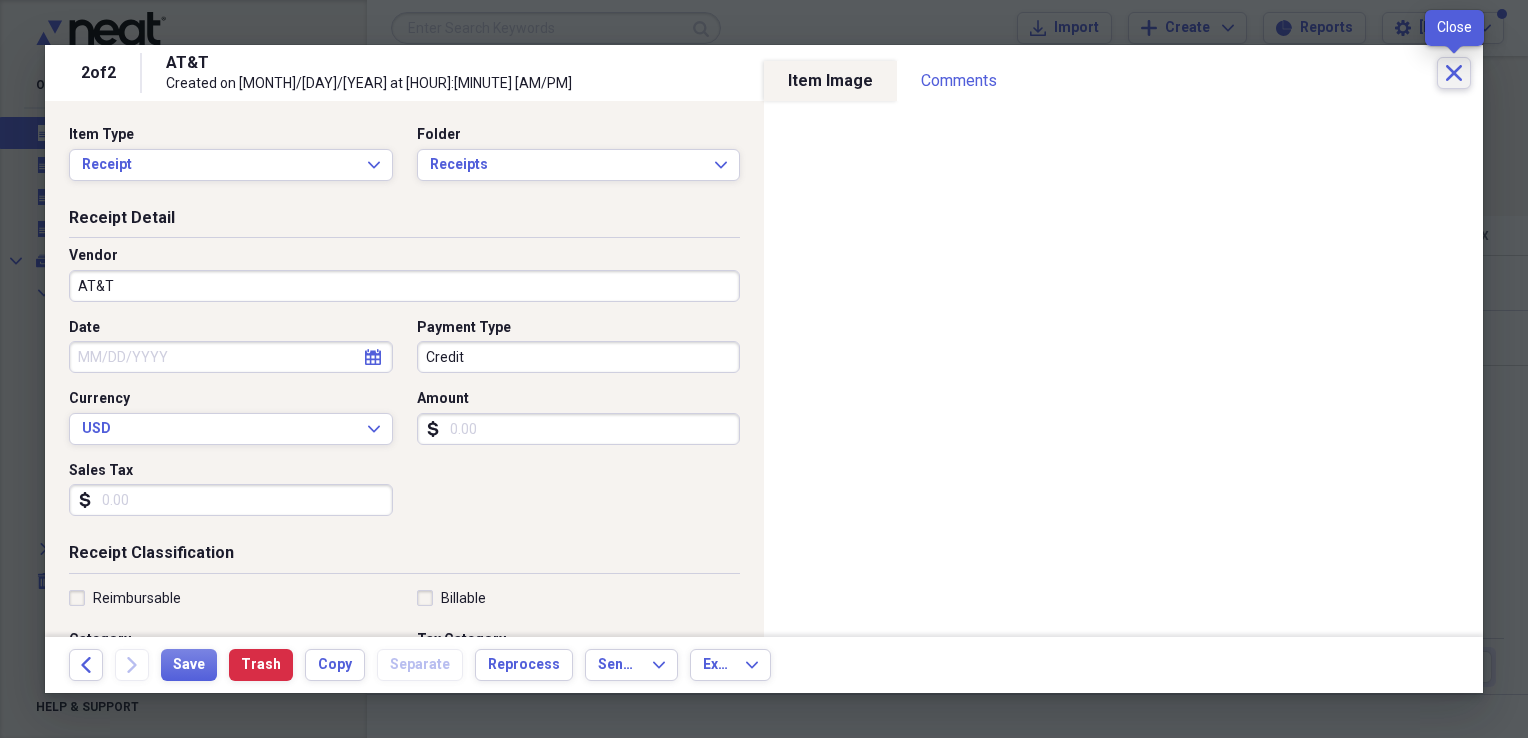 click on "Close" 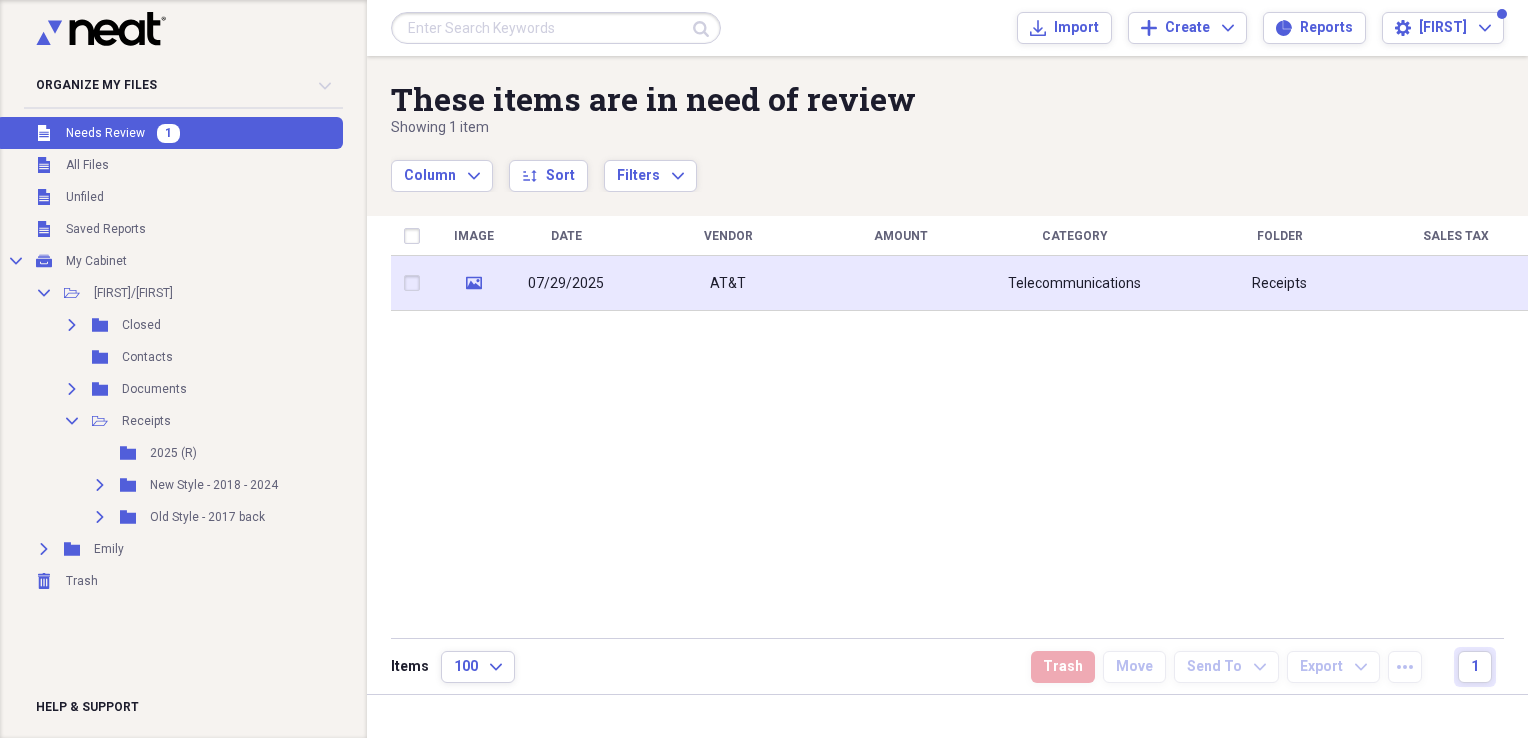click on "media" 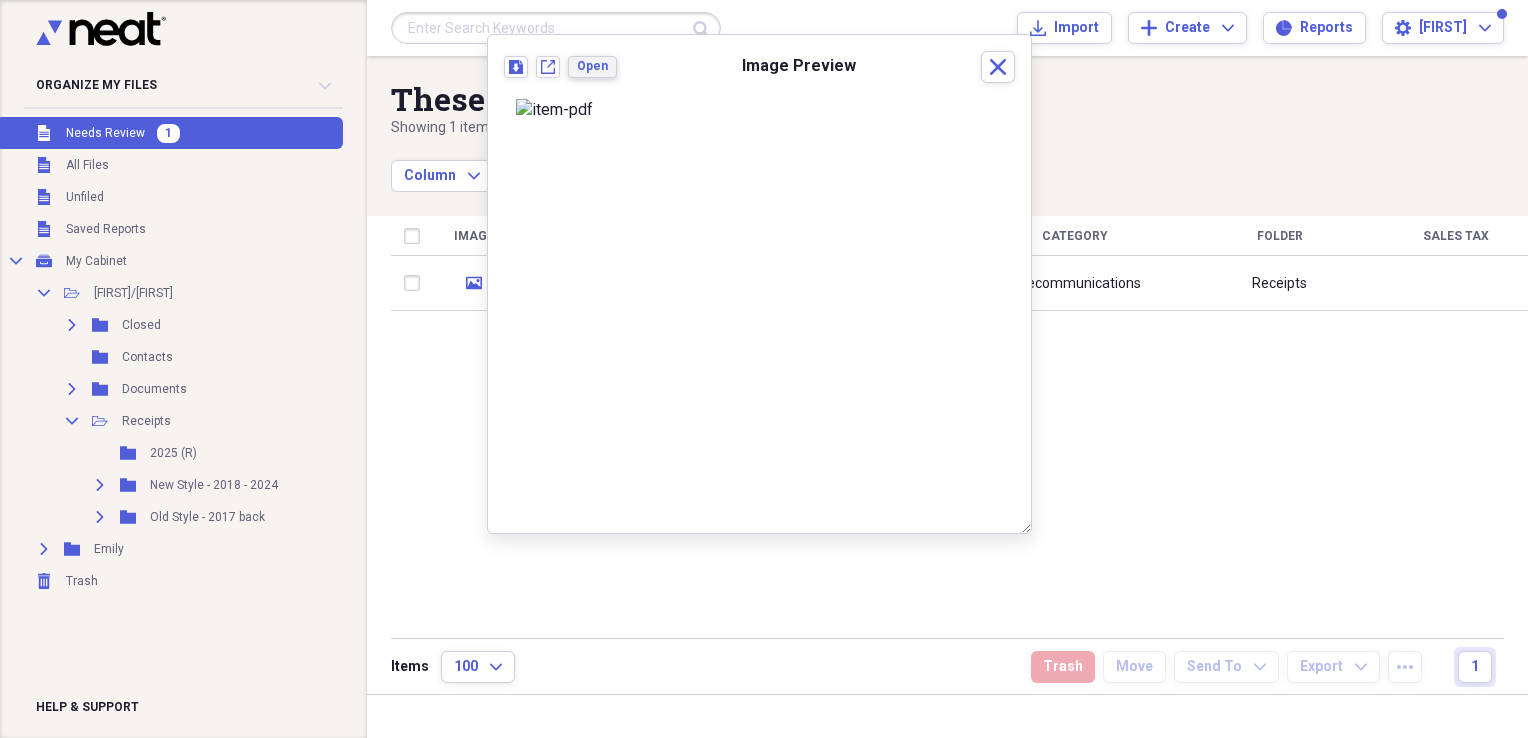 click on "Open" at bounding box center [592, 66] 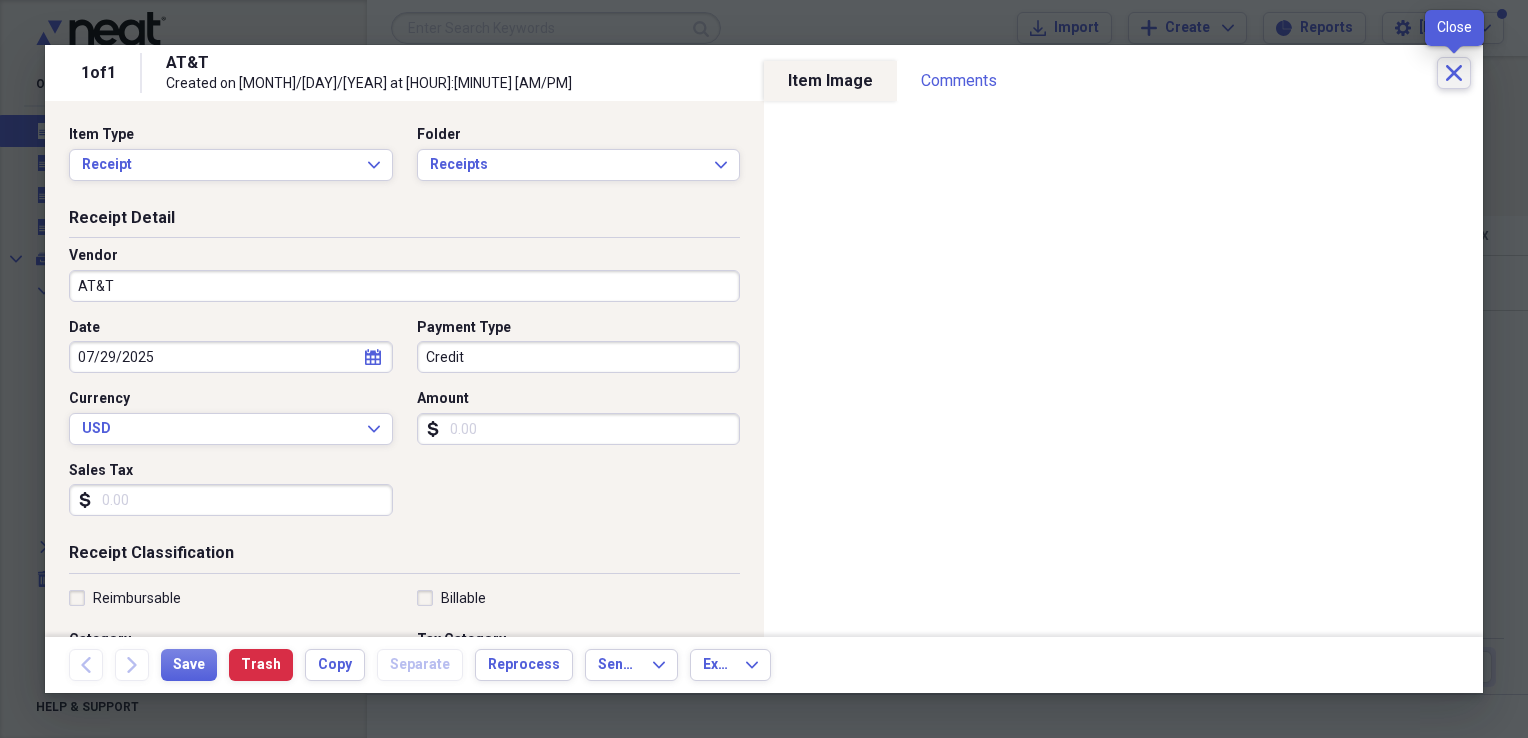 click on "Close" 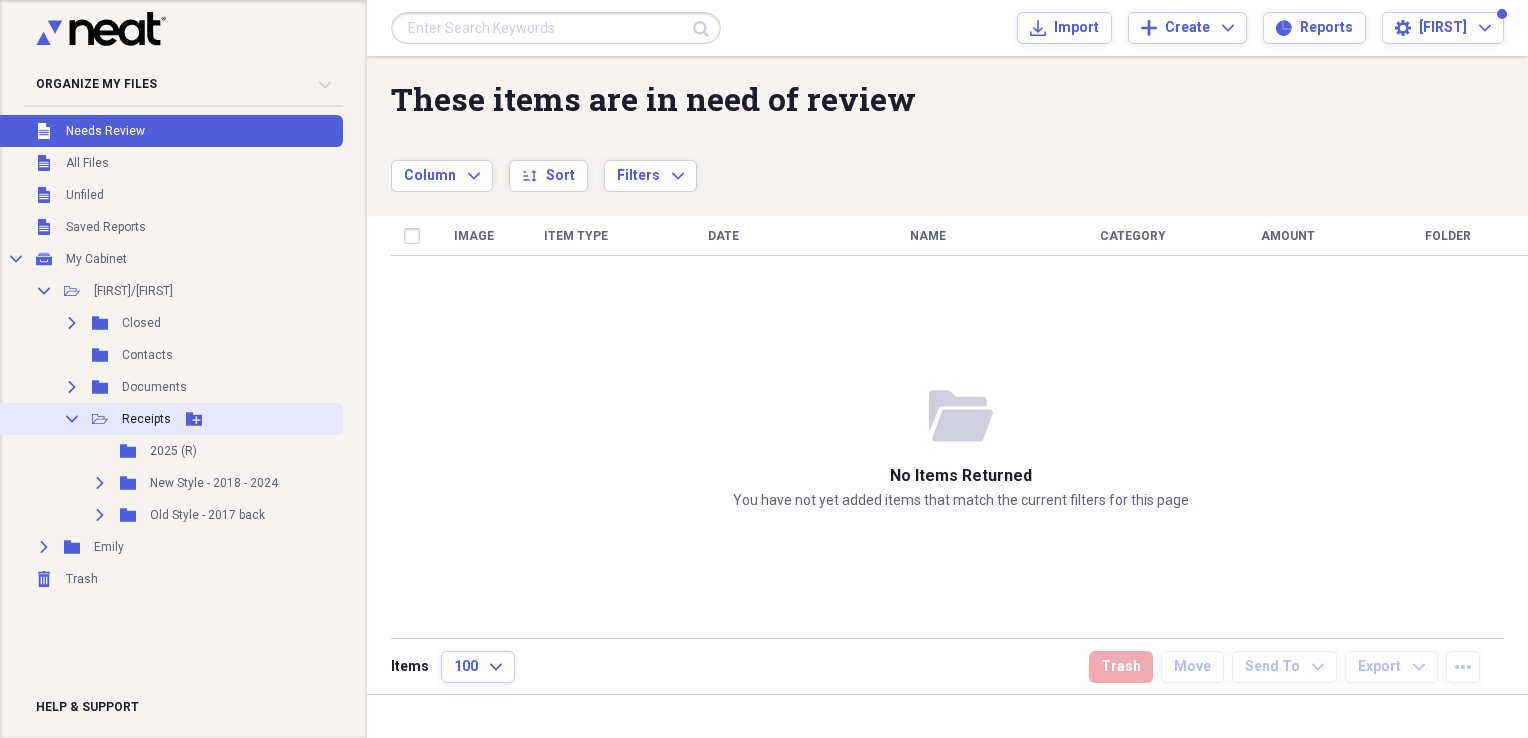 click on "Receipts" at bounding box center [146, 419] 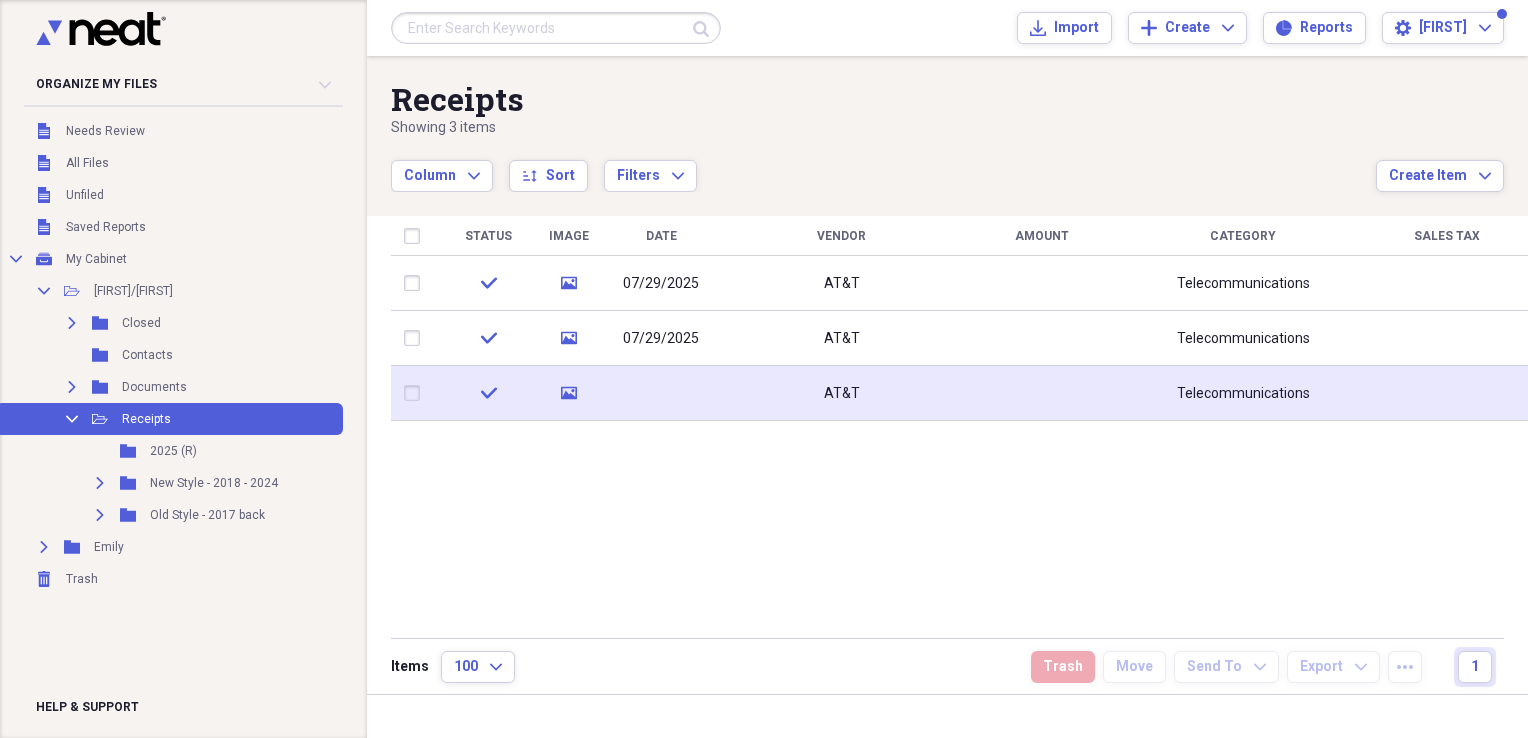 click on "media" 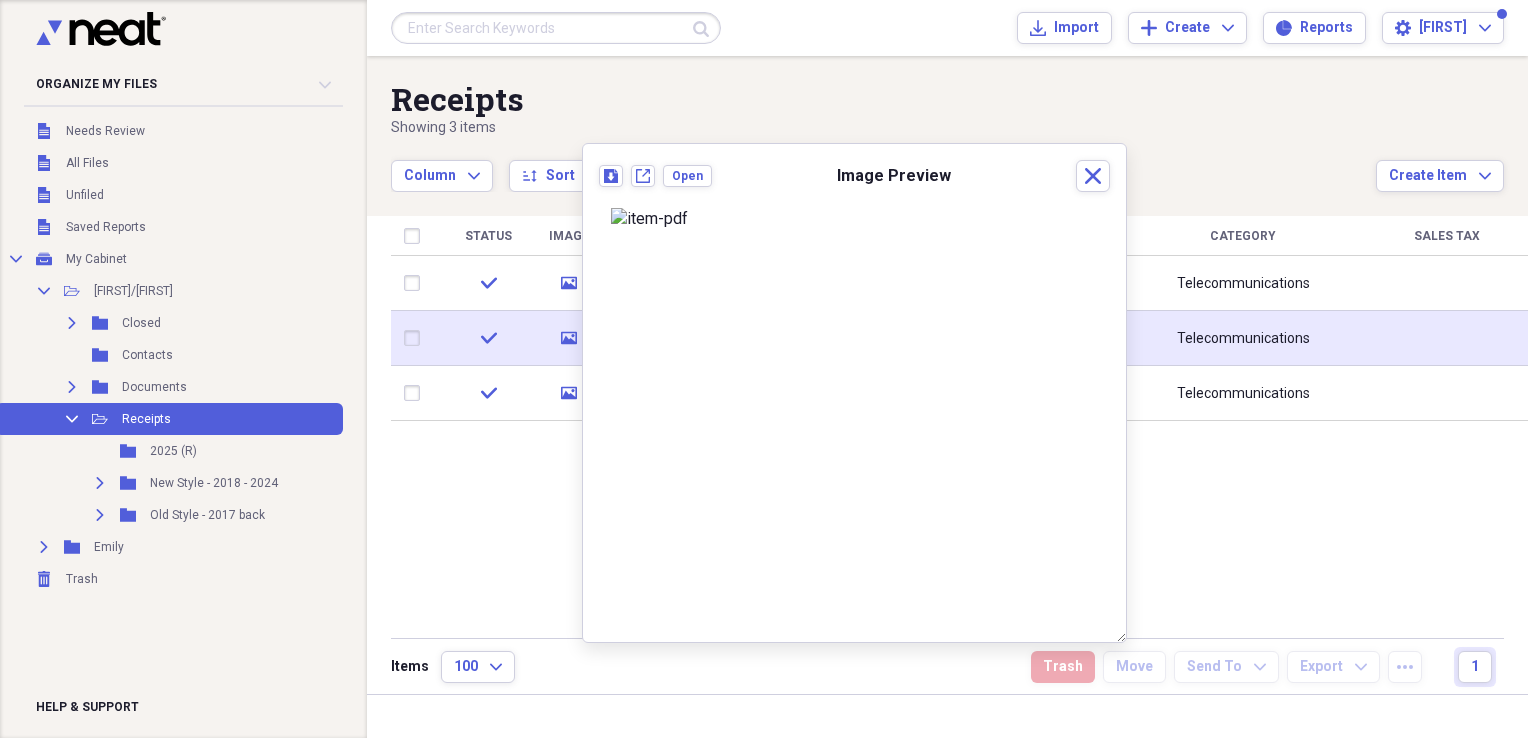 click on "media" 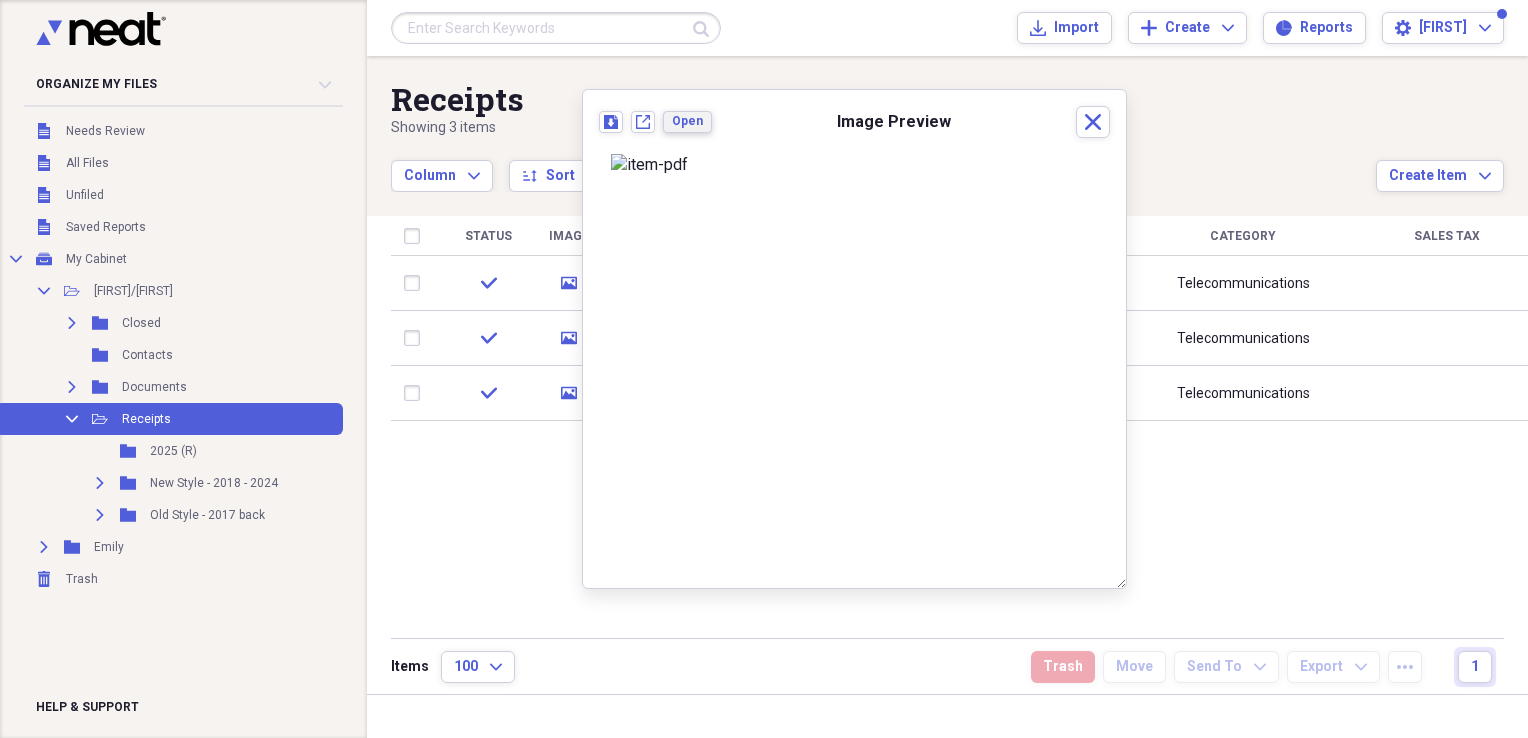 click on "Open" at bounding box center (687, 121) 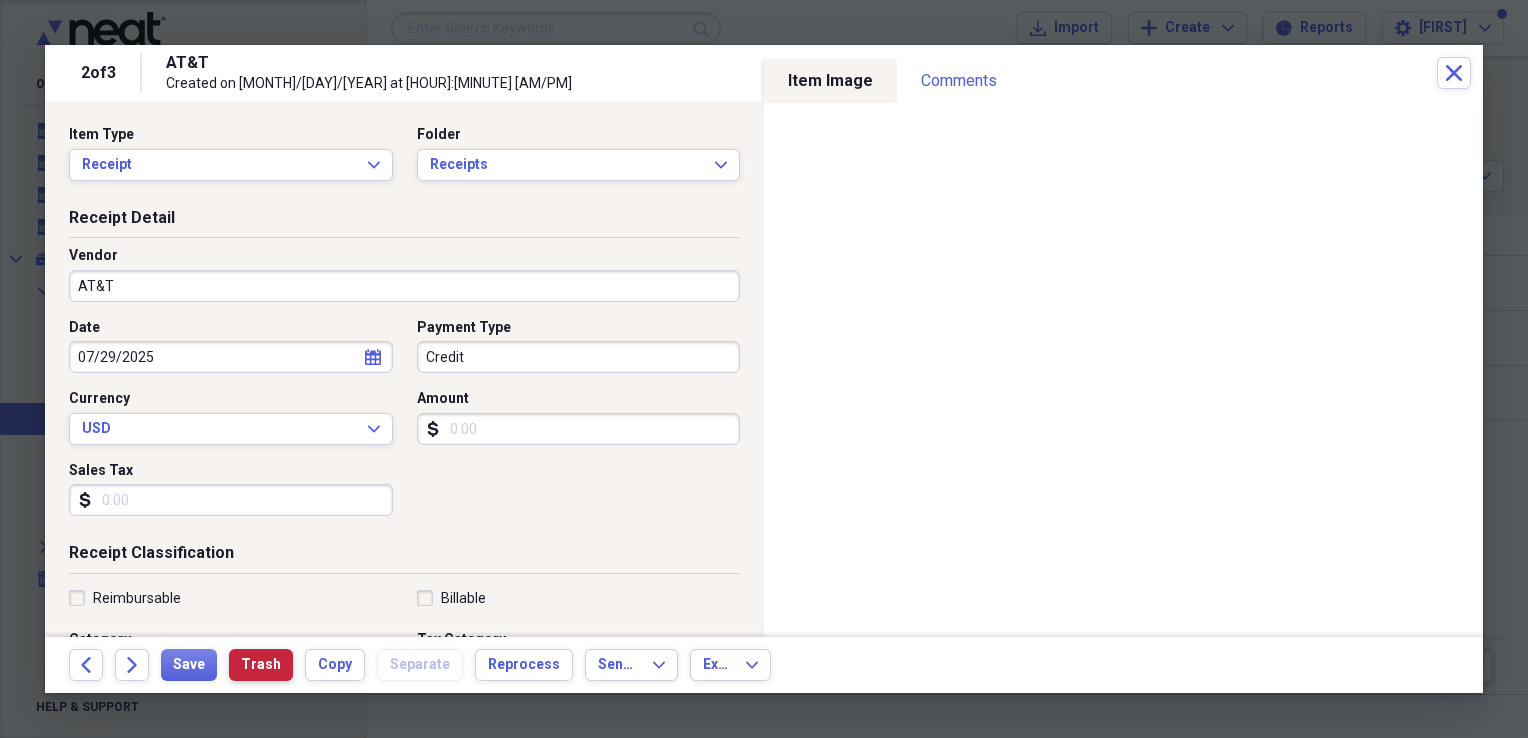 click on "Trash" at bounding box center [261, 665] 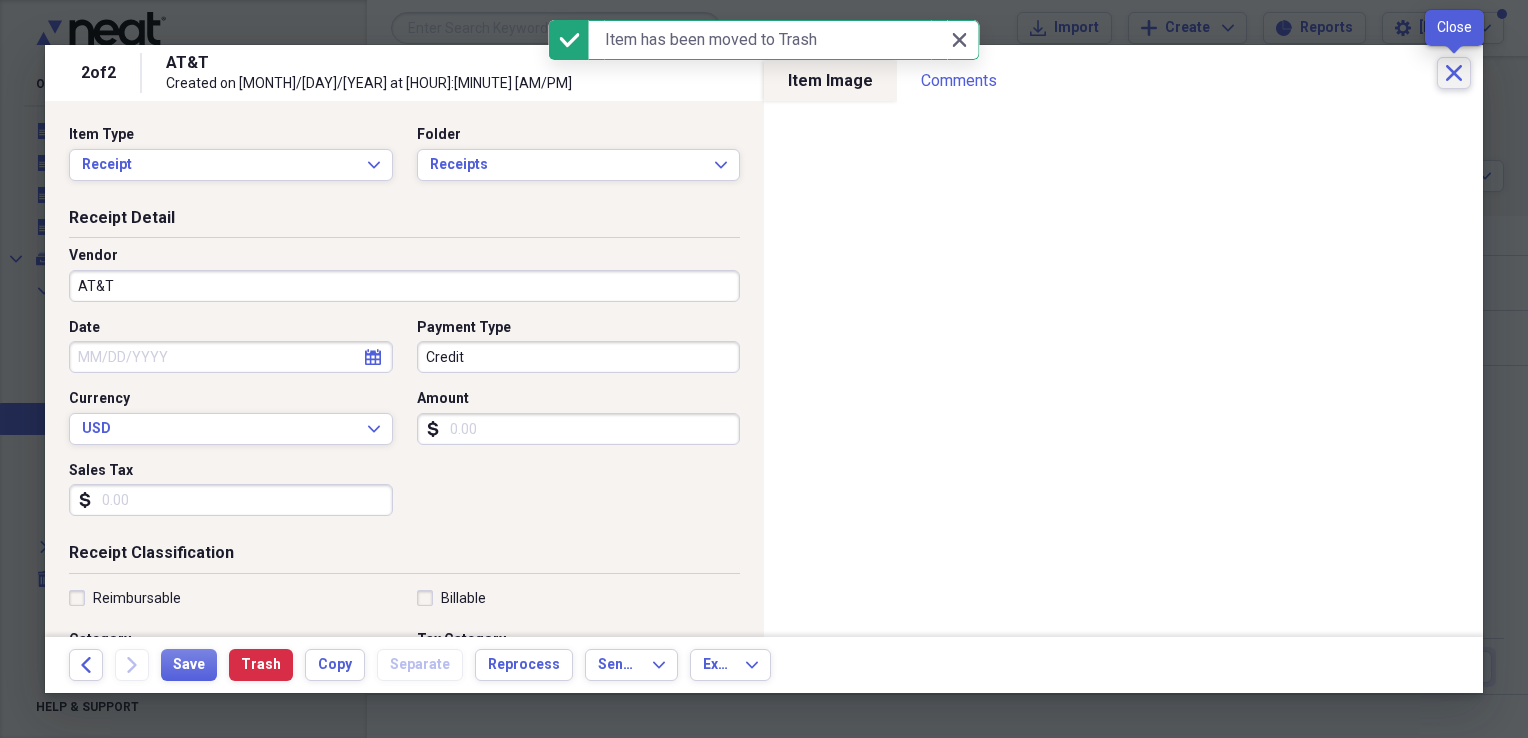 click on "Close" 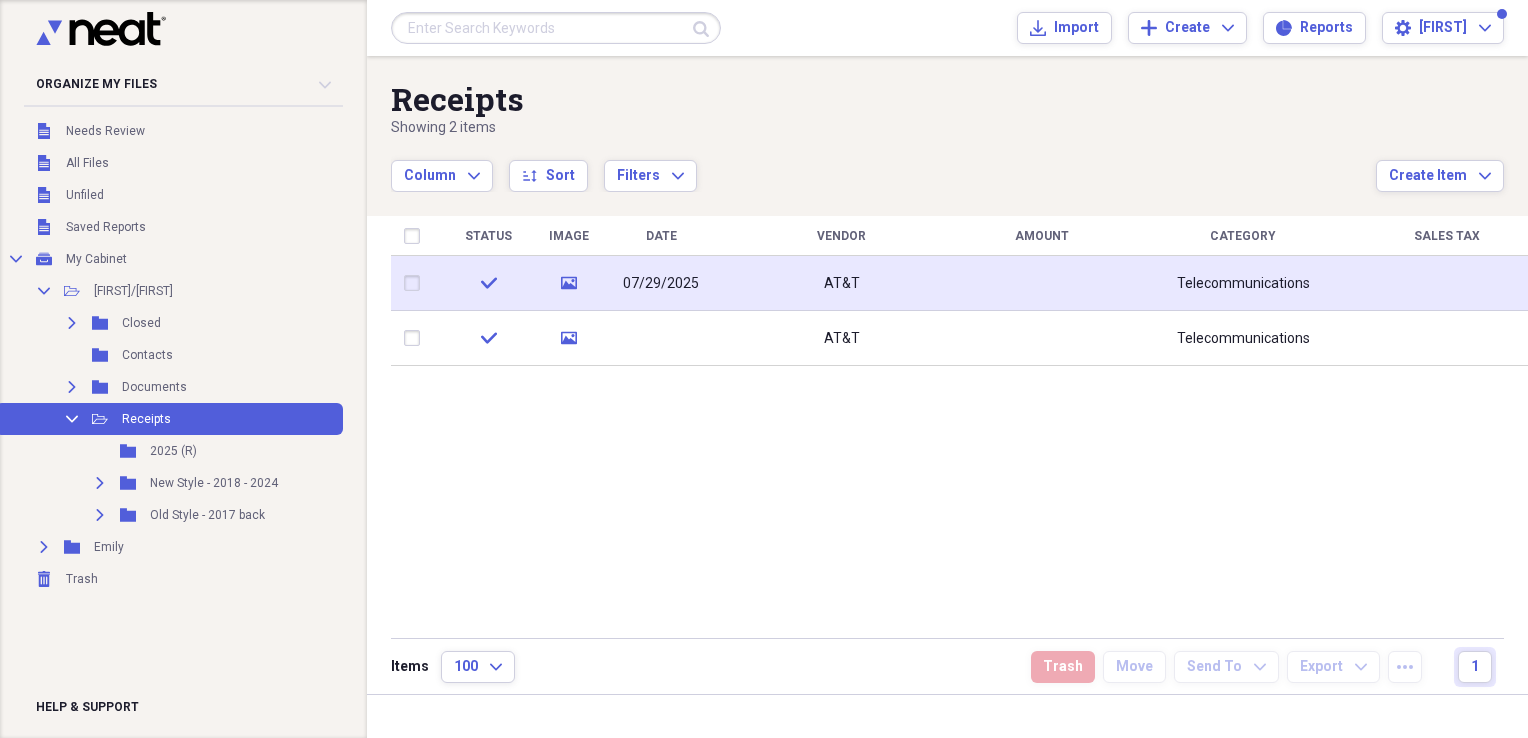 click 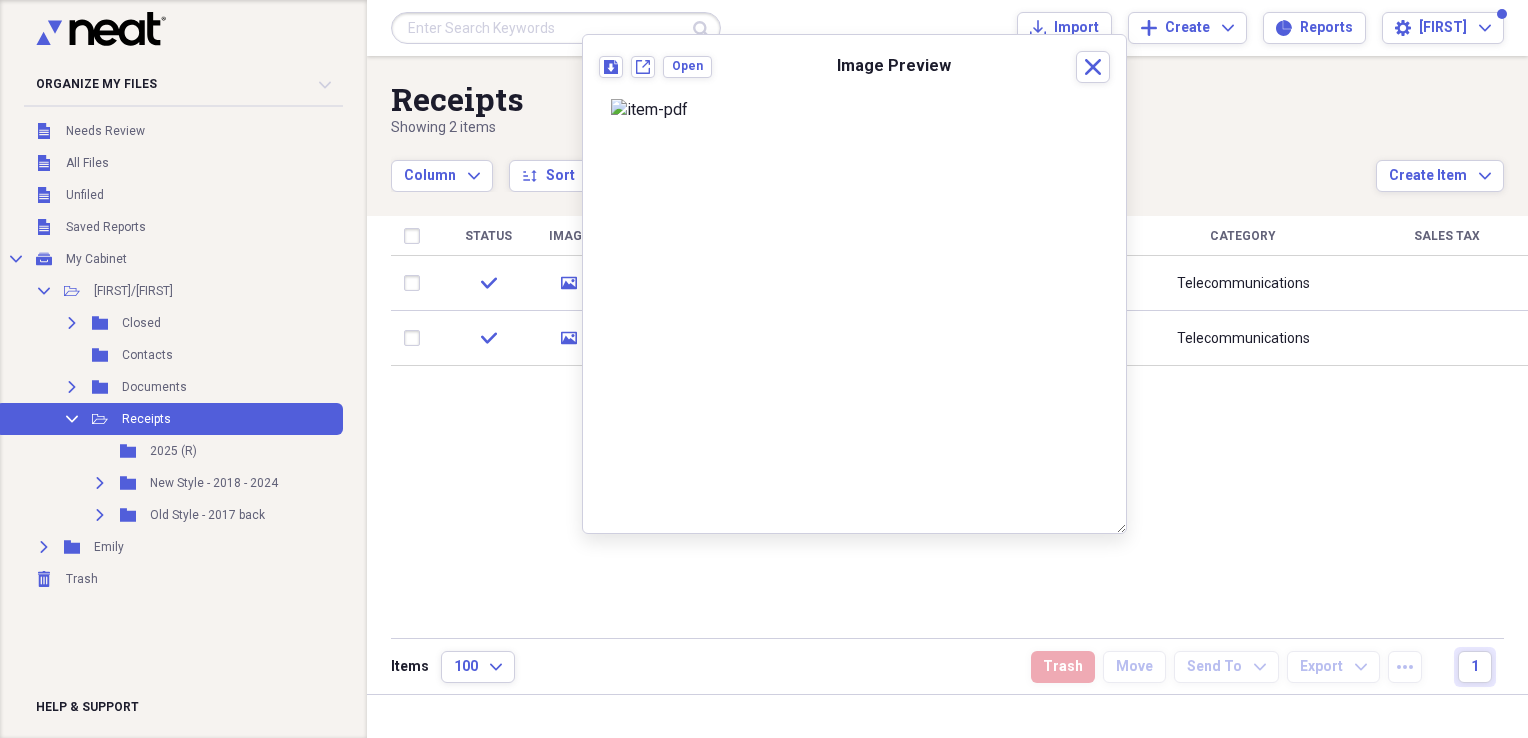 scroll, scrollTop: 190, scrollLeft: 0, axis: vertical 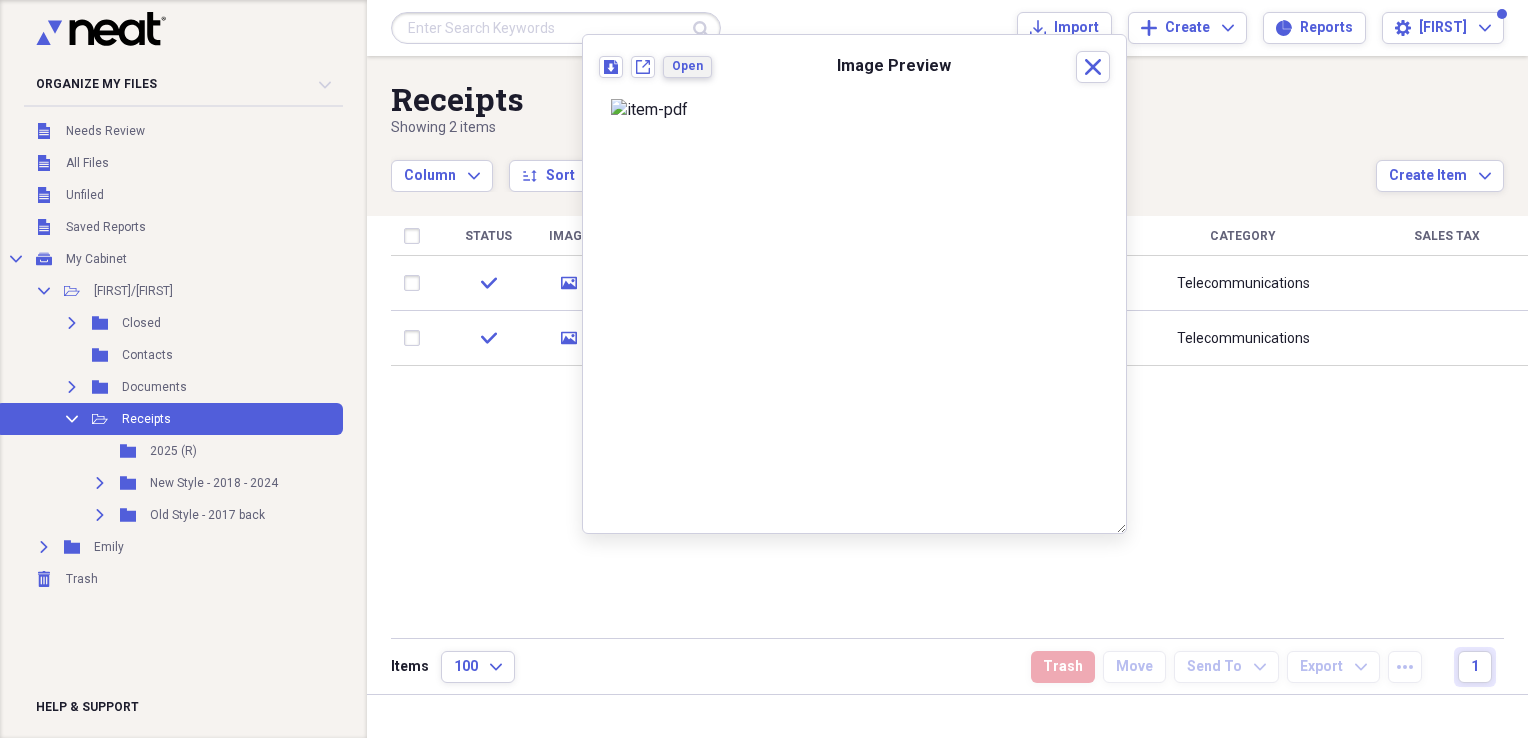 click on "Open" at bounding box center (687, 66) 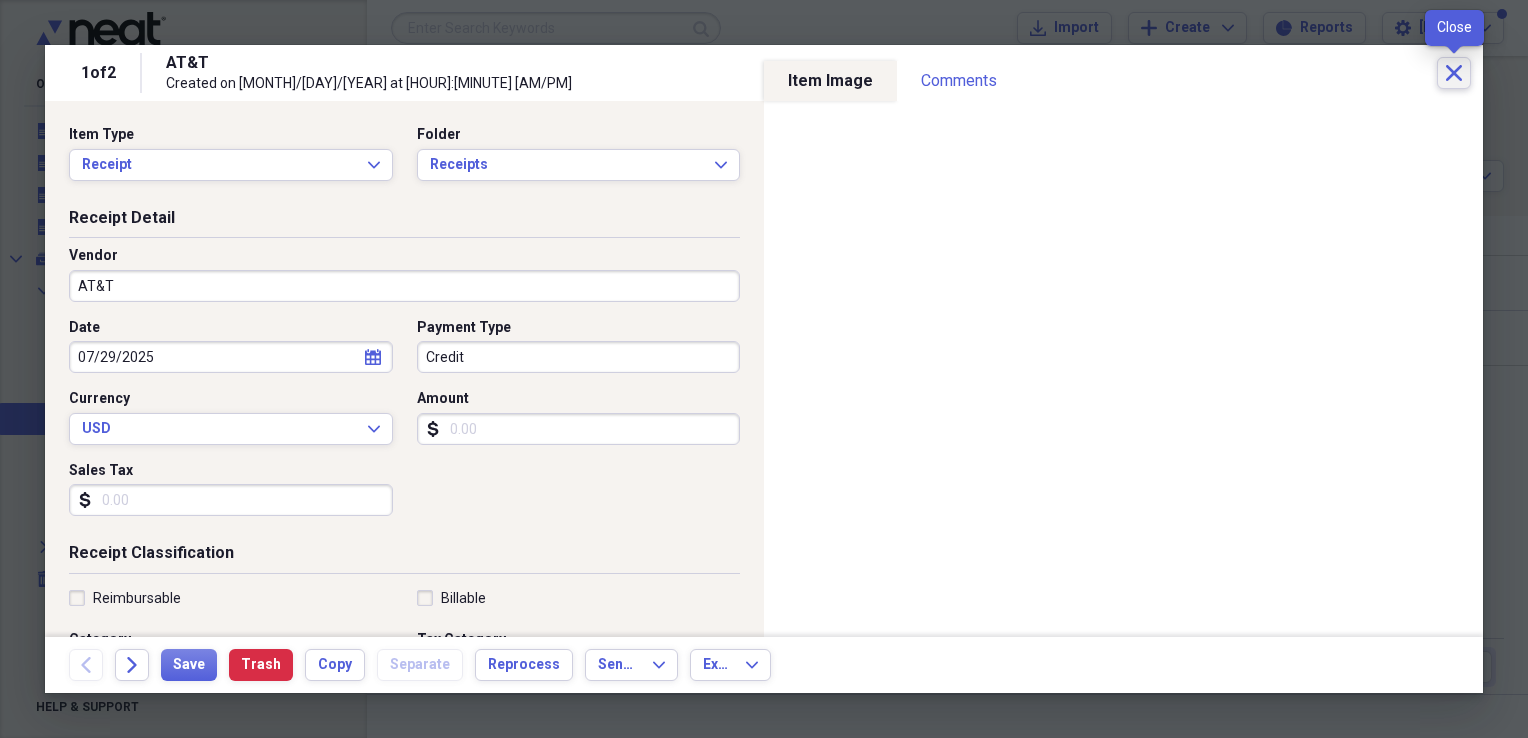 click on "Close" 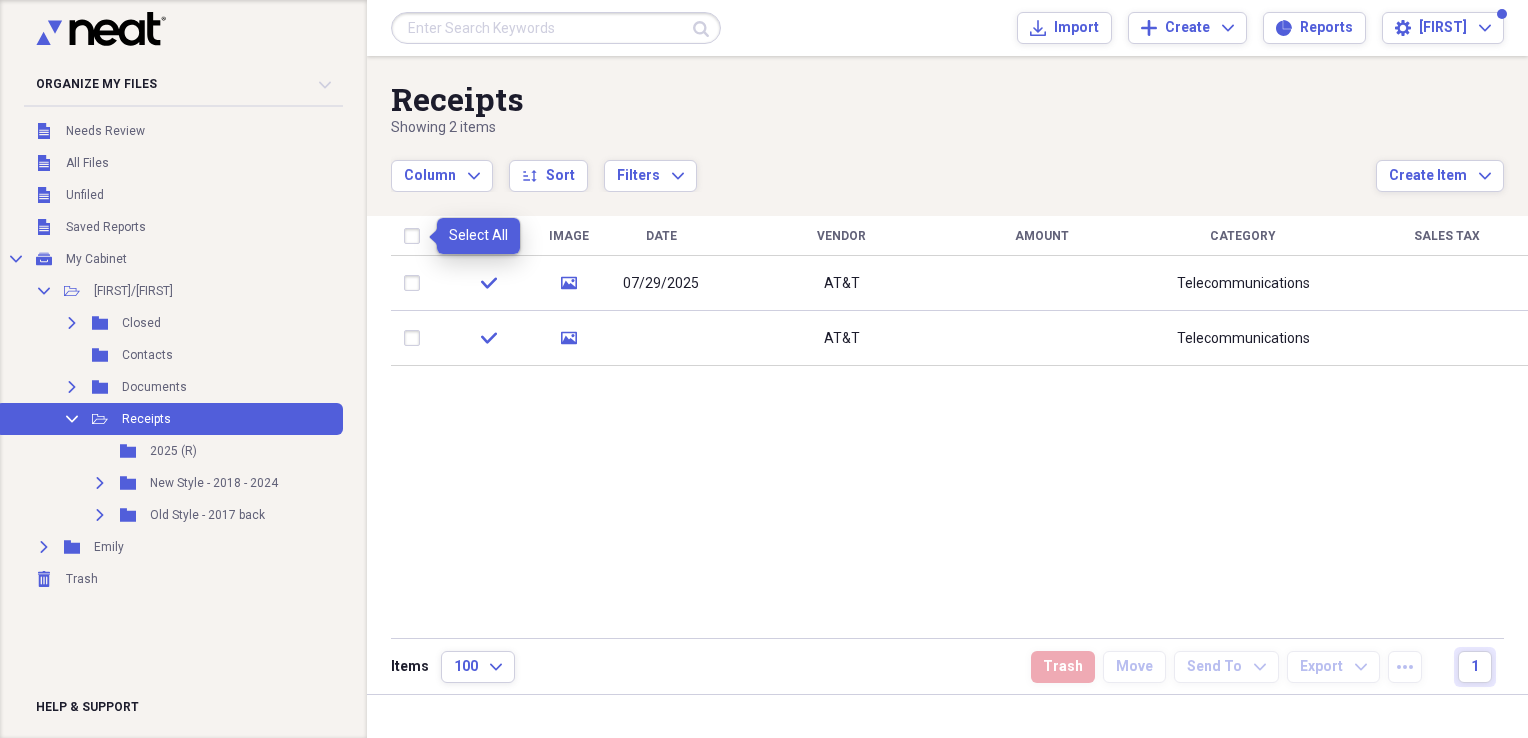 click at bounding box center (416, 236) 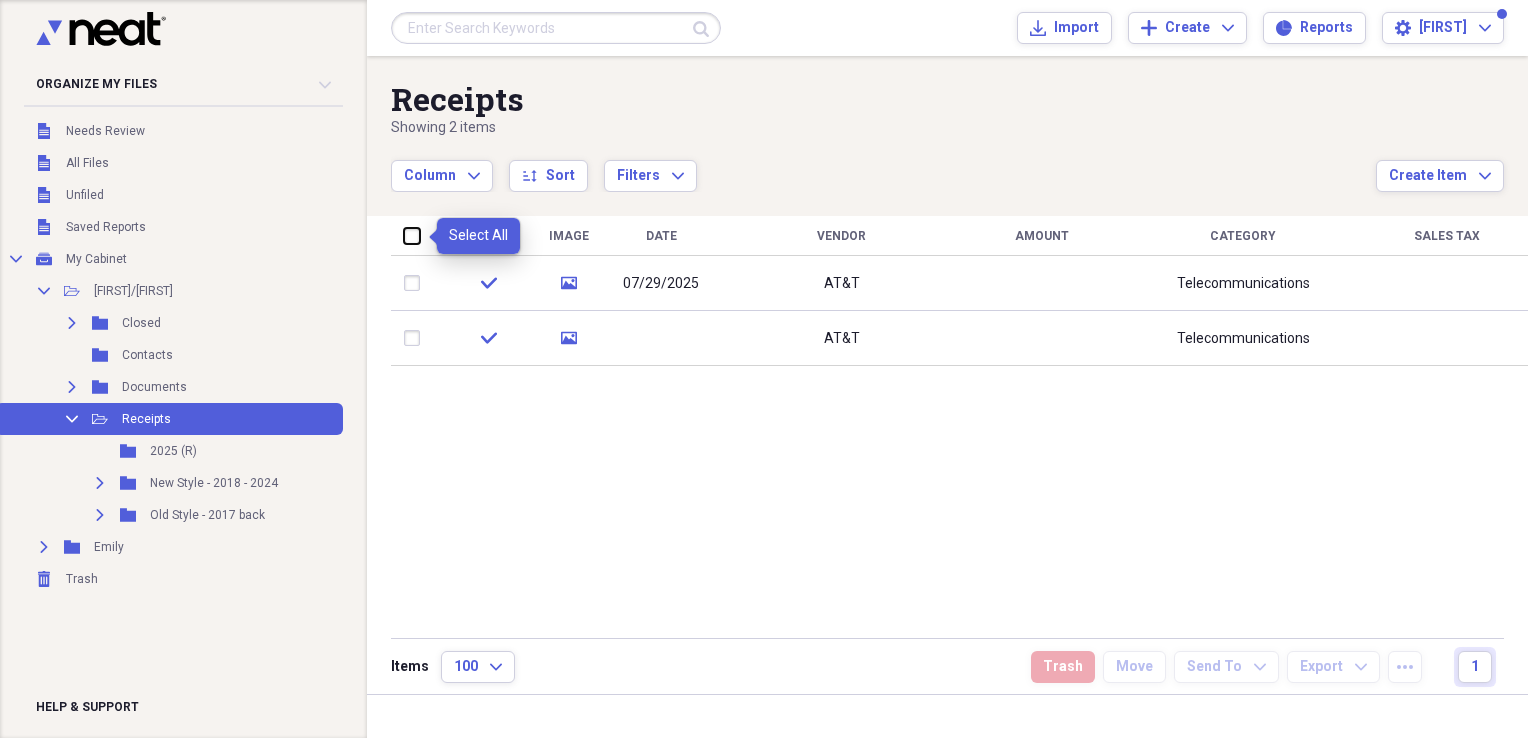 click at bounding box center [404, 235] 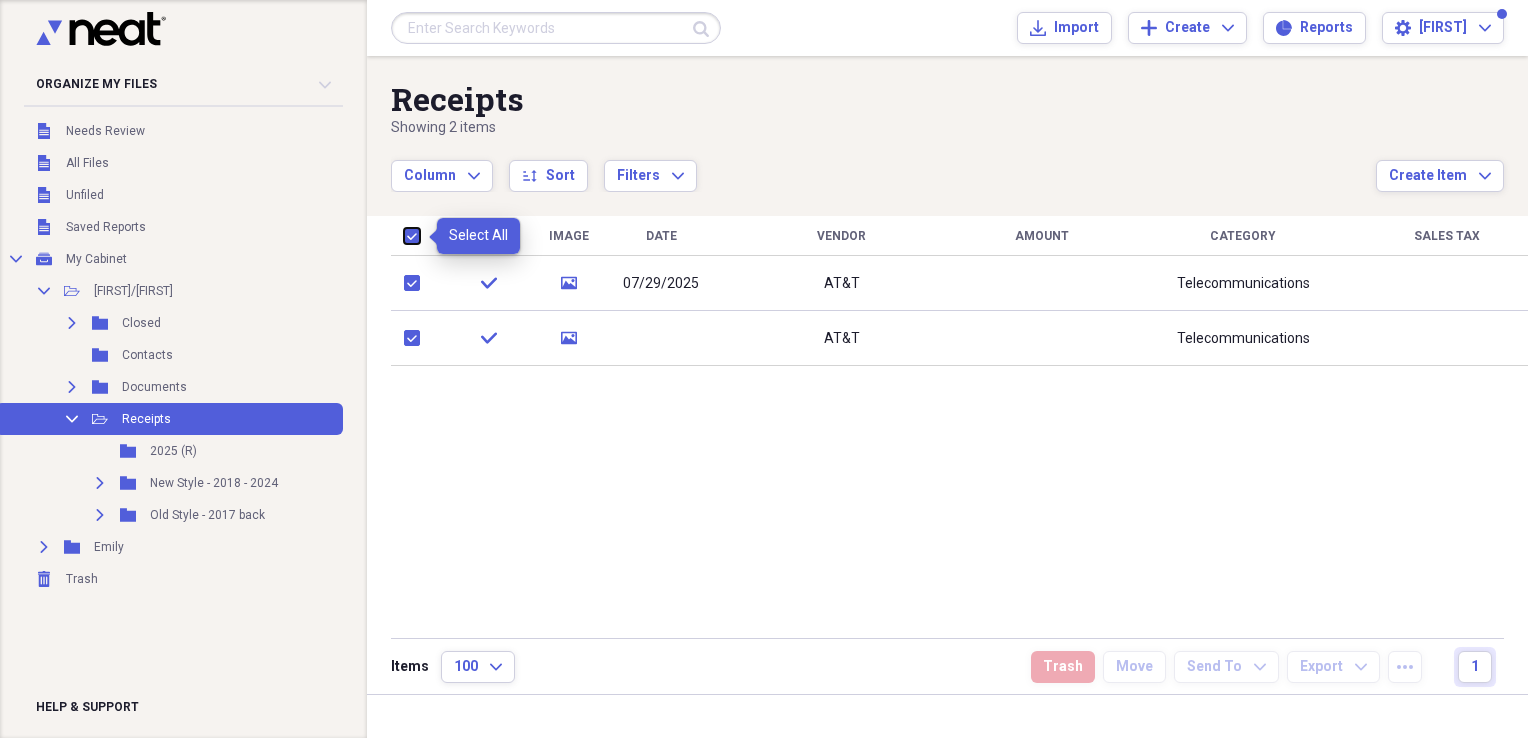 checkbox on "true" 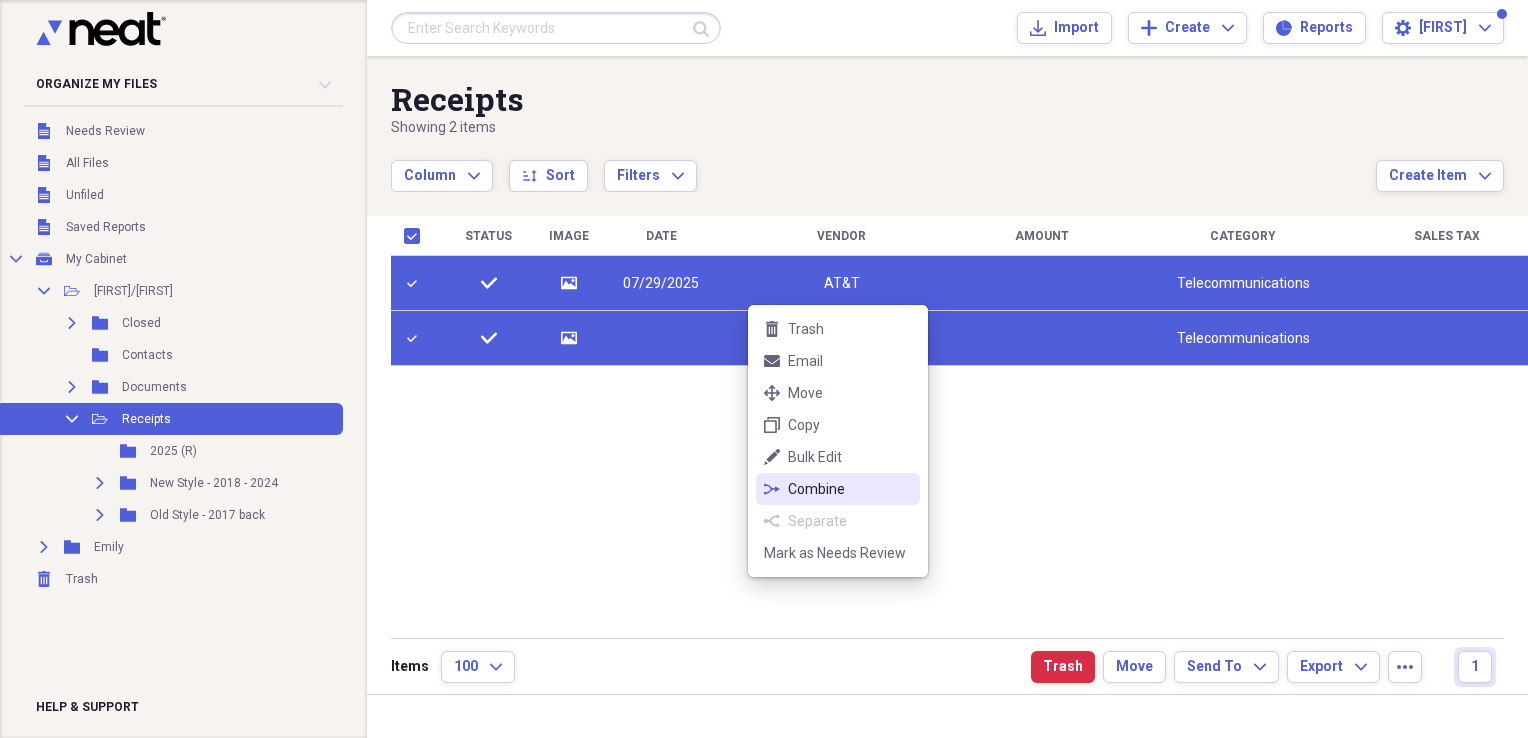 click on "Combine" at bounding box center (850, 489) 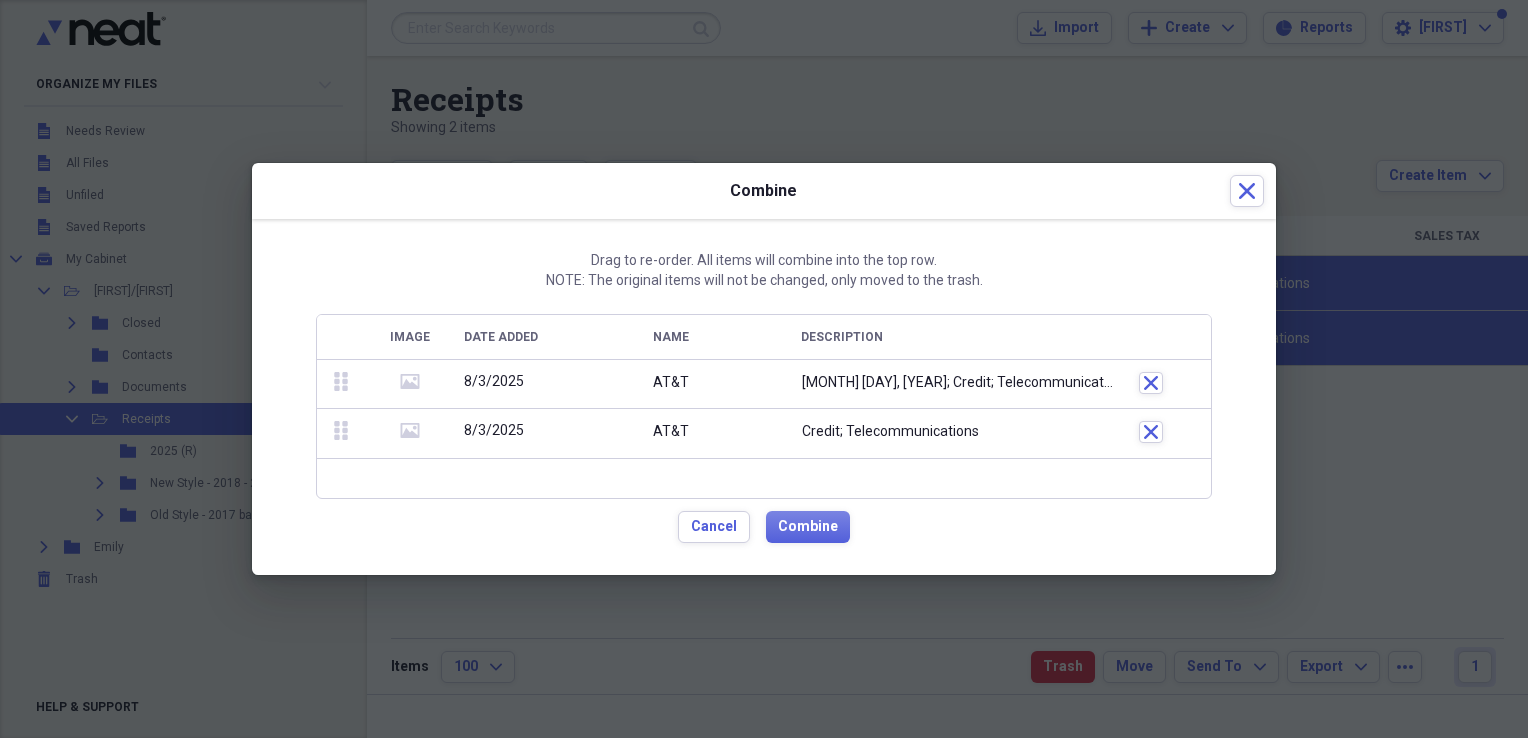 click 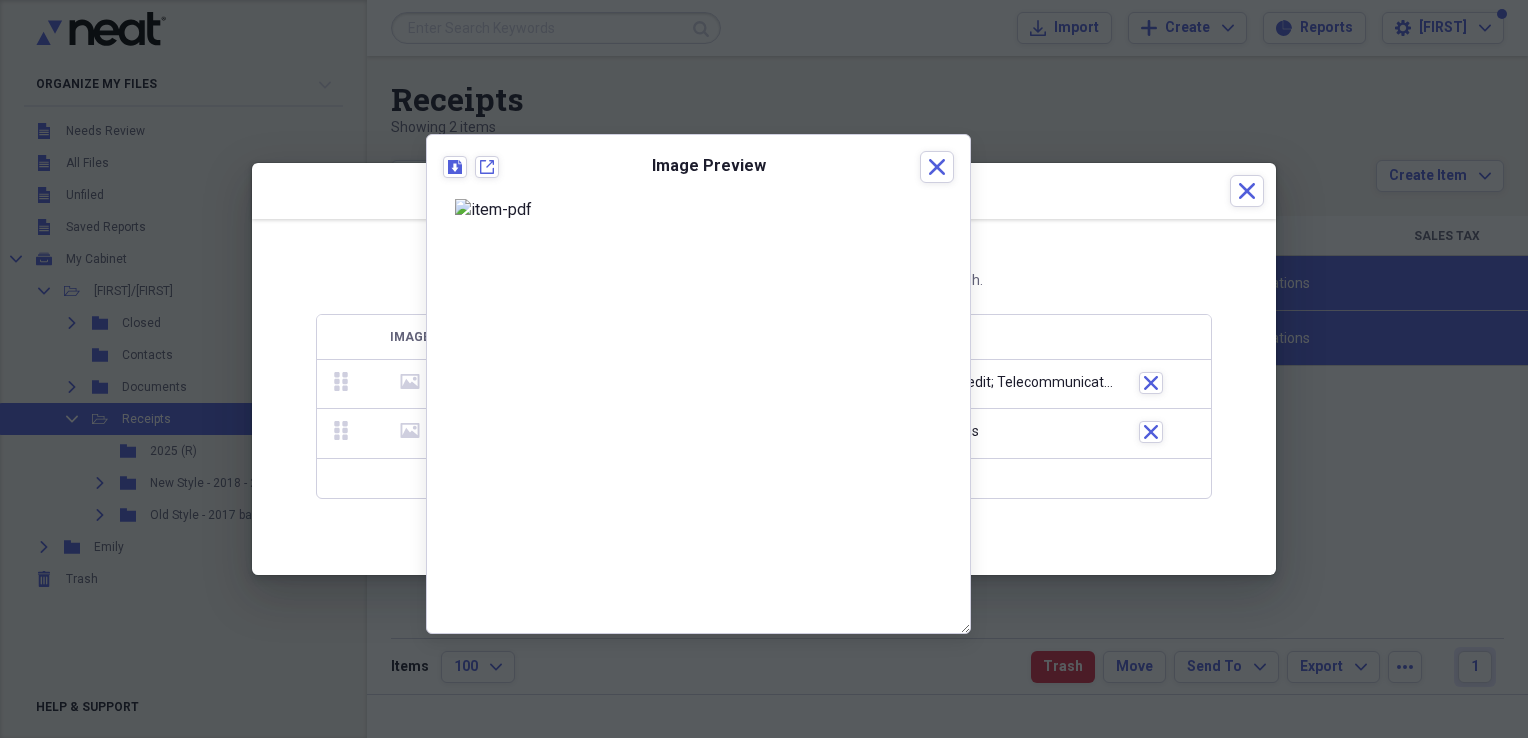 click 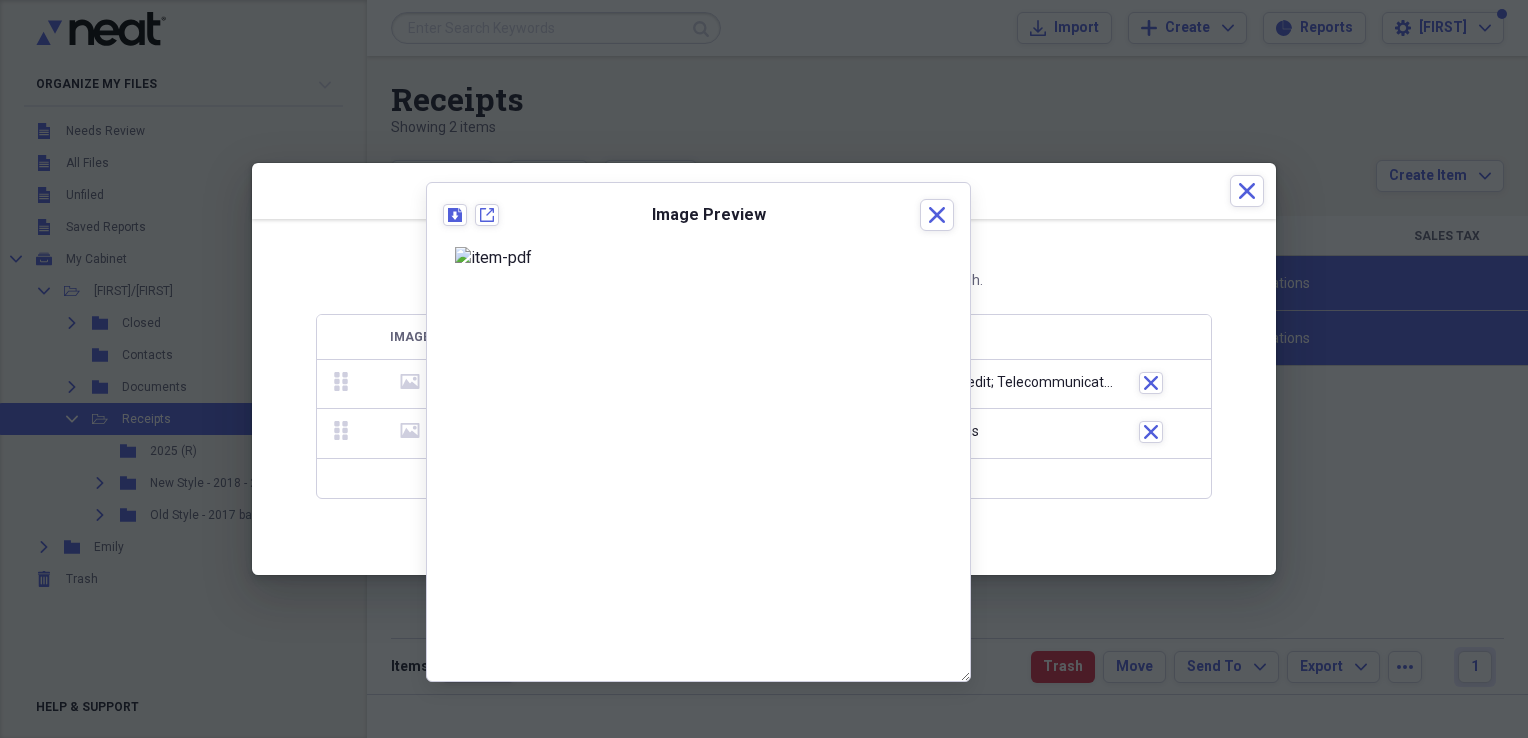 scroll, scrollTop: 0, scrollLeft: 0, axis: both 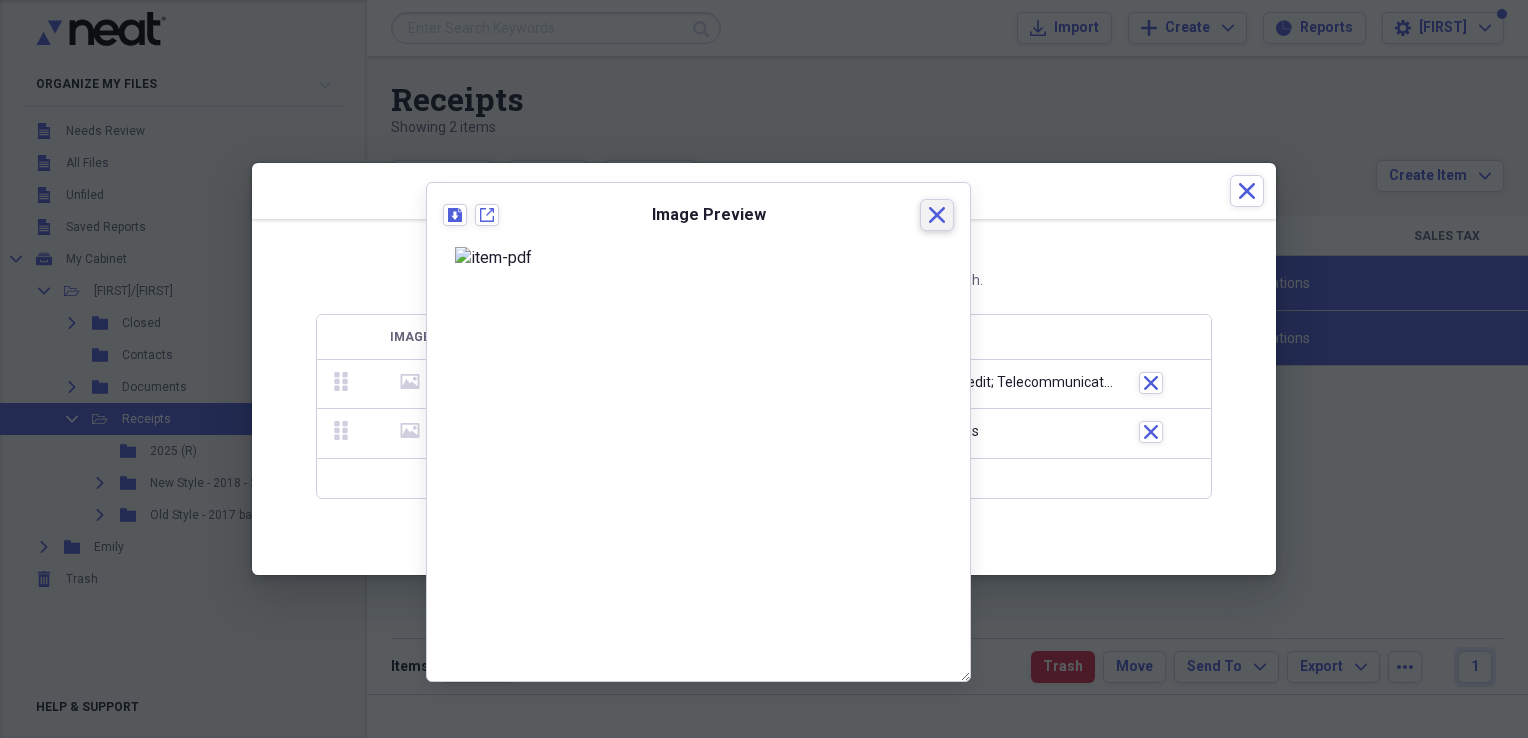click on "Close" 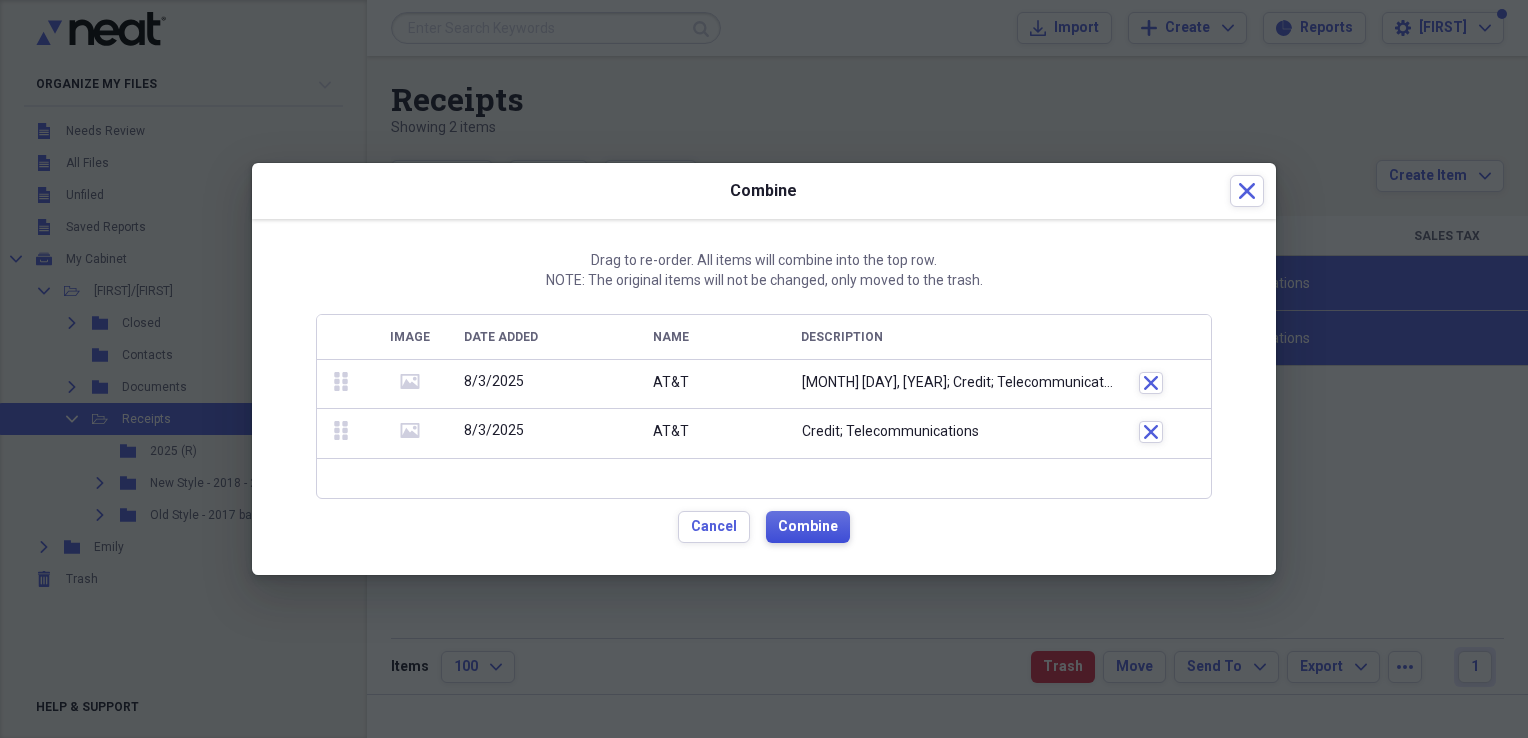 click on "Combine" at bounding box center [808, 527] 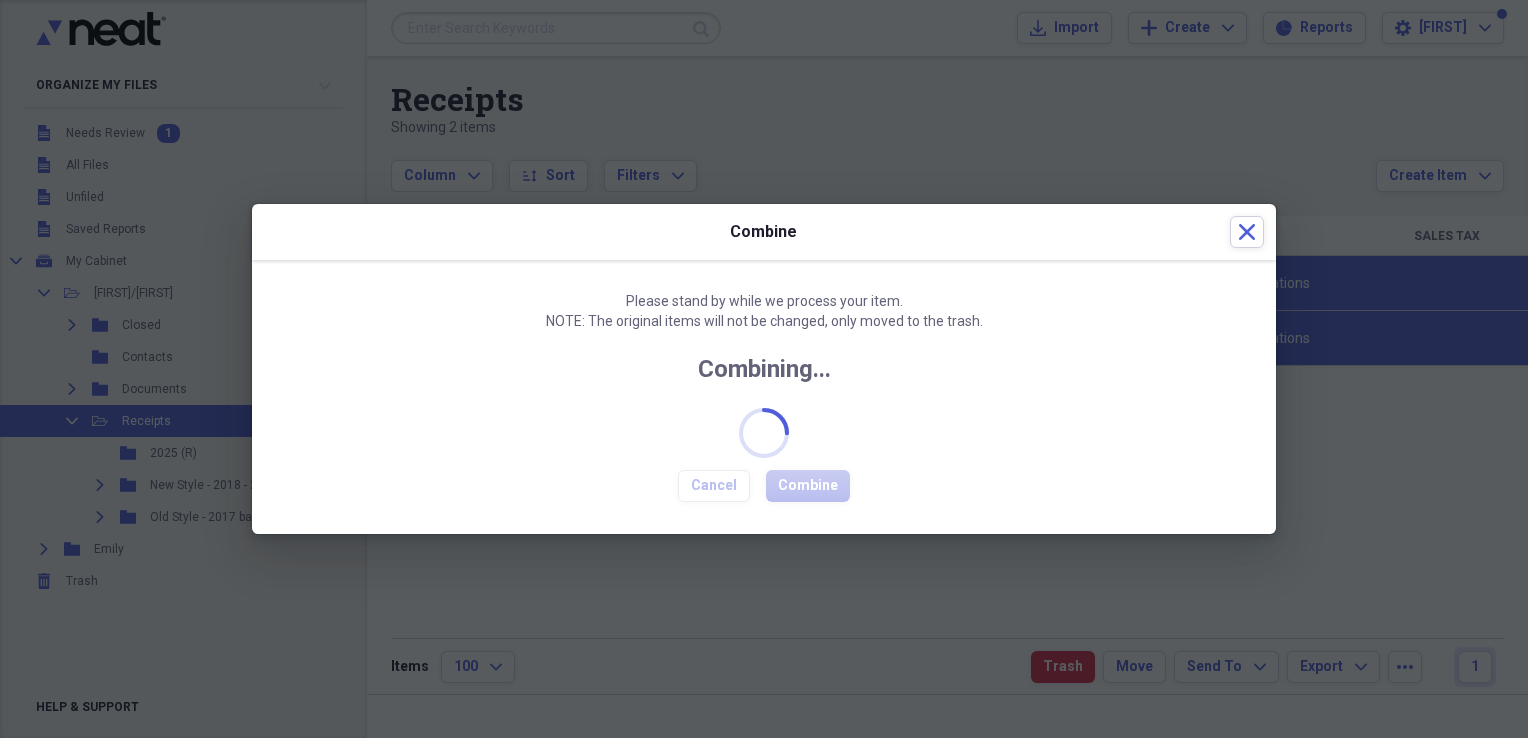checkbox on "false" 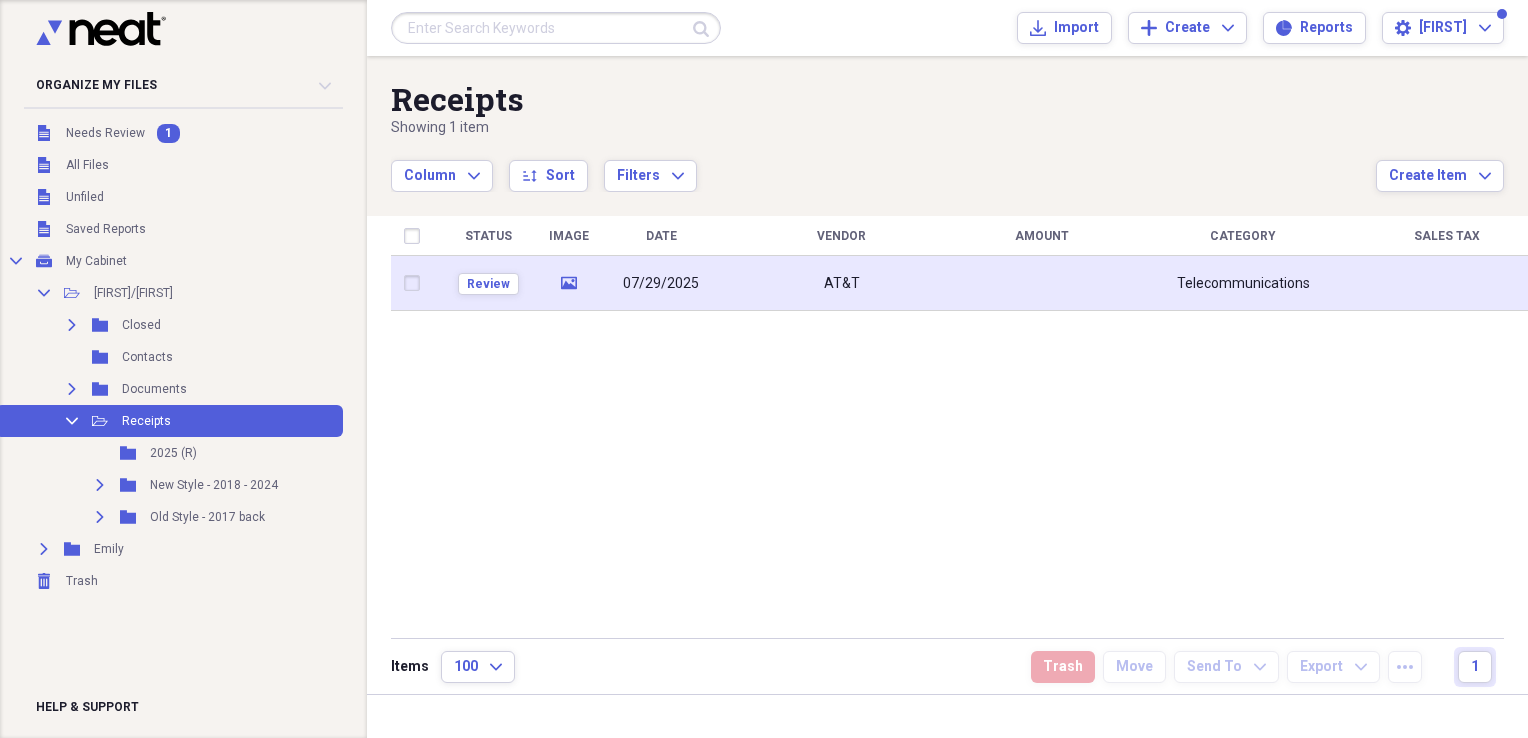 click on "media" 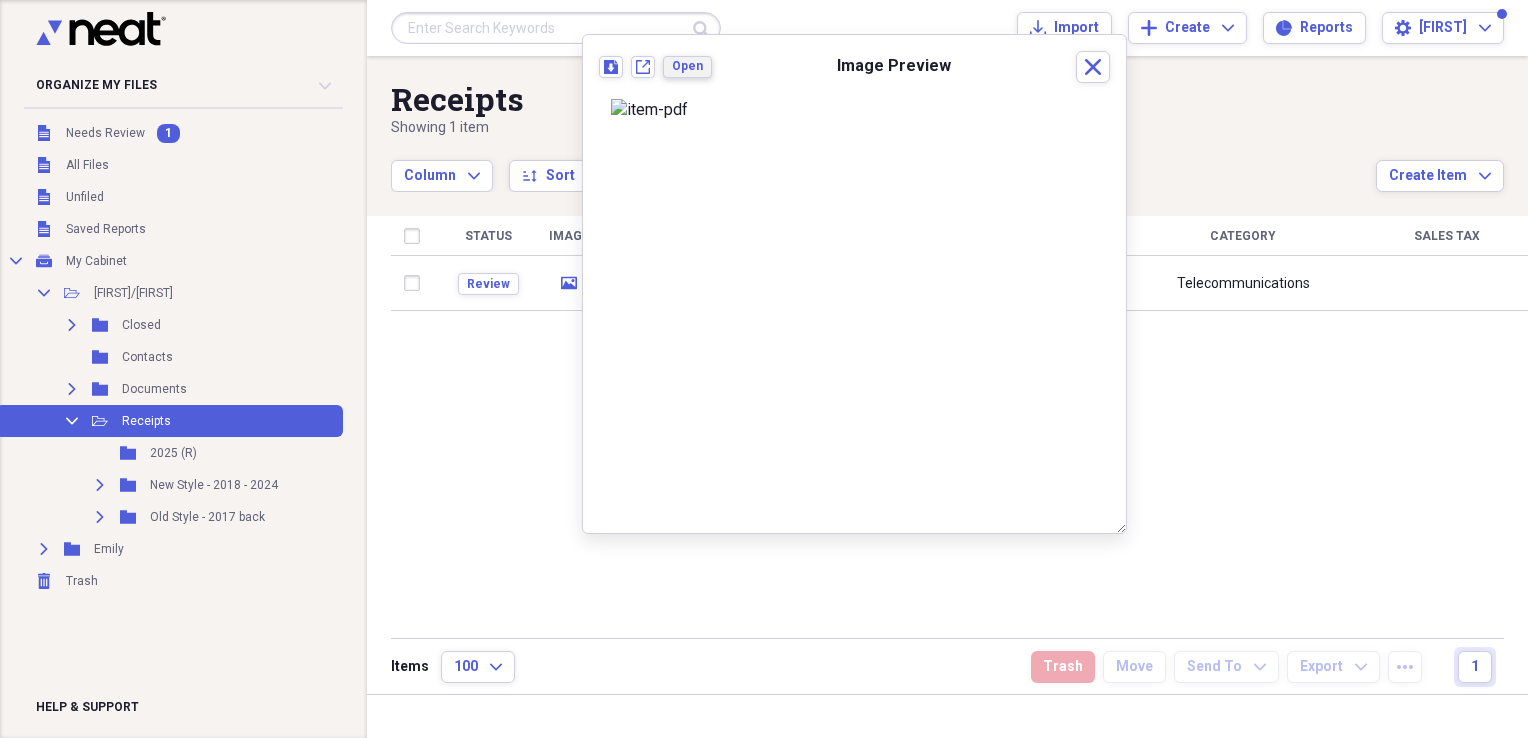 click on "Open" at bounding box center [687, 66] 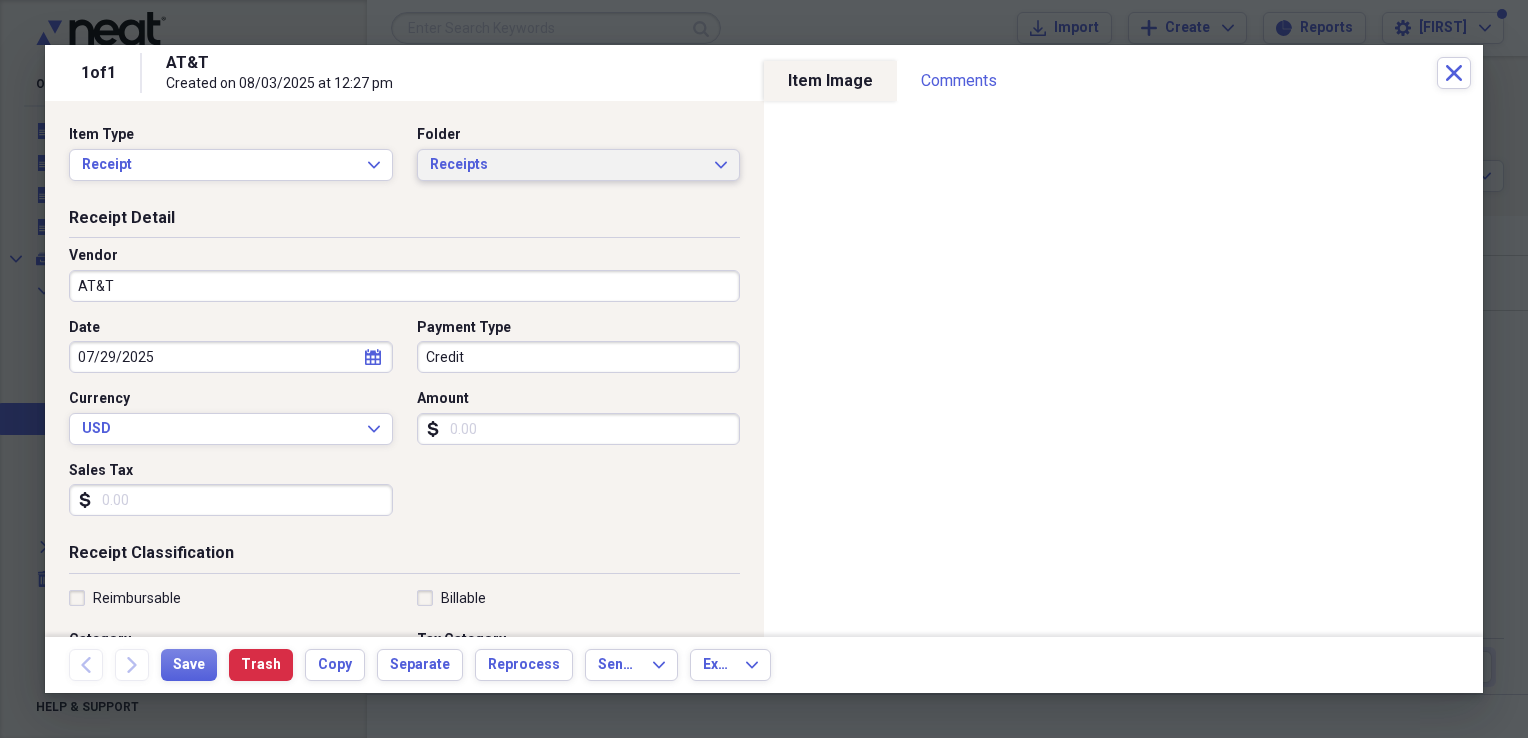 click on "Expand" 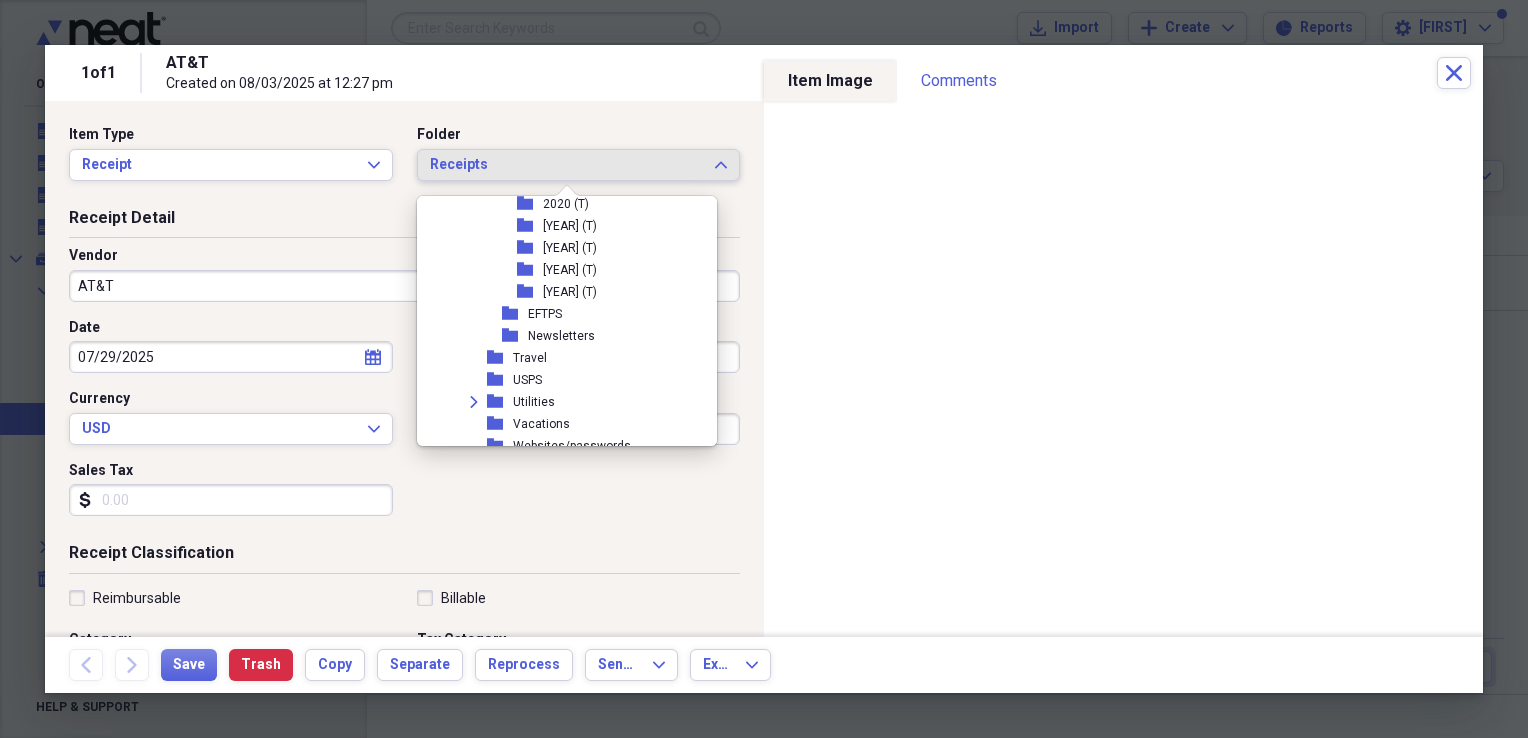 scroll, scrollTop: 3164, scrollLeft: 0, axis: vertical 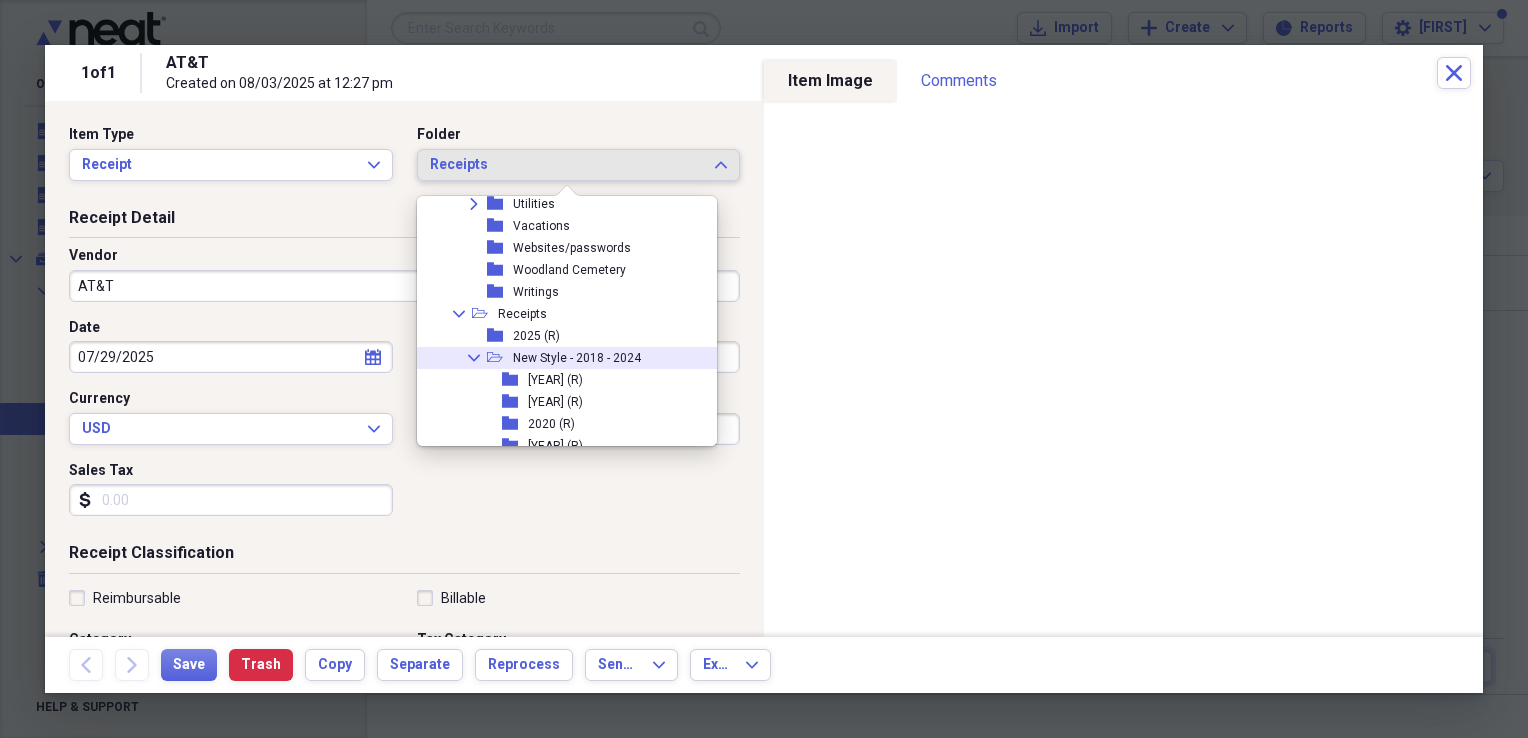 click on "Collapse" 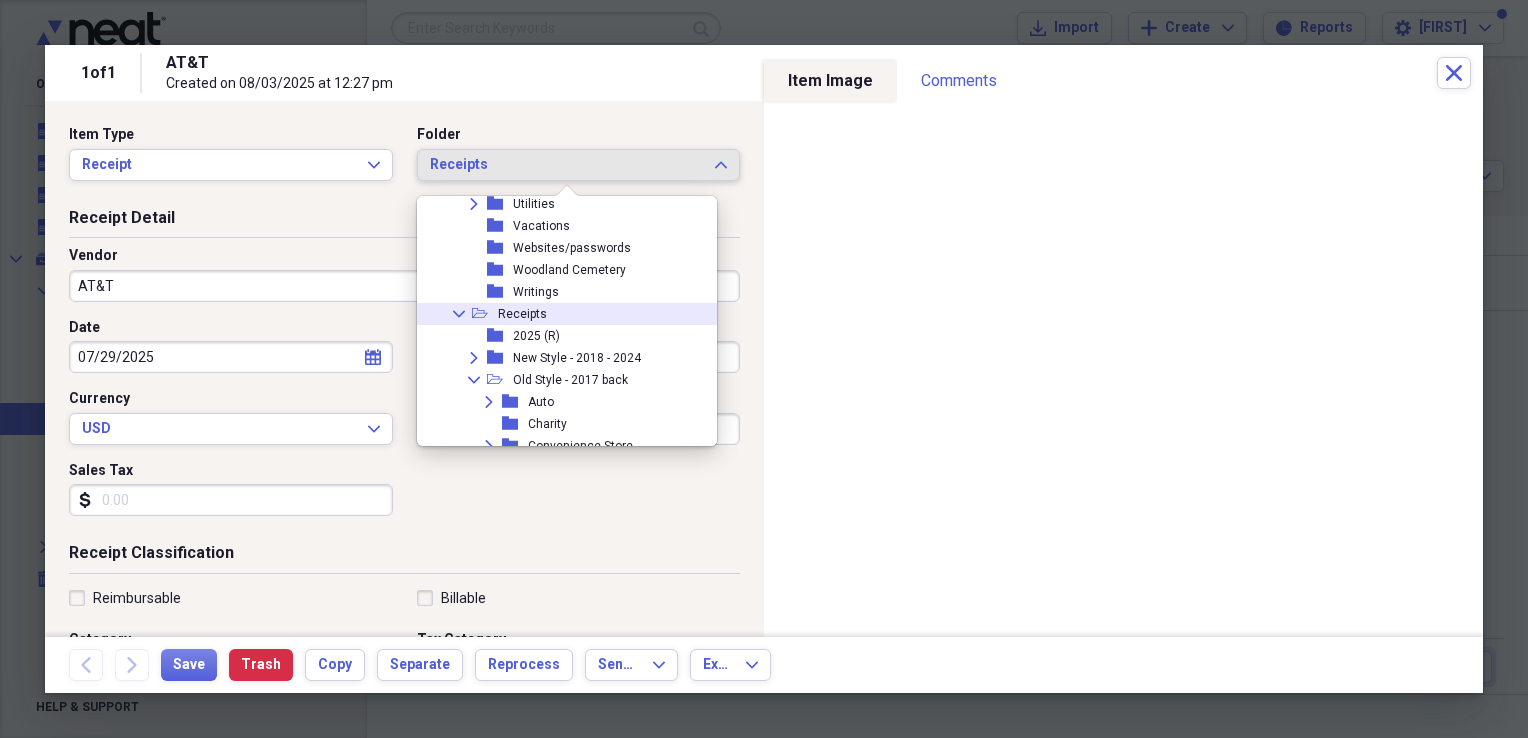 click on "Collapse" 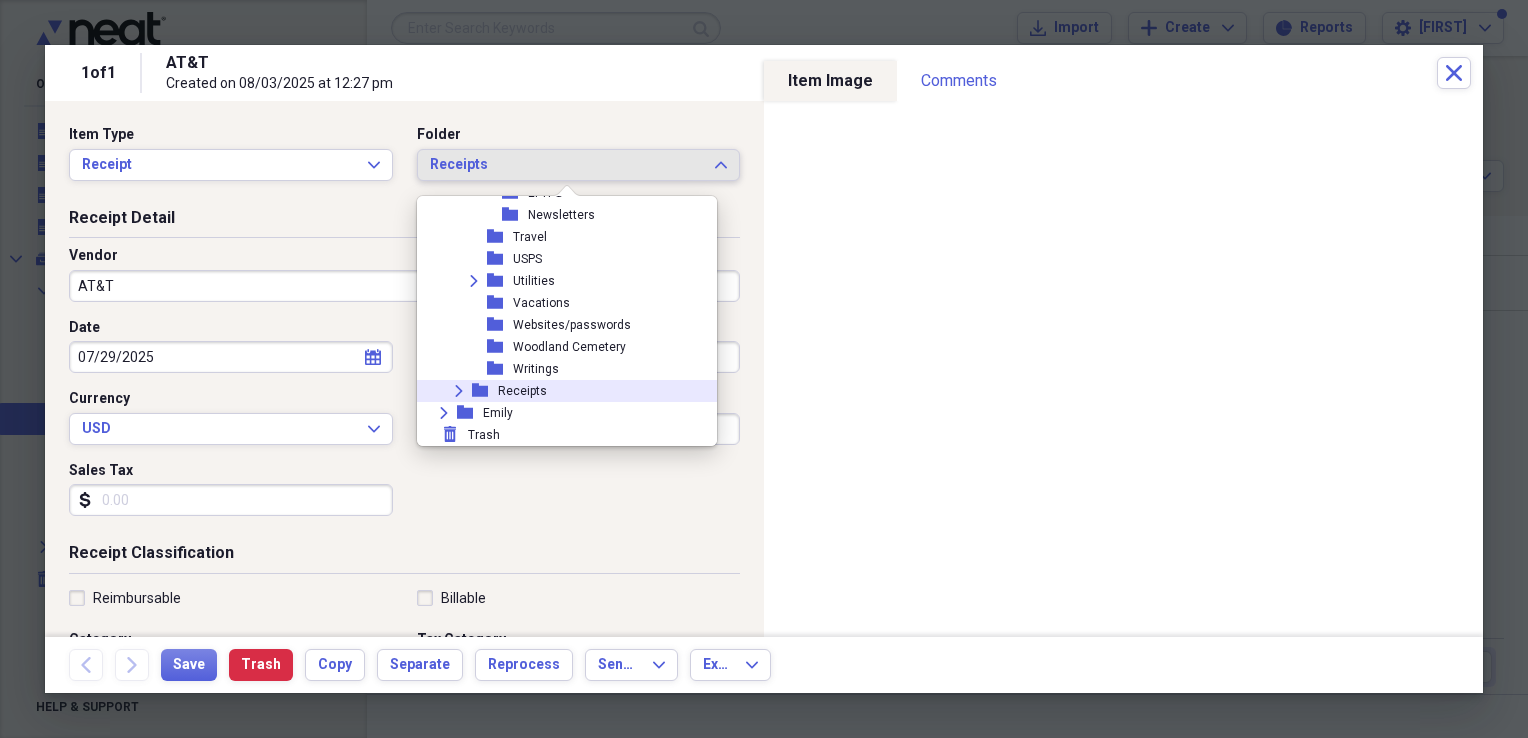 scroll, scrollTop: 3101, scrollLeft: 0, axis: vertical 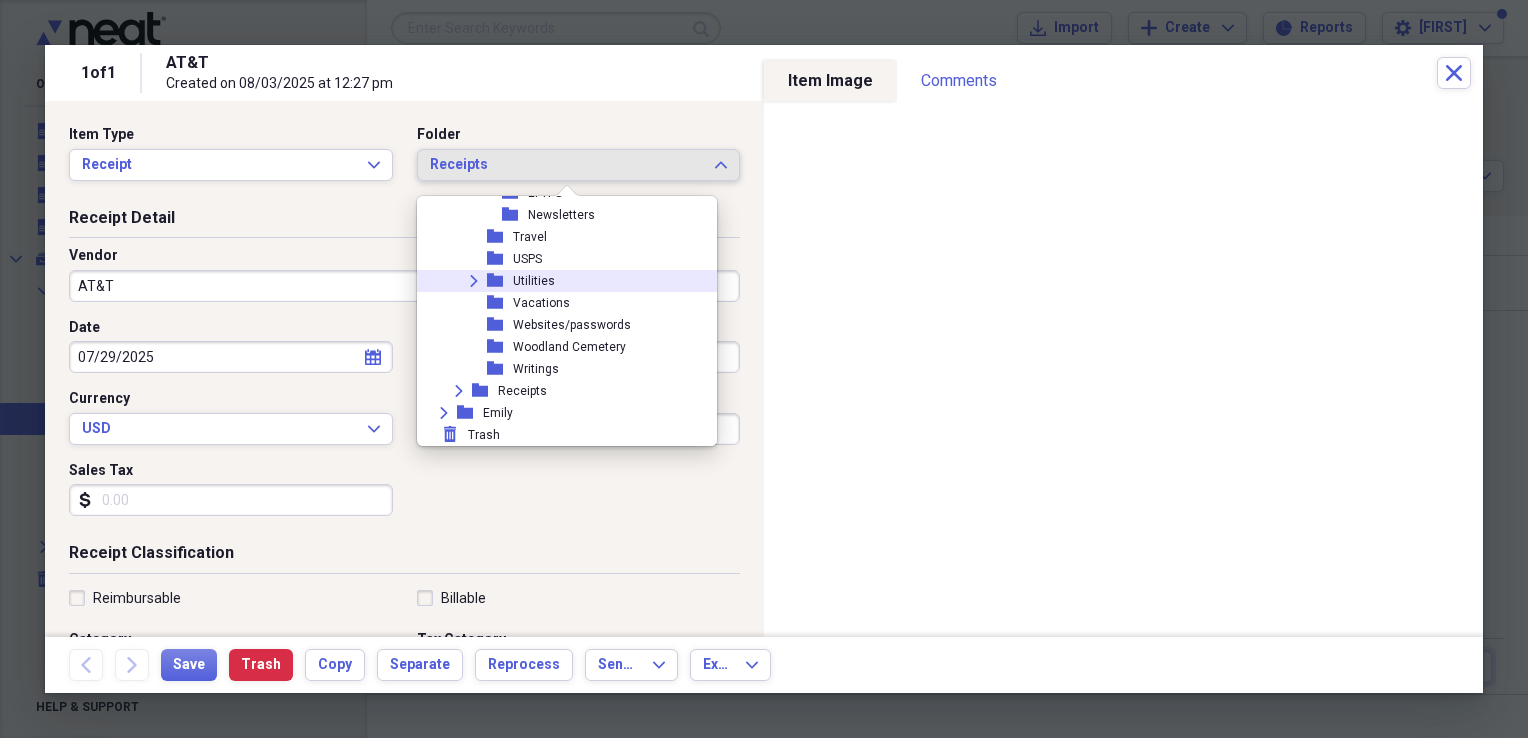 click on "Expand" 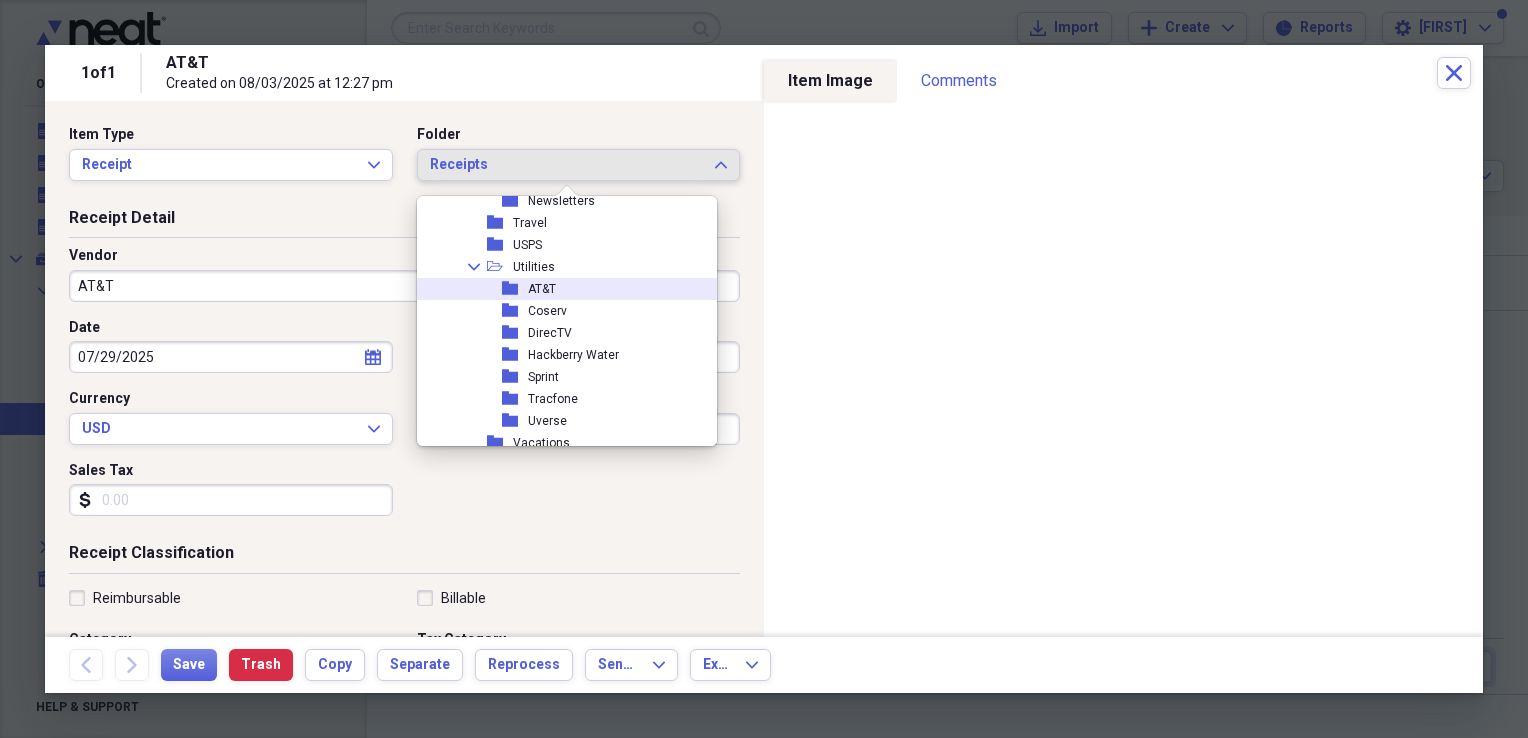 click on "AT&T" at bounding box center [542, 289] 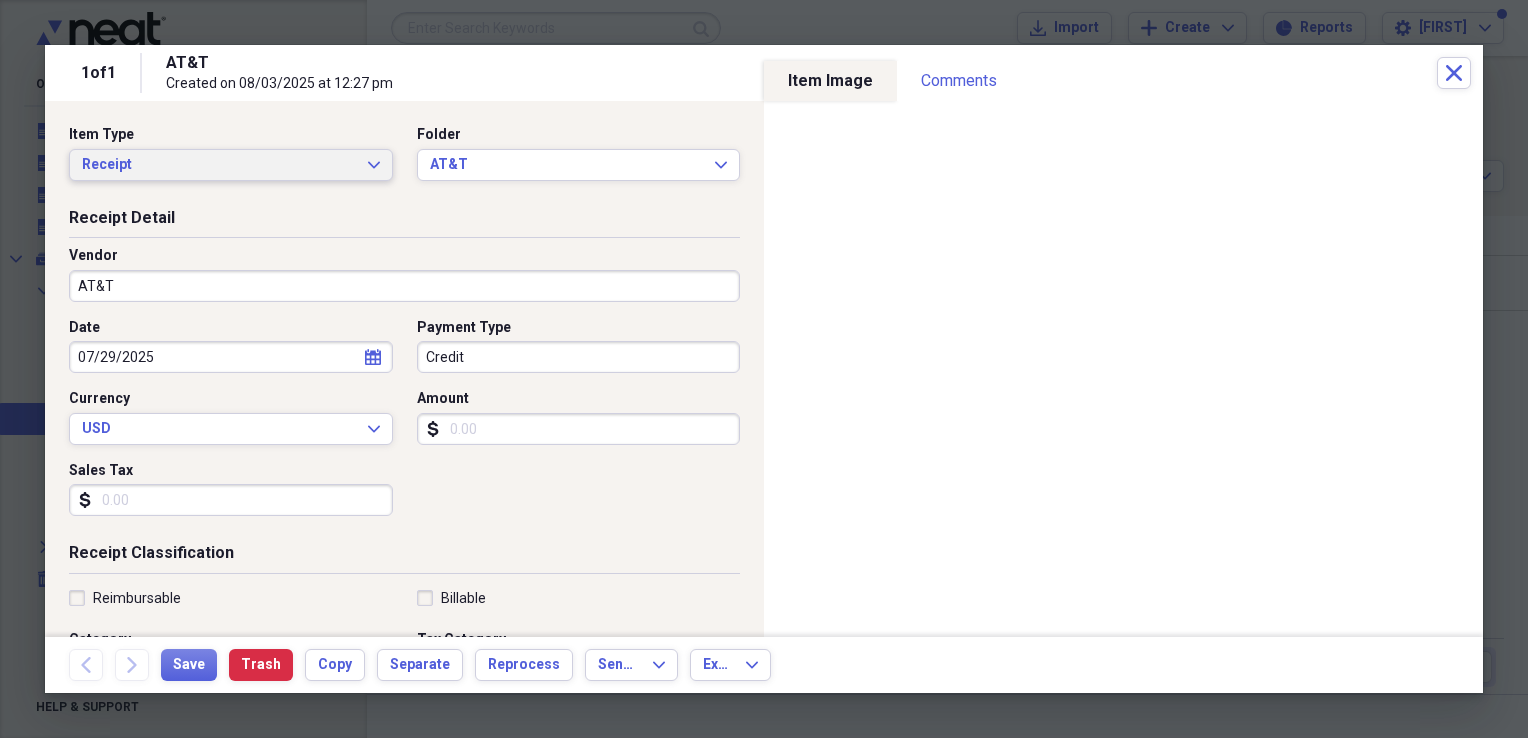 click on "Expand" 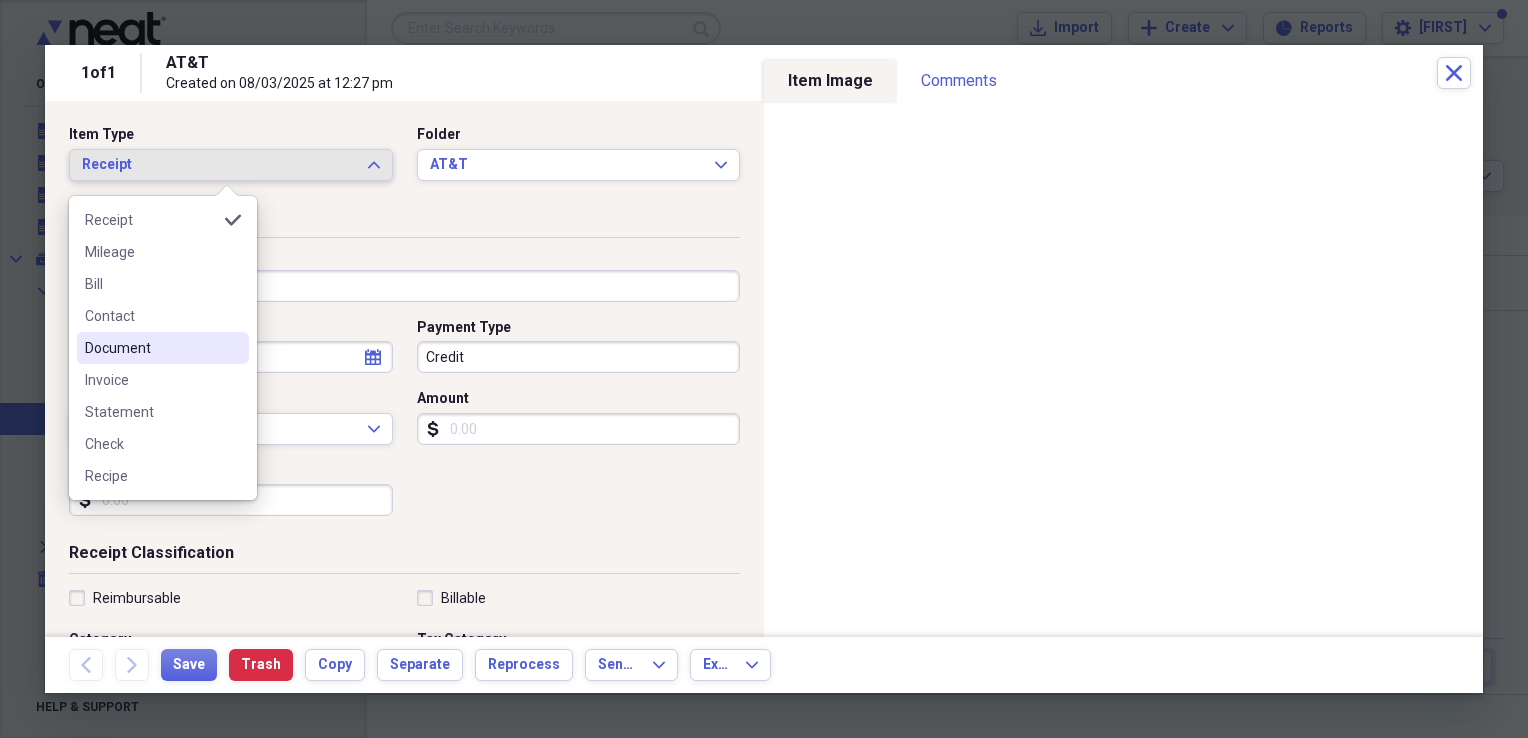 click on "Document" at bounding box center [151, 348] 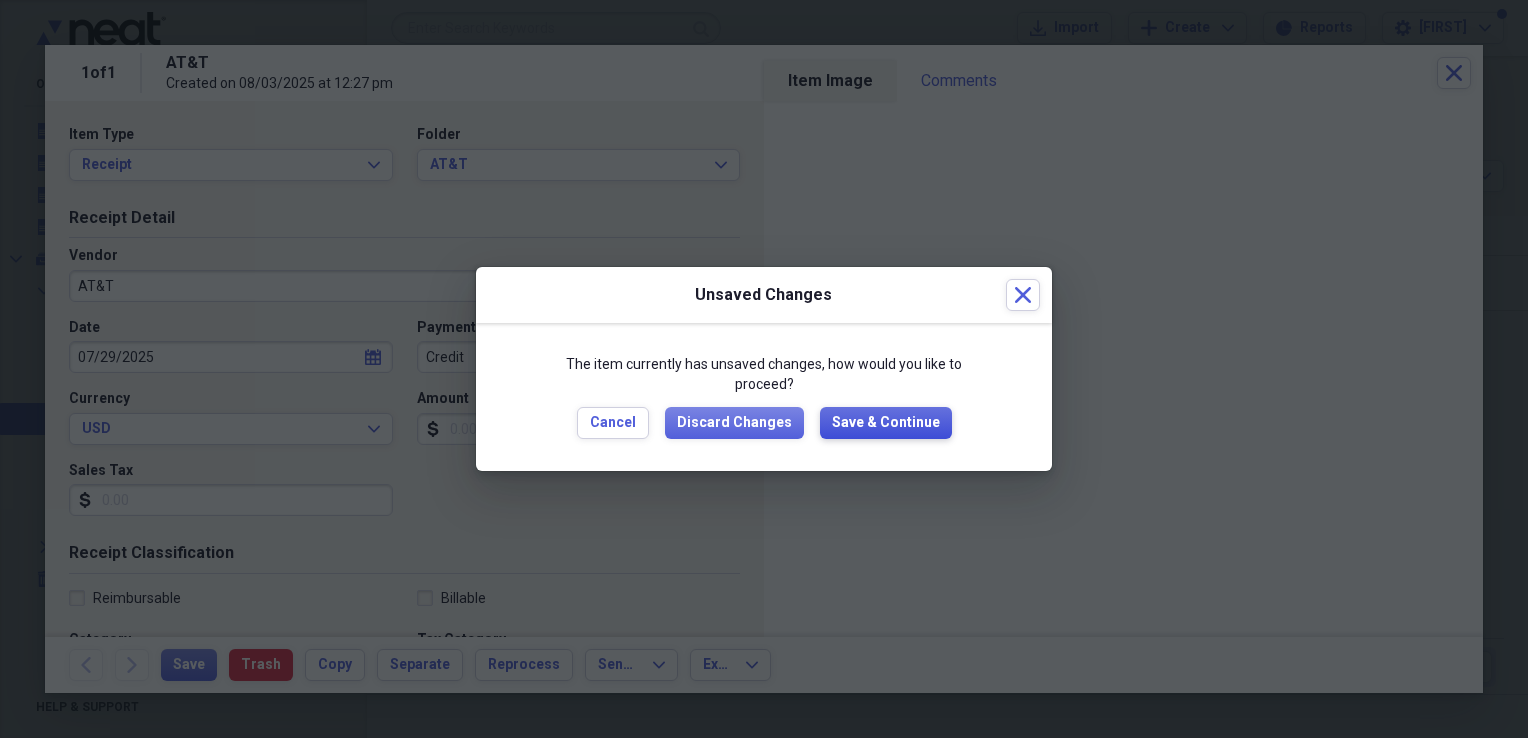 click on "Save & Continue" at bounding box center [886, 423] 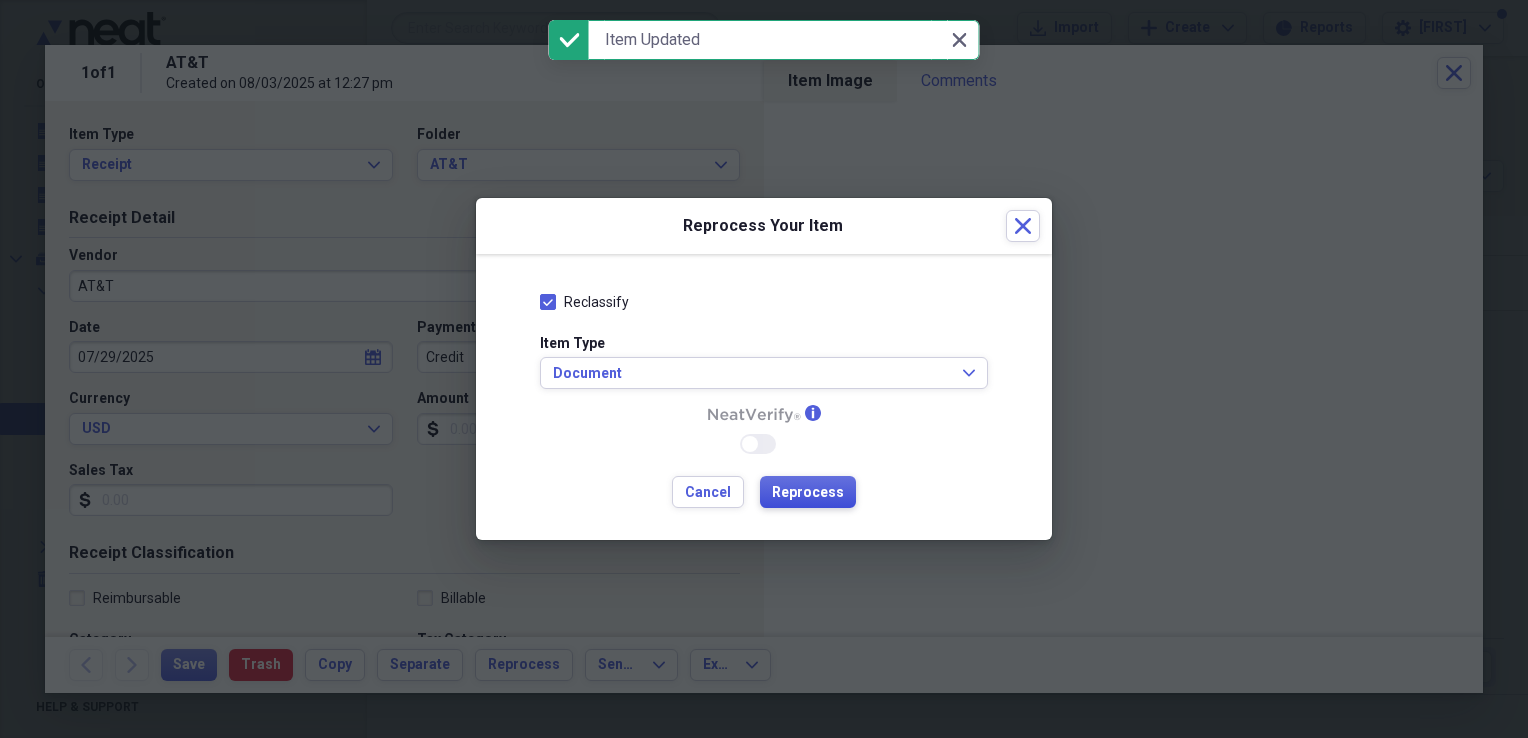 click on "Reprocess" at bounding box center [808, 493] 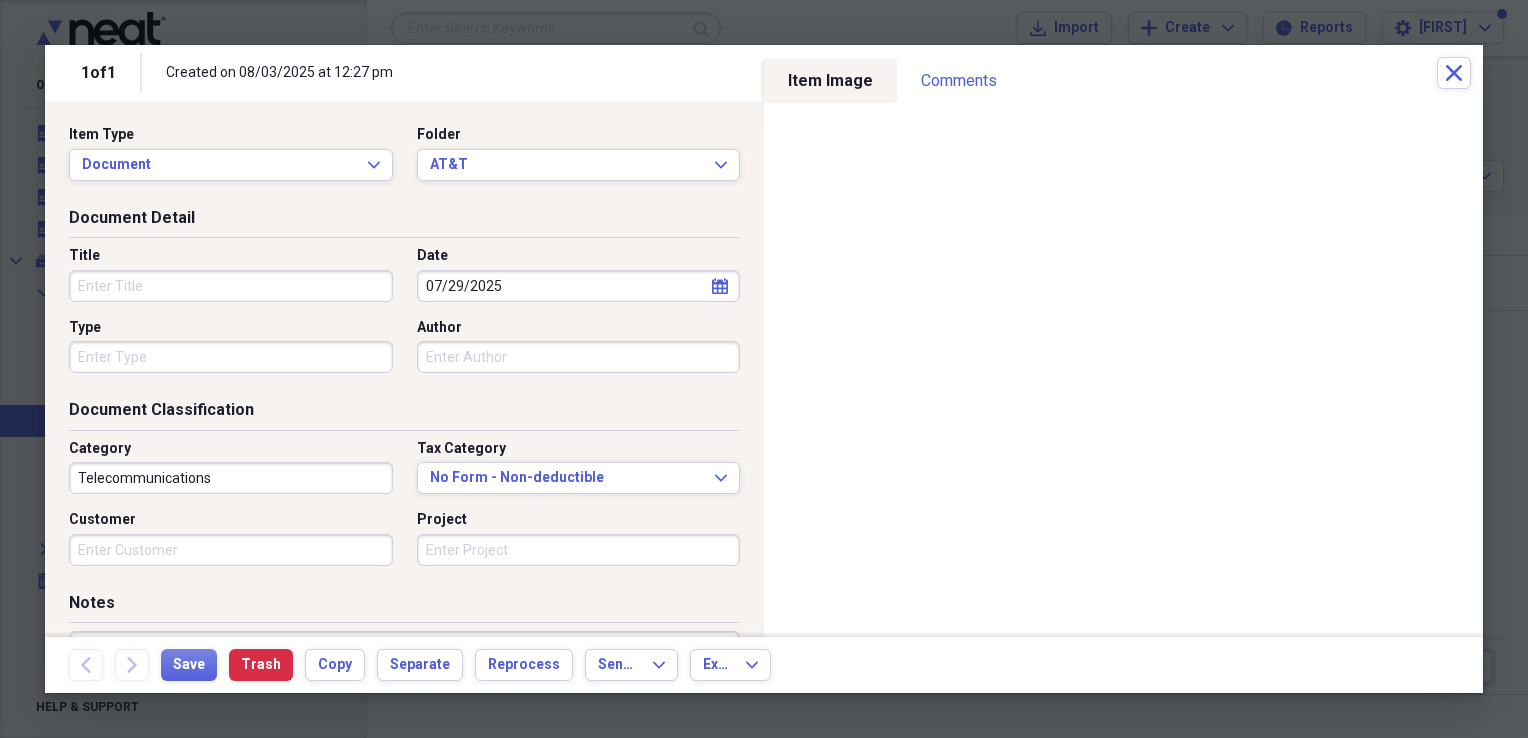 click on "Title" at bounding box center [231, 286] 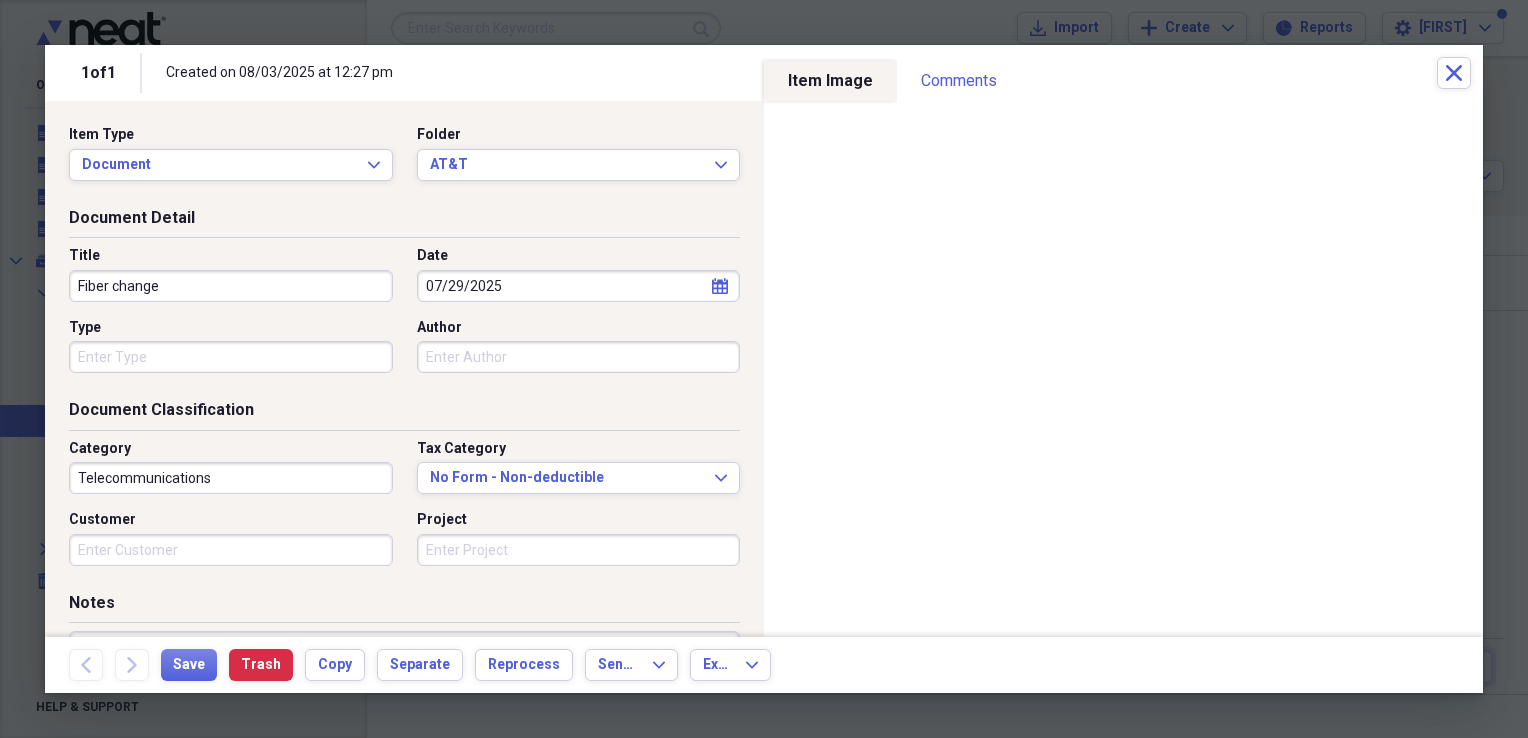 type on "Fiber change" 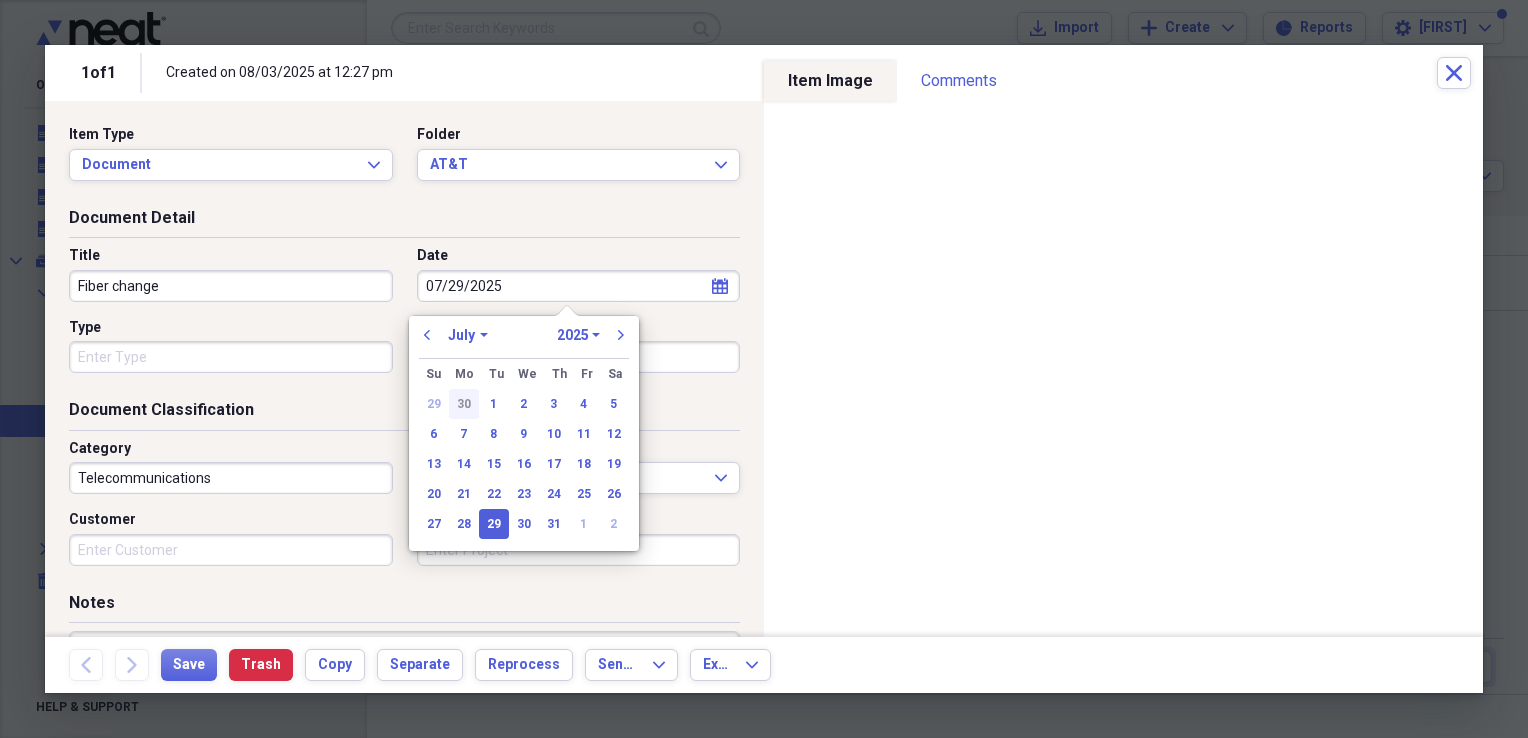 click on "30" at bounding box center [464, 404] 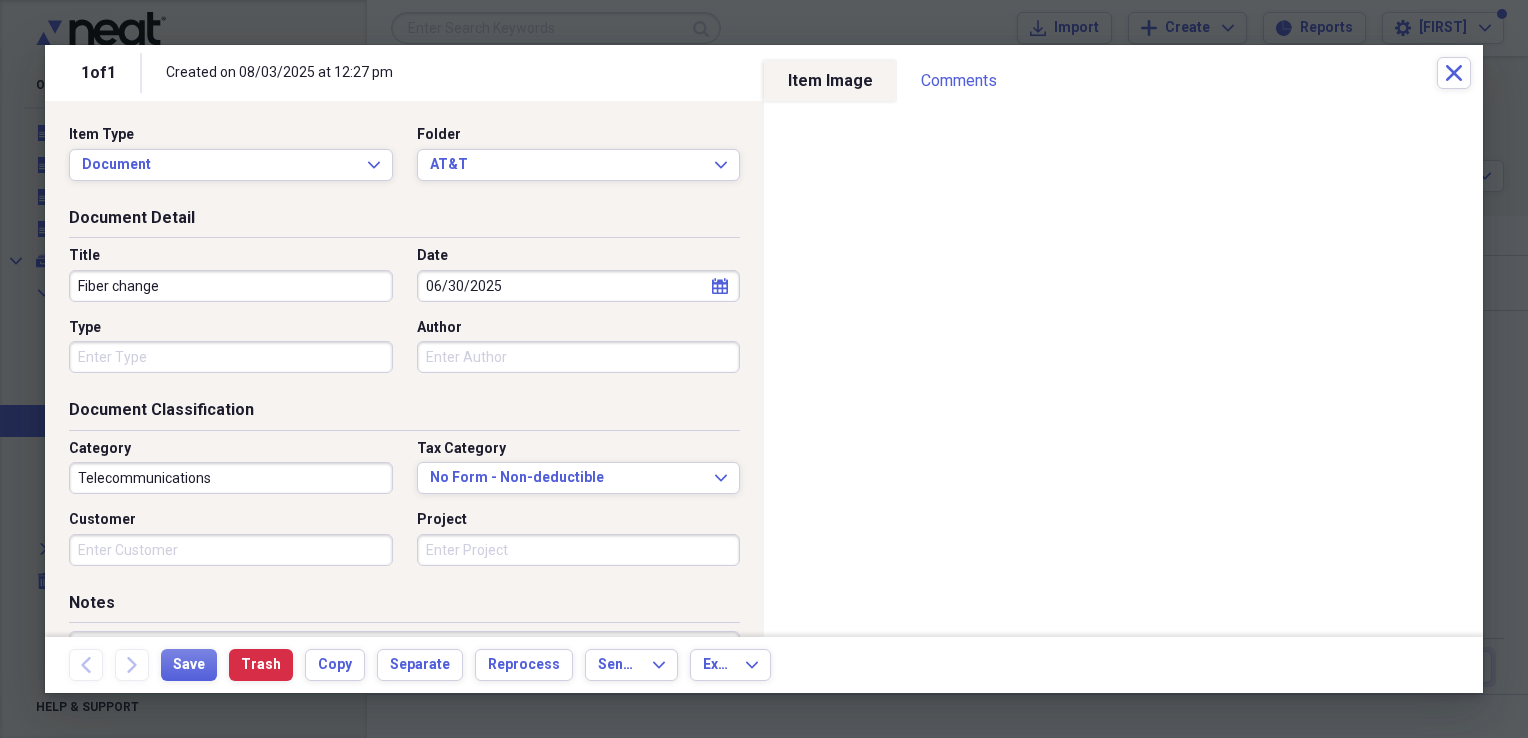 click on "Type" at bounding box center (231, 357) 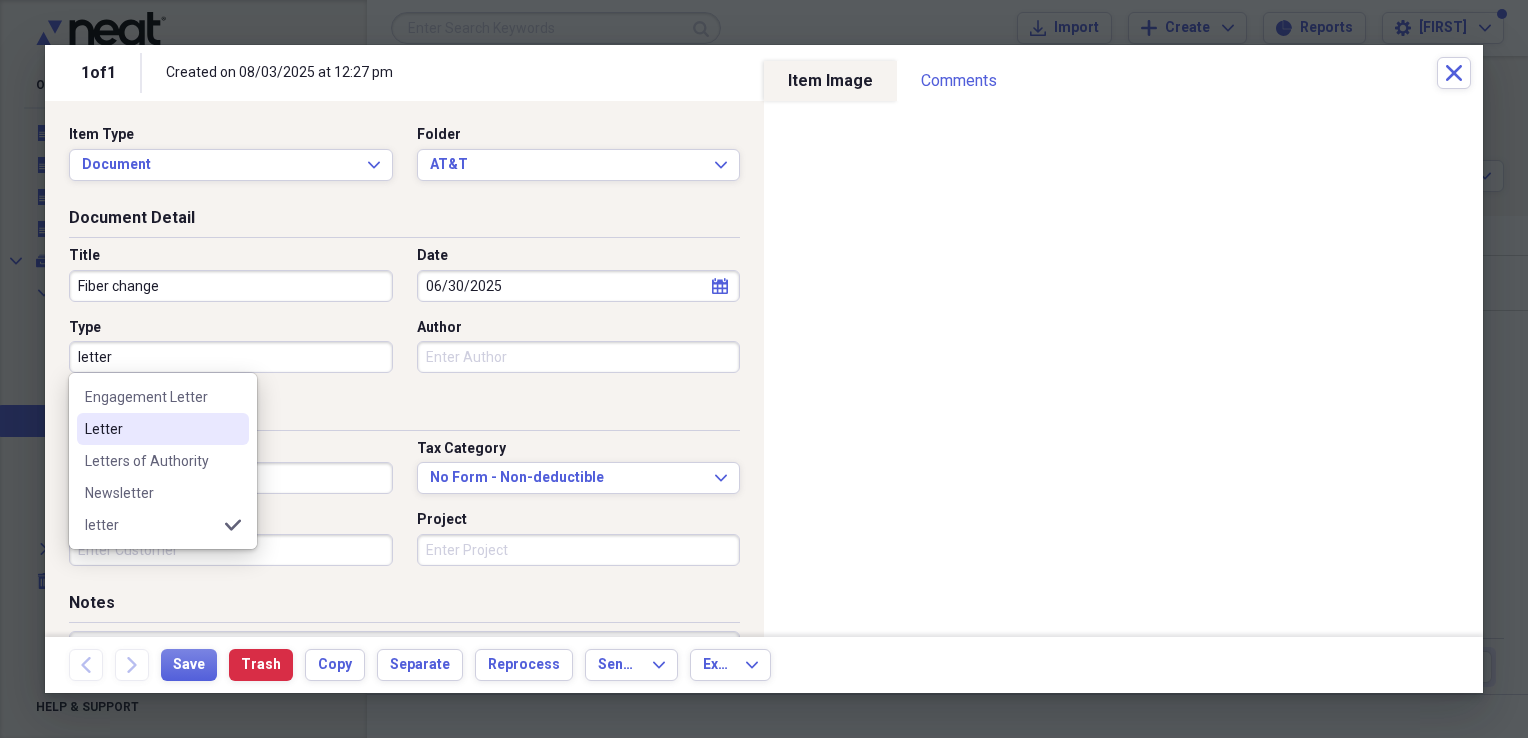 click on "Letter" at bounding box center (151, 429) 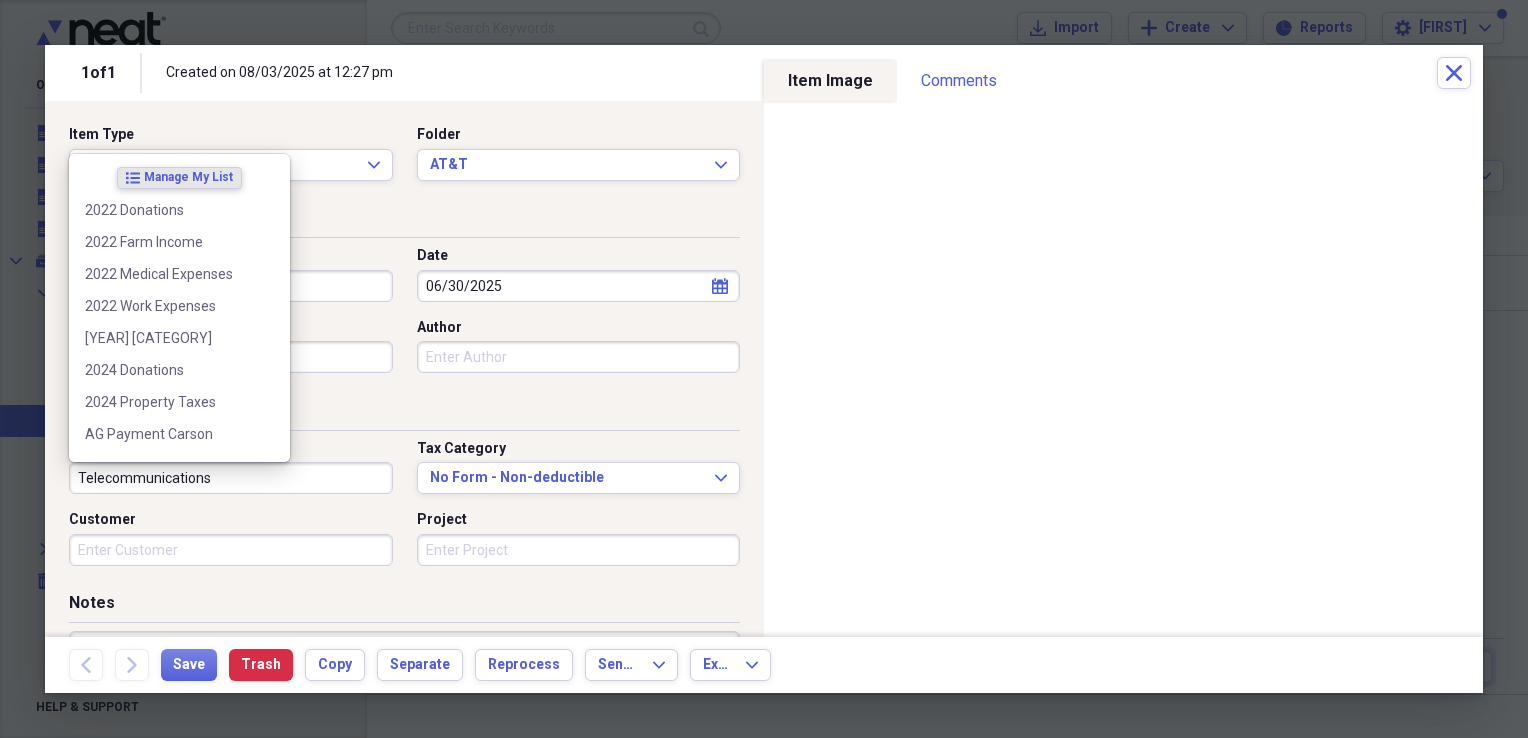 click on "Telecommunications" at bounding box center [231, 478] 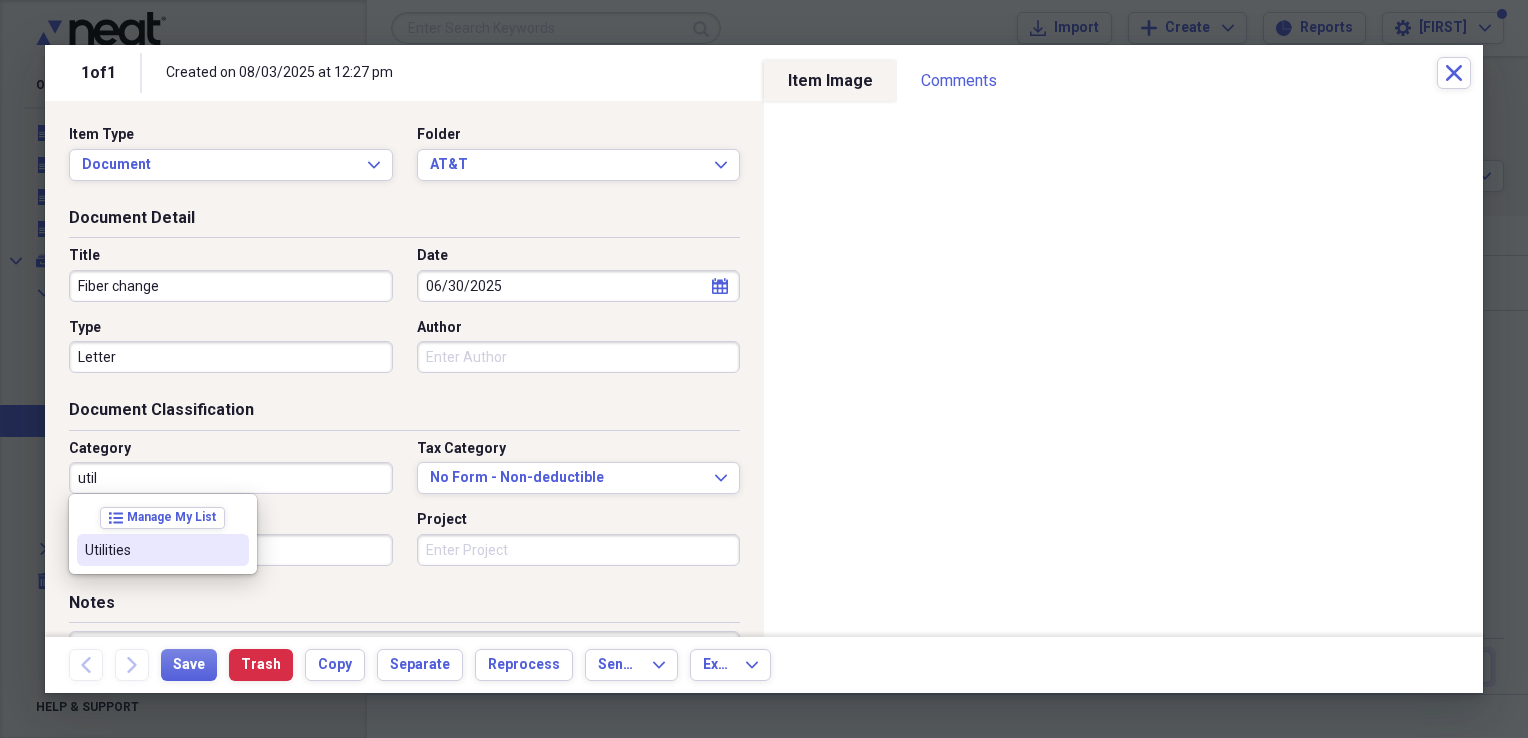 click on "Utilities" at bounding box center (151, 550) 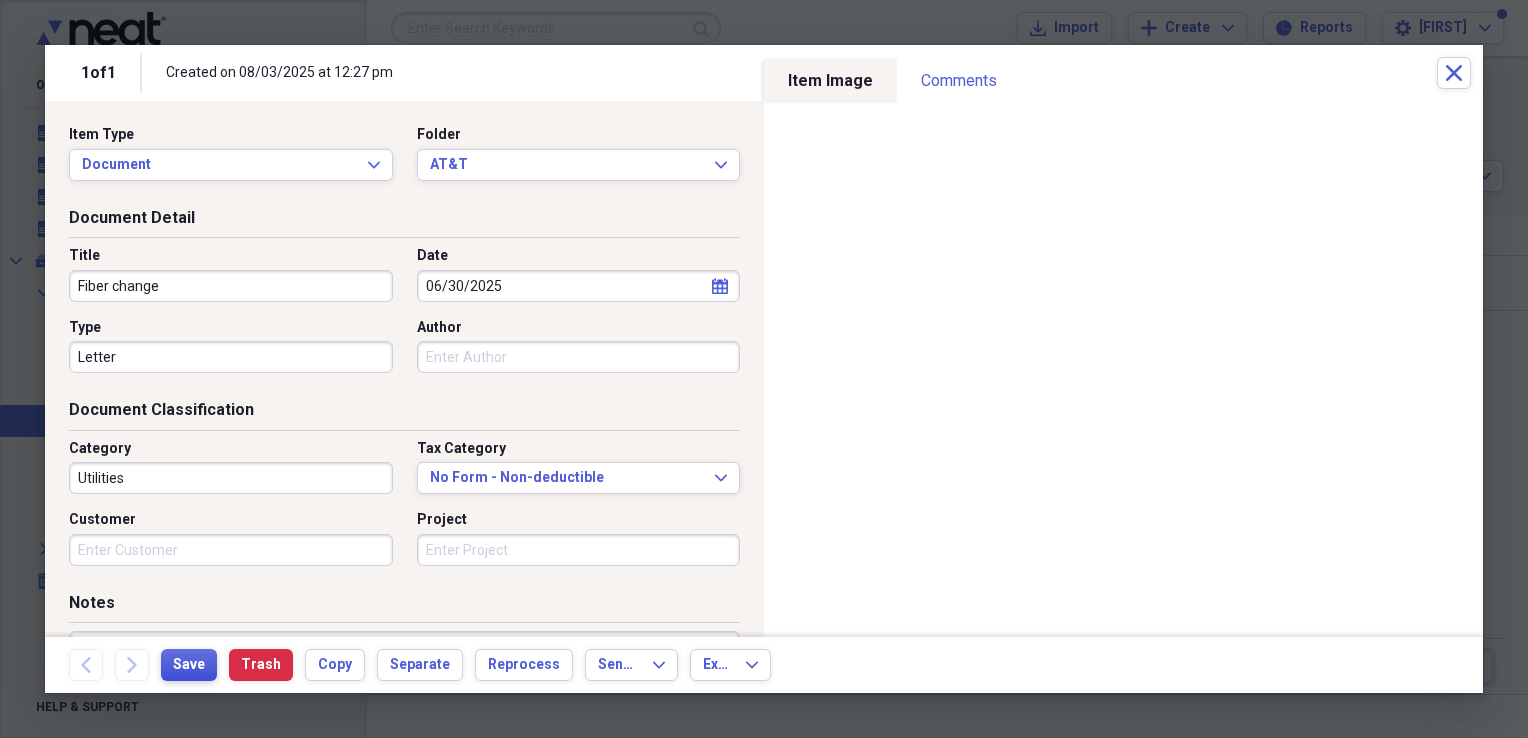 click on "Save" at bounding box center (189, 665) 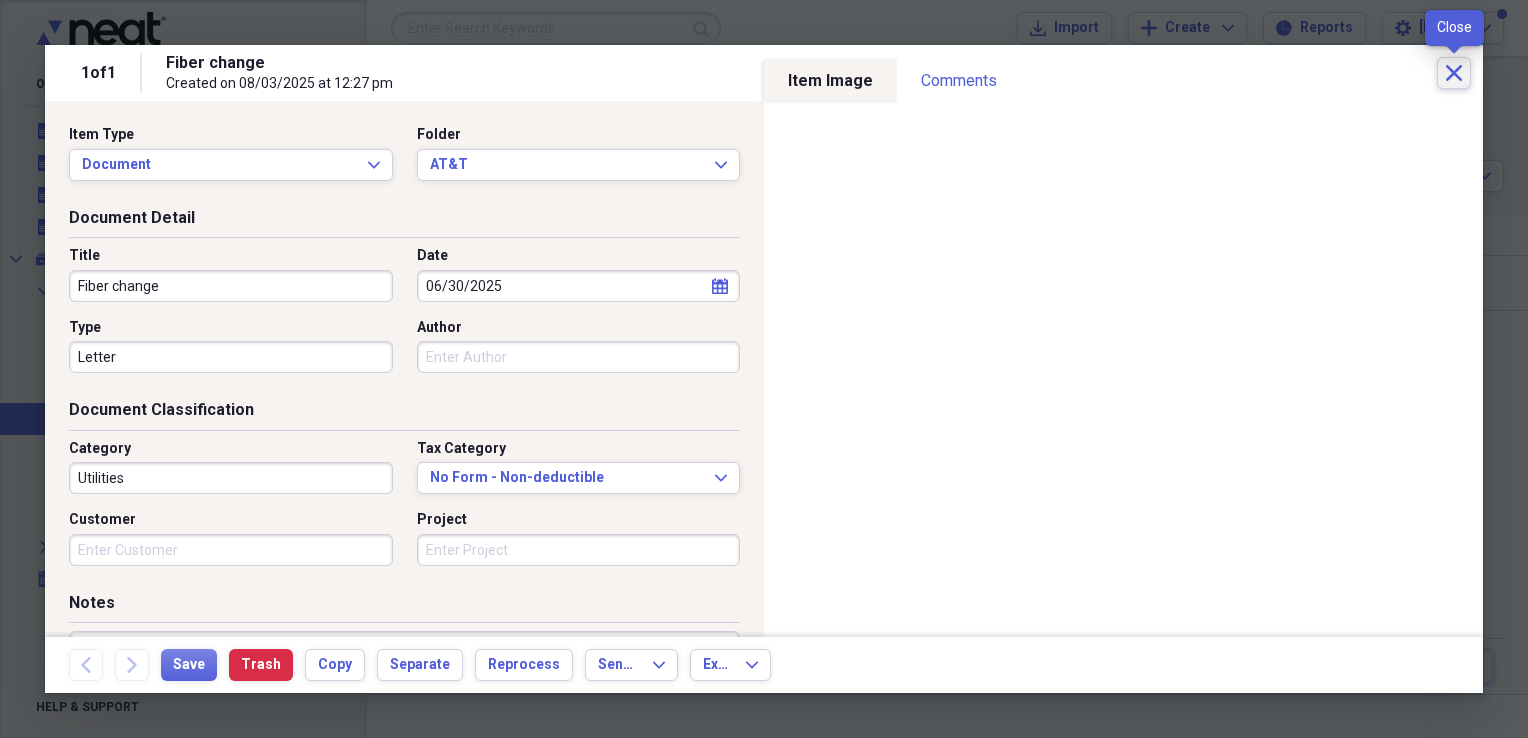 click 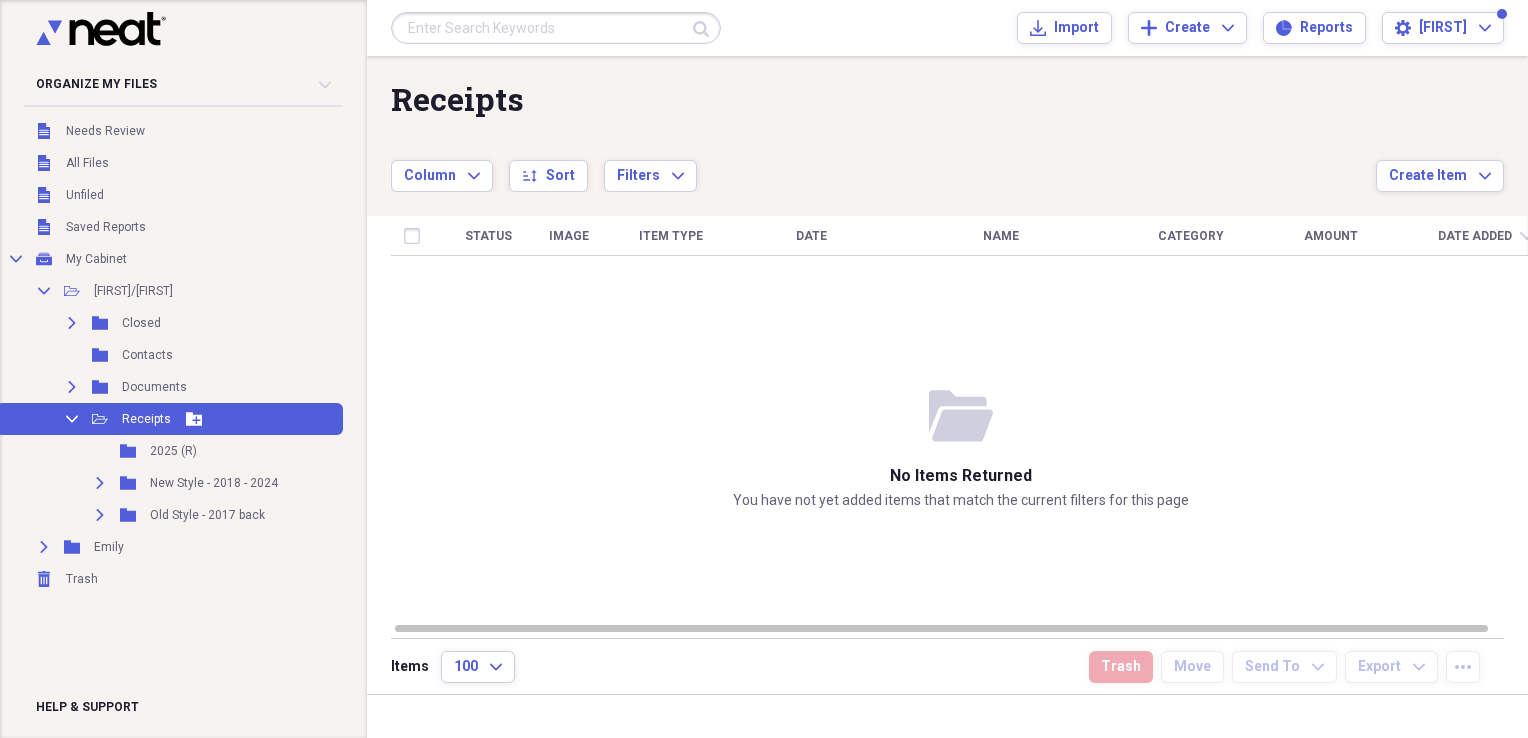 click on "Collapse" 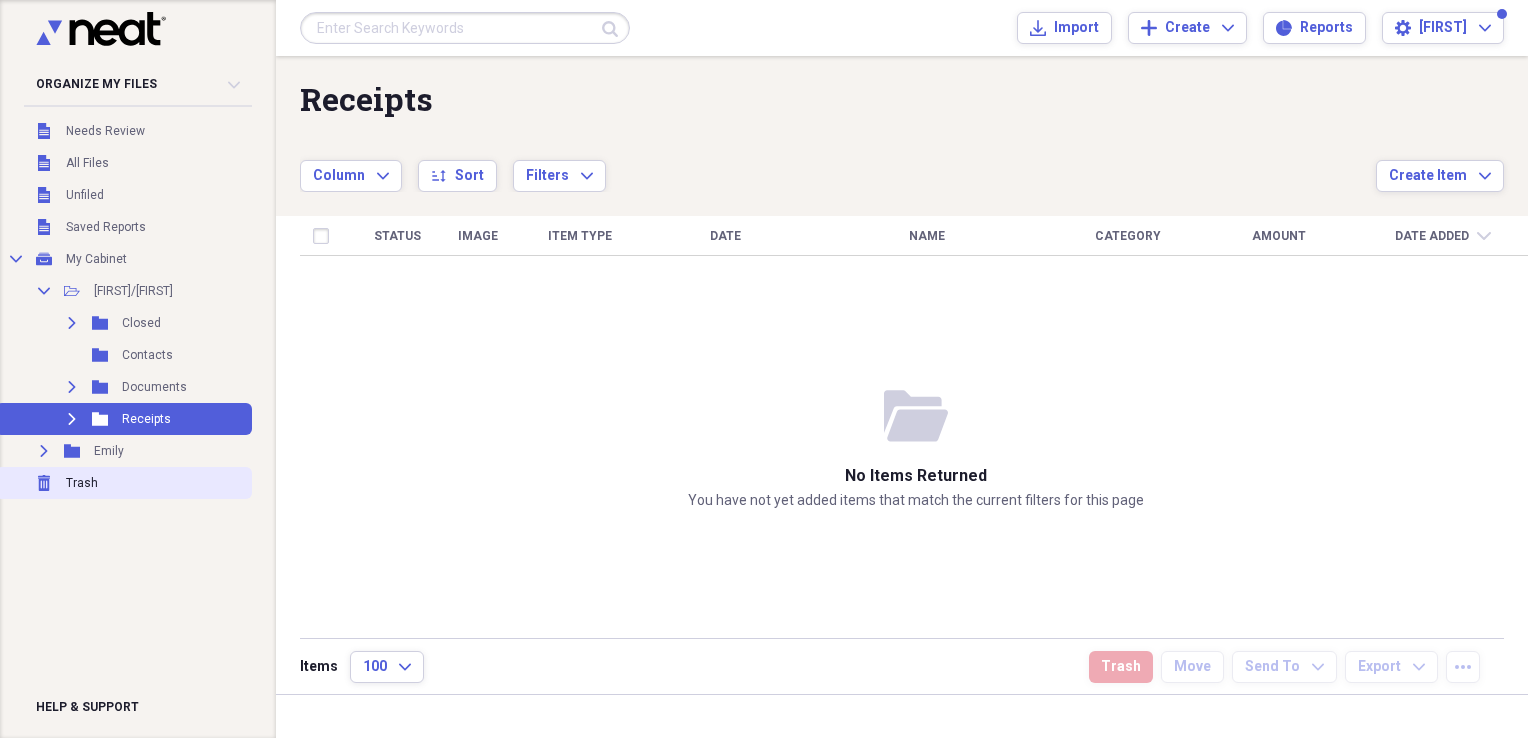 click on "Trash" at bounding box center [82, 483] 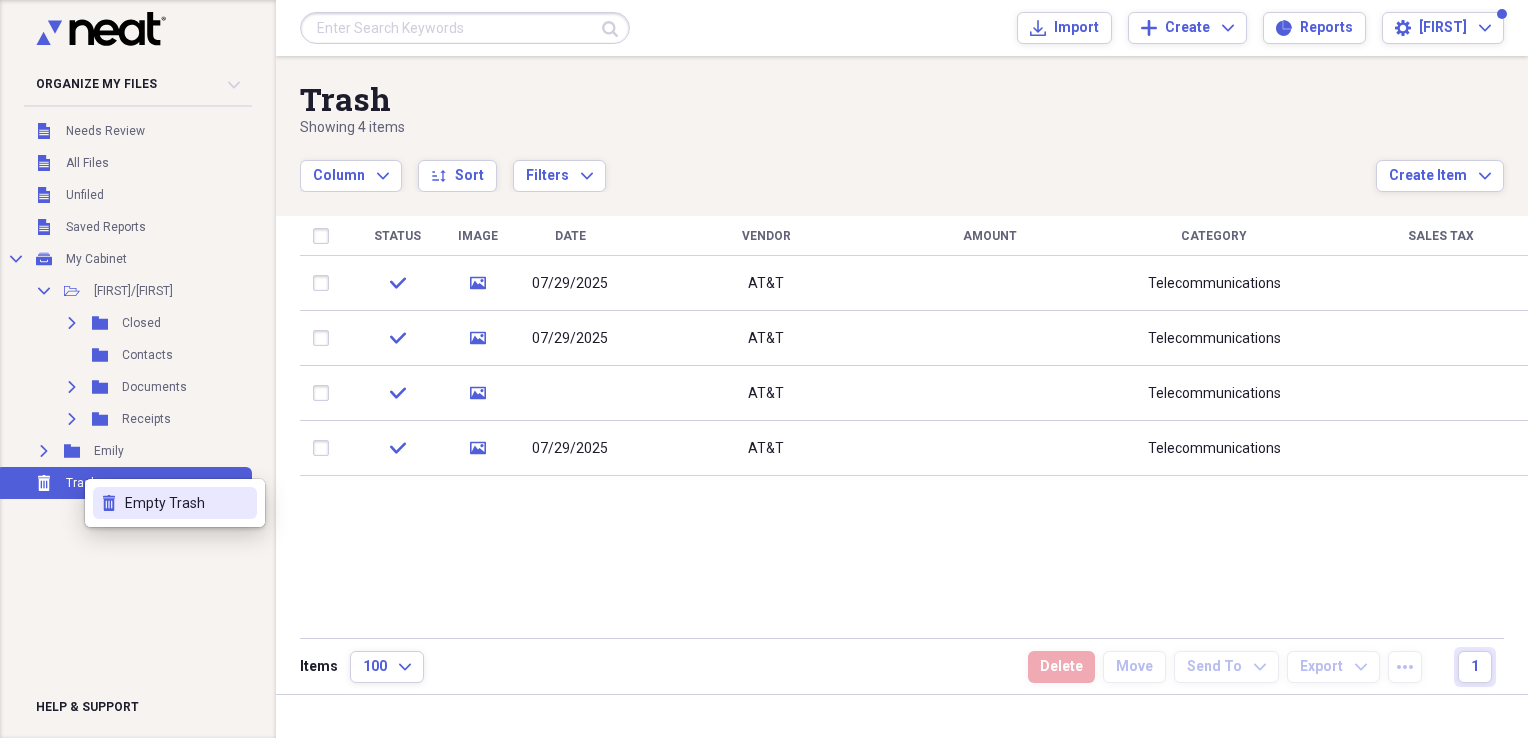 click on "Empty Trash" at bounding box center [187, 503] 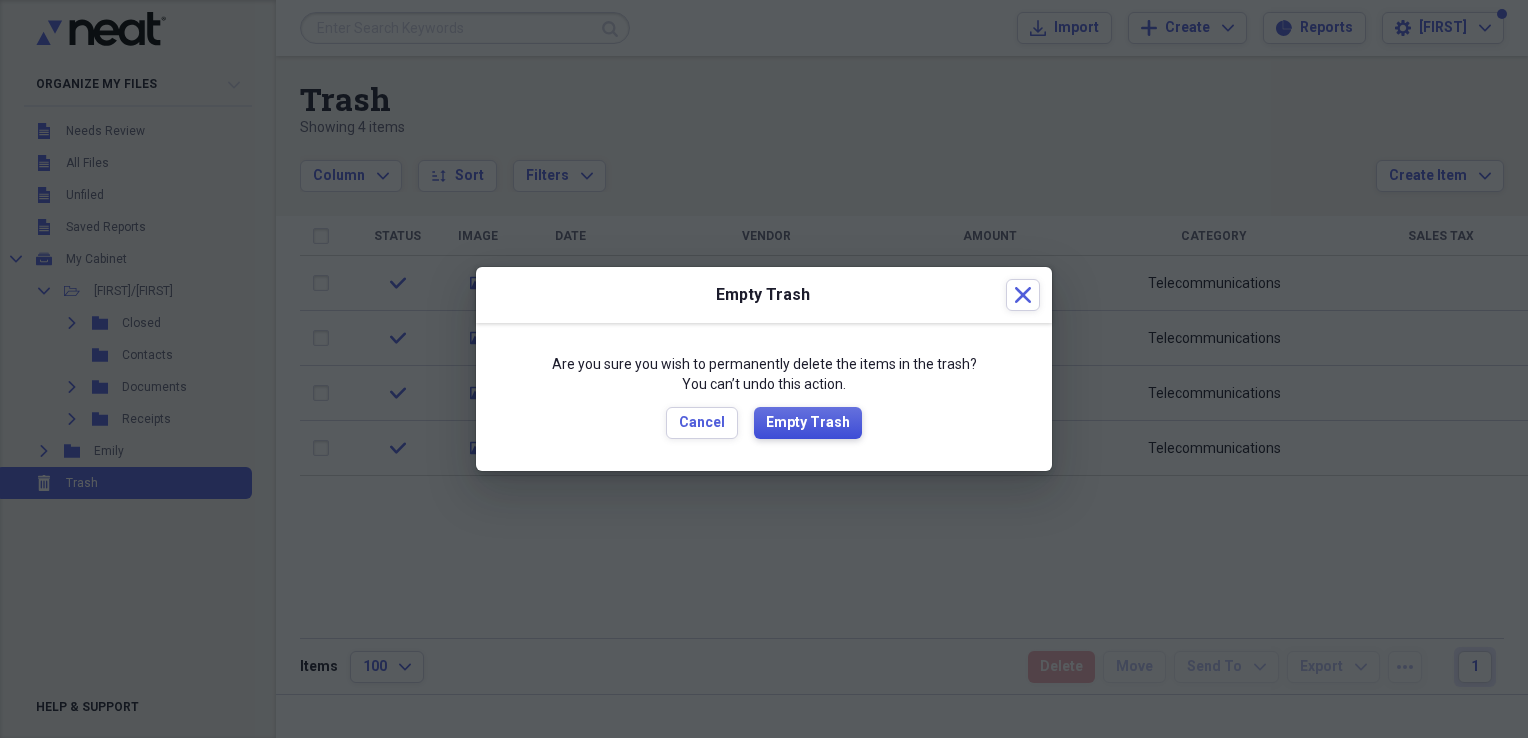 click on "Empty Trash" at bounding box center (808, 423) 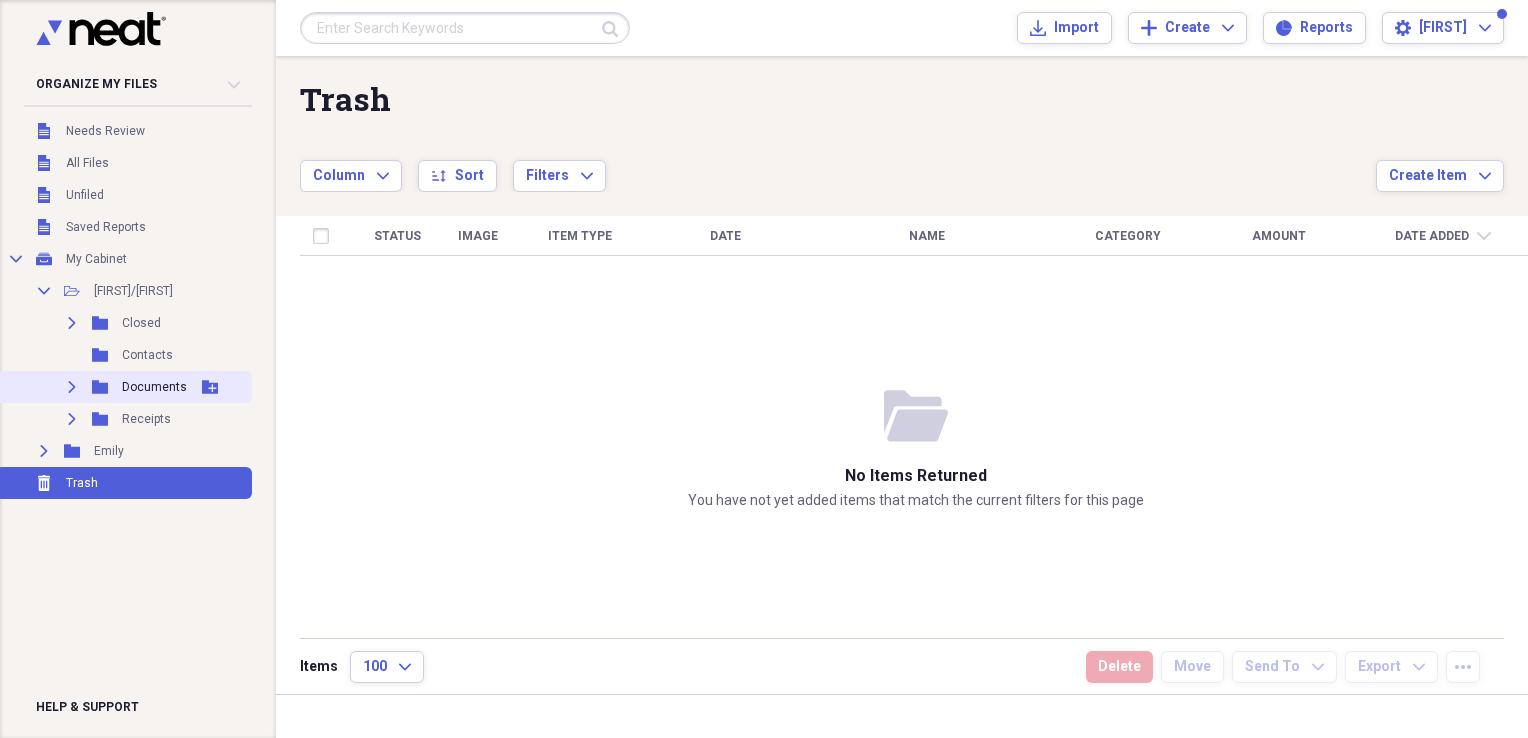click on "Expand" 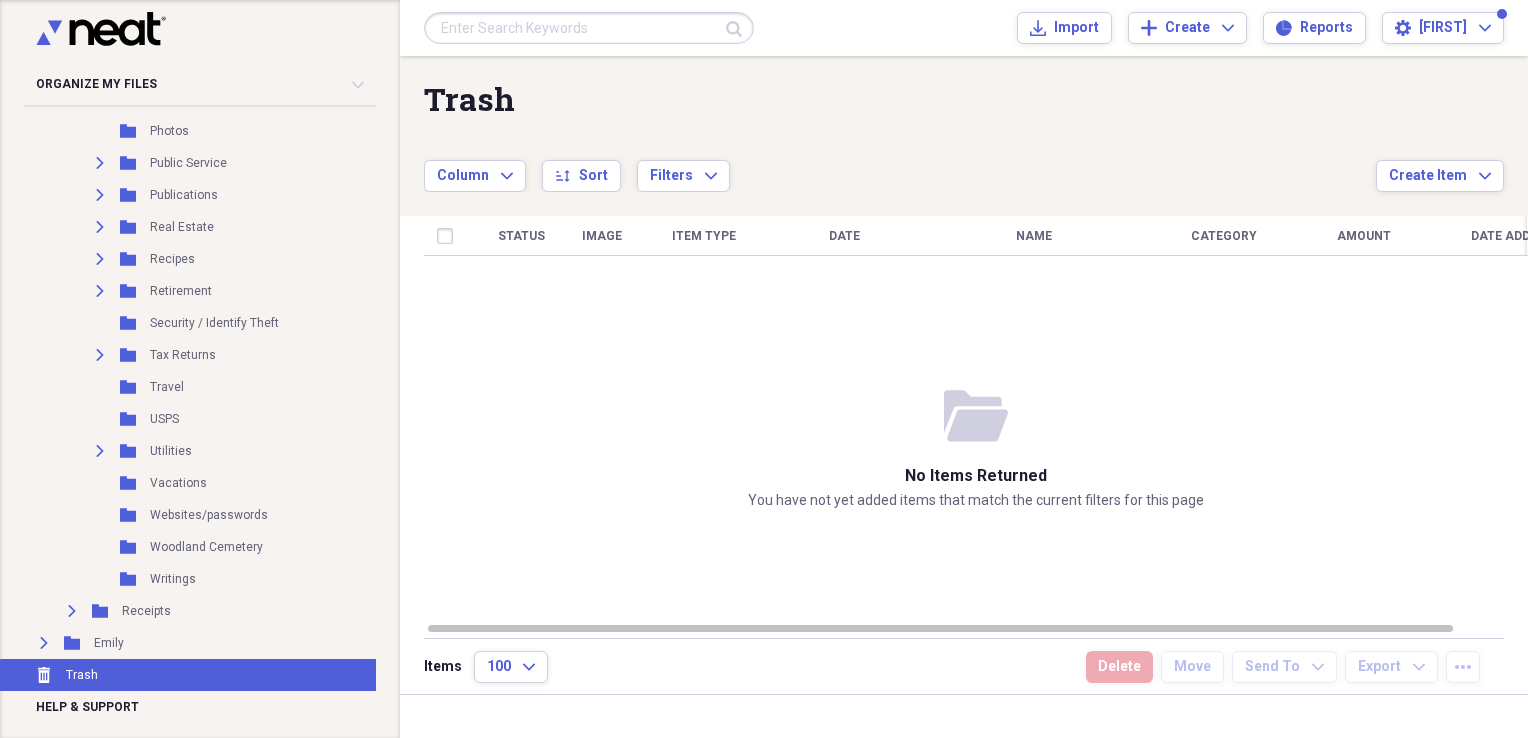 scroll, scrollTop: 1292, scrollLeft: 0, axis: vertical 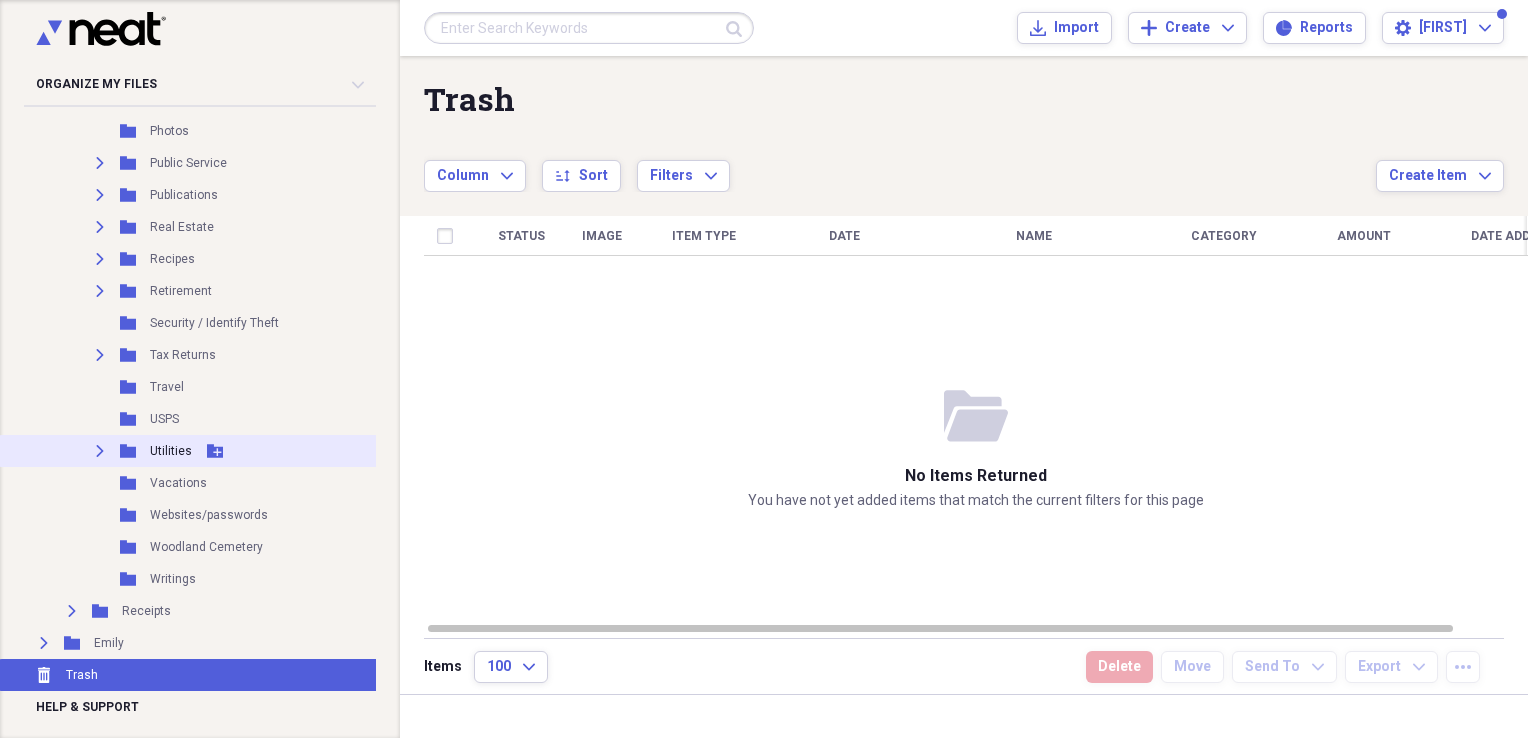 click on "Expand" 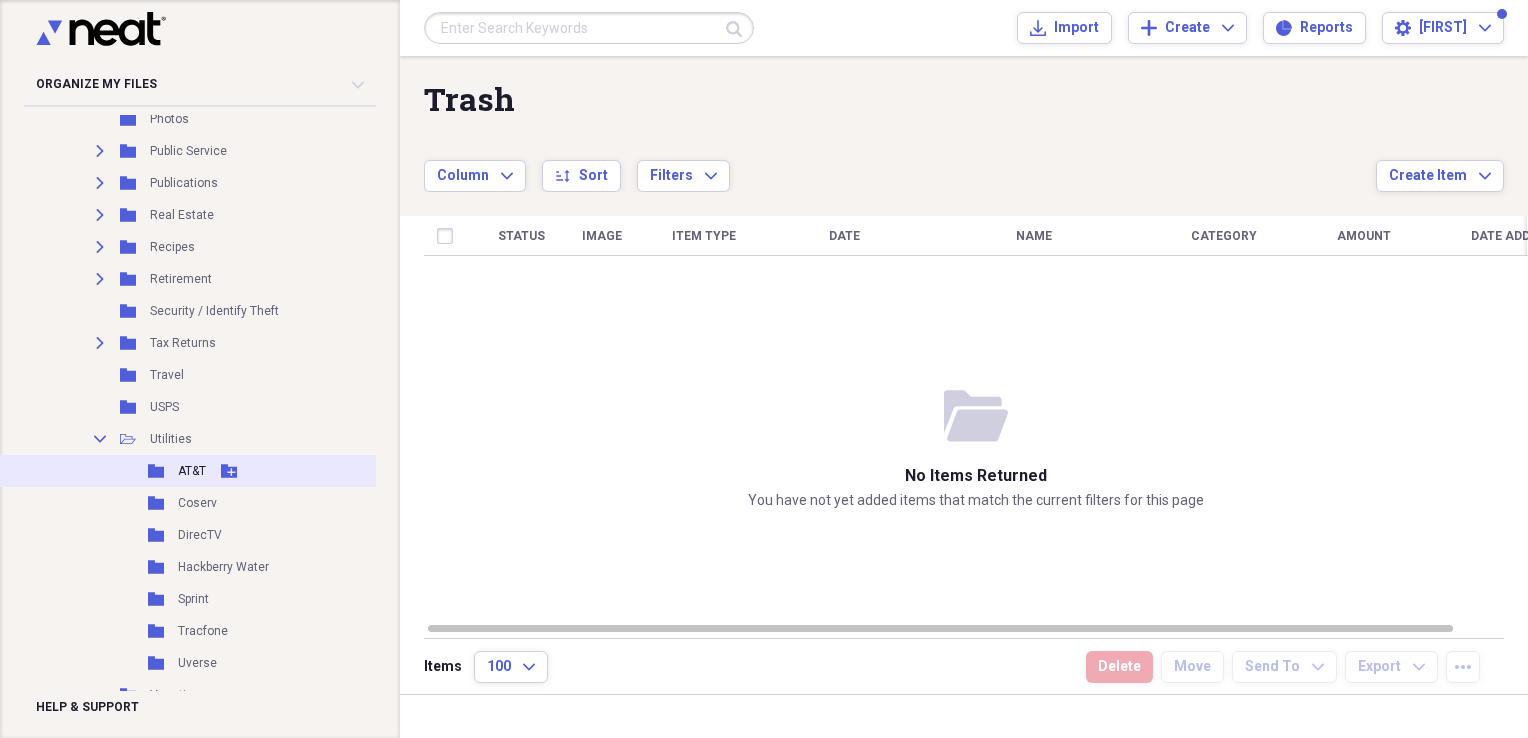 click on "AT&T" at bounding box center [192, 471] 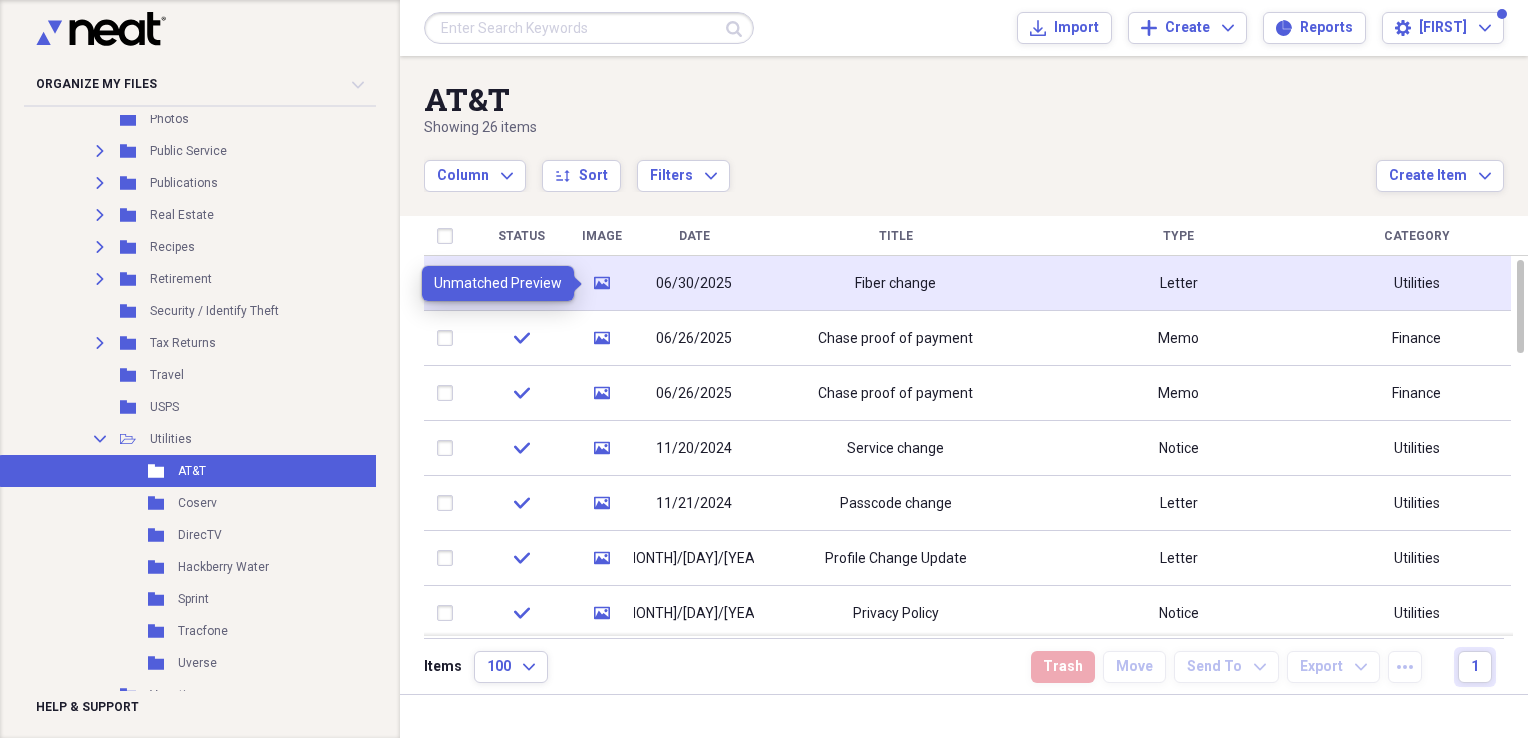 click on "media" 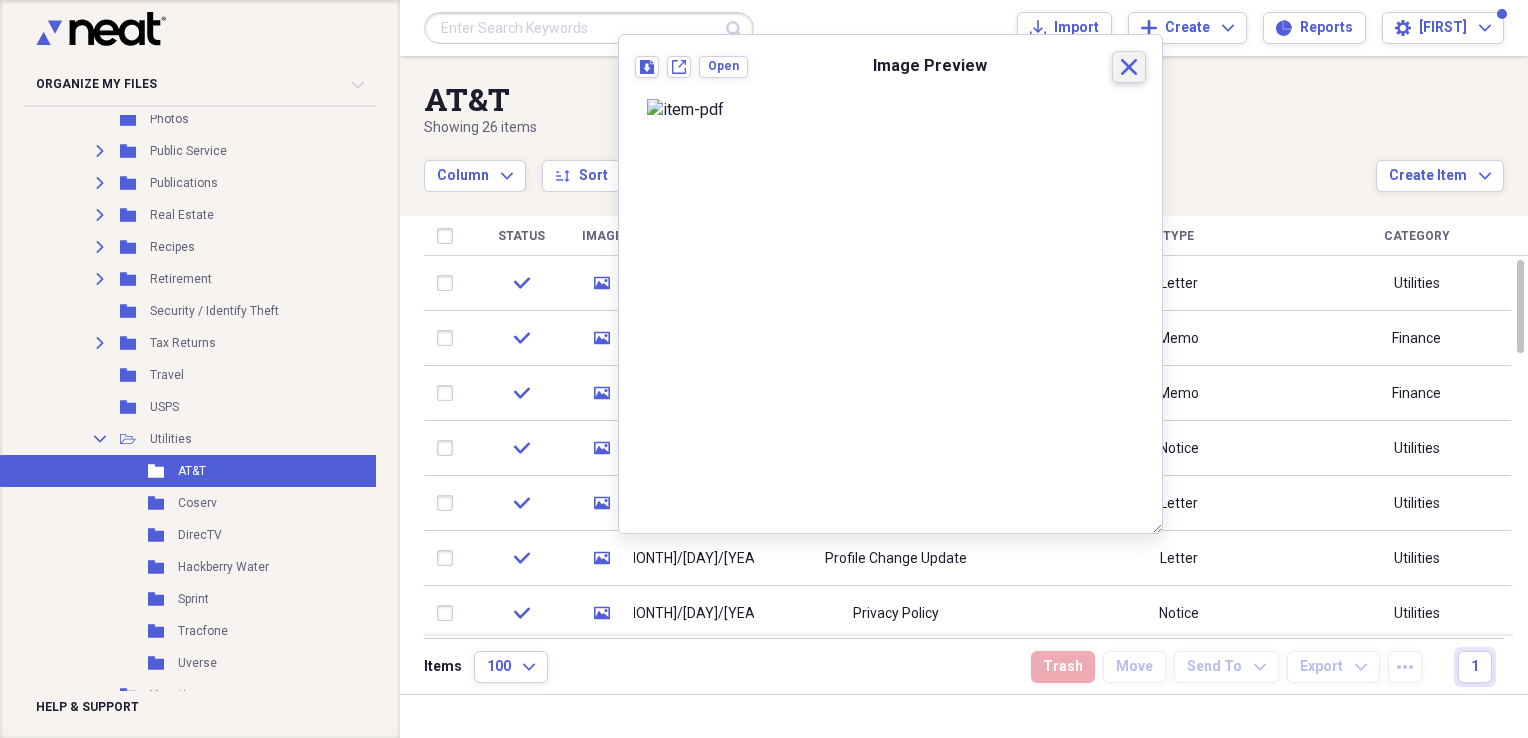 click on "Close" at bounding box center (1129, 67) 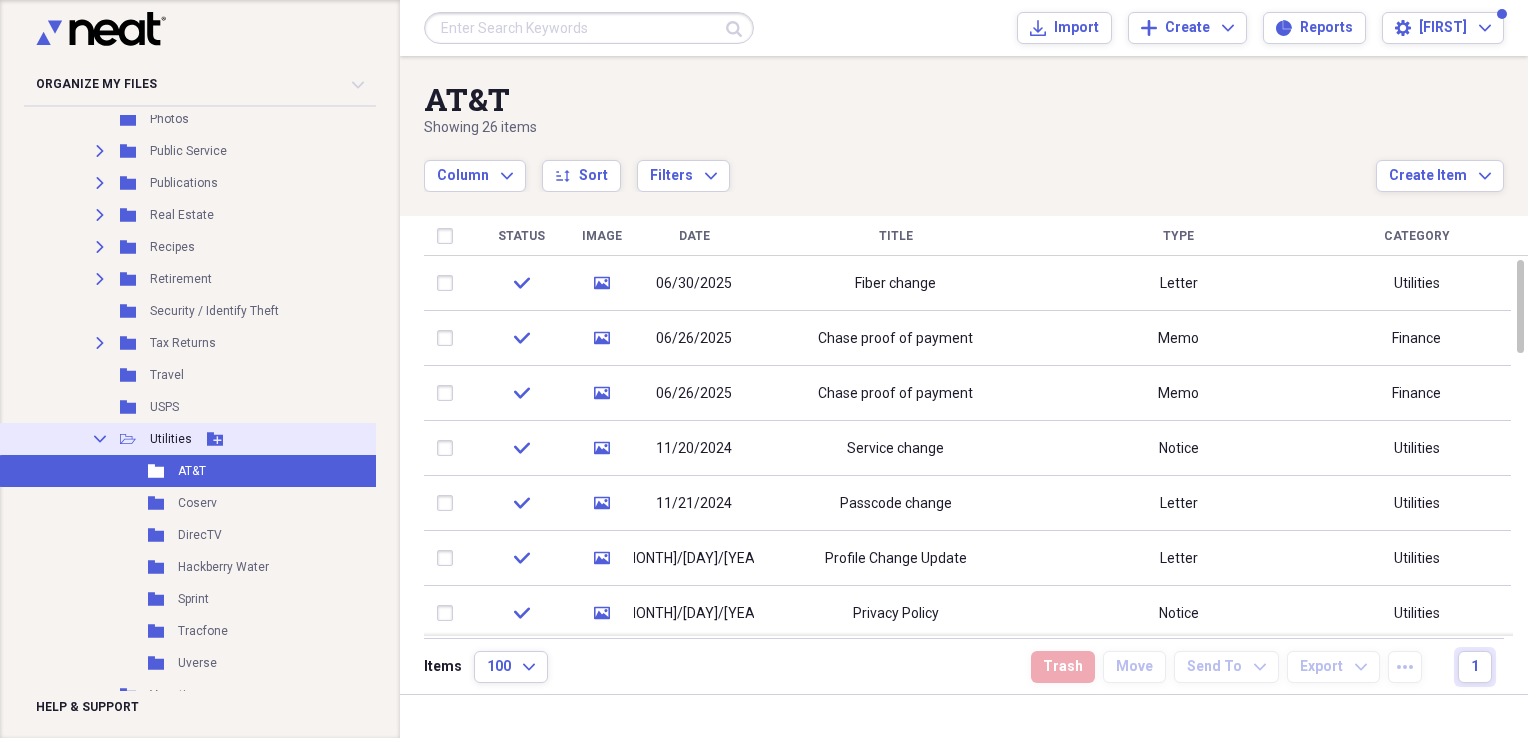 click on "Collapse" 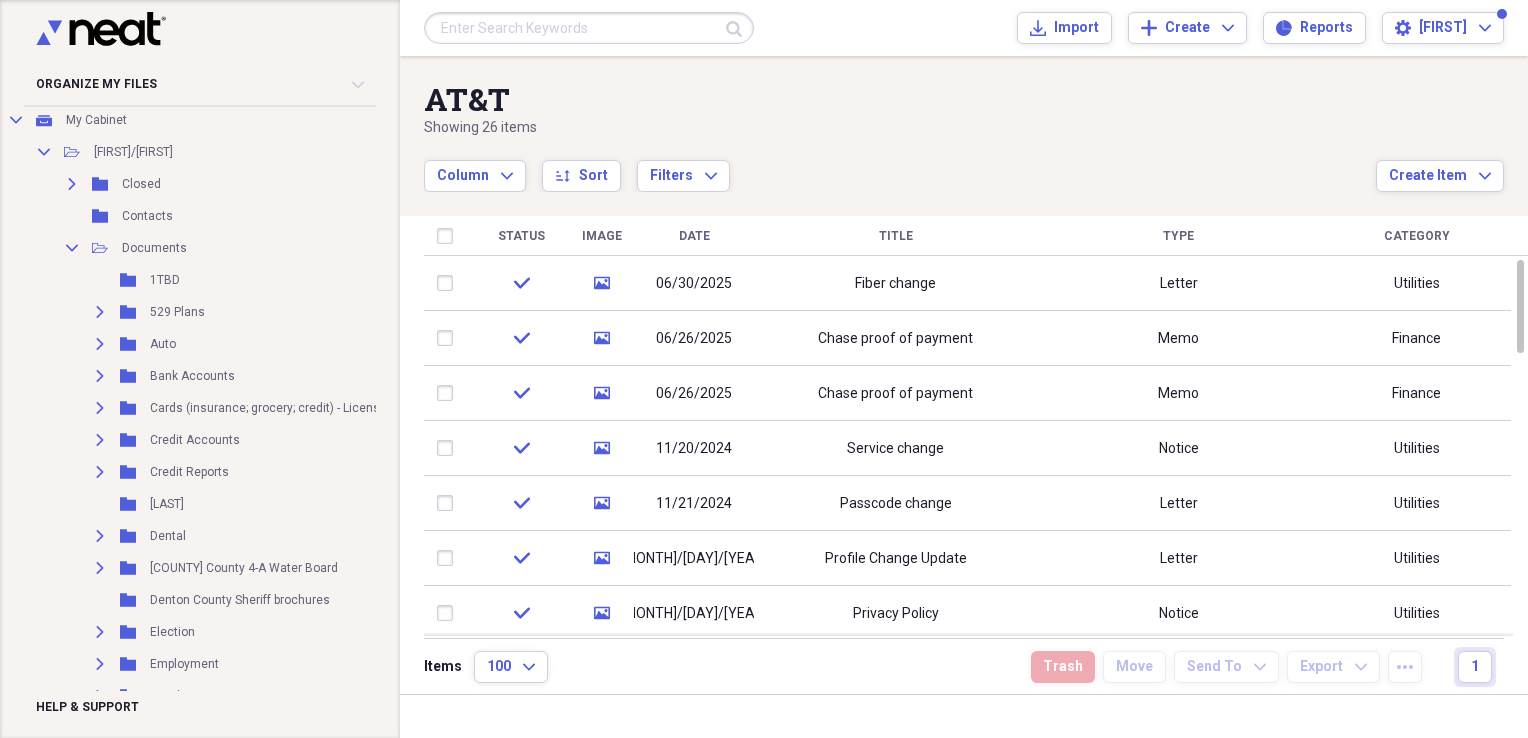 scroll, scrollTop: 72, scrollLeft: 0, axis: vertical 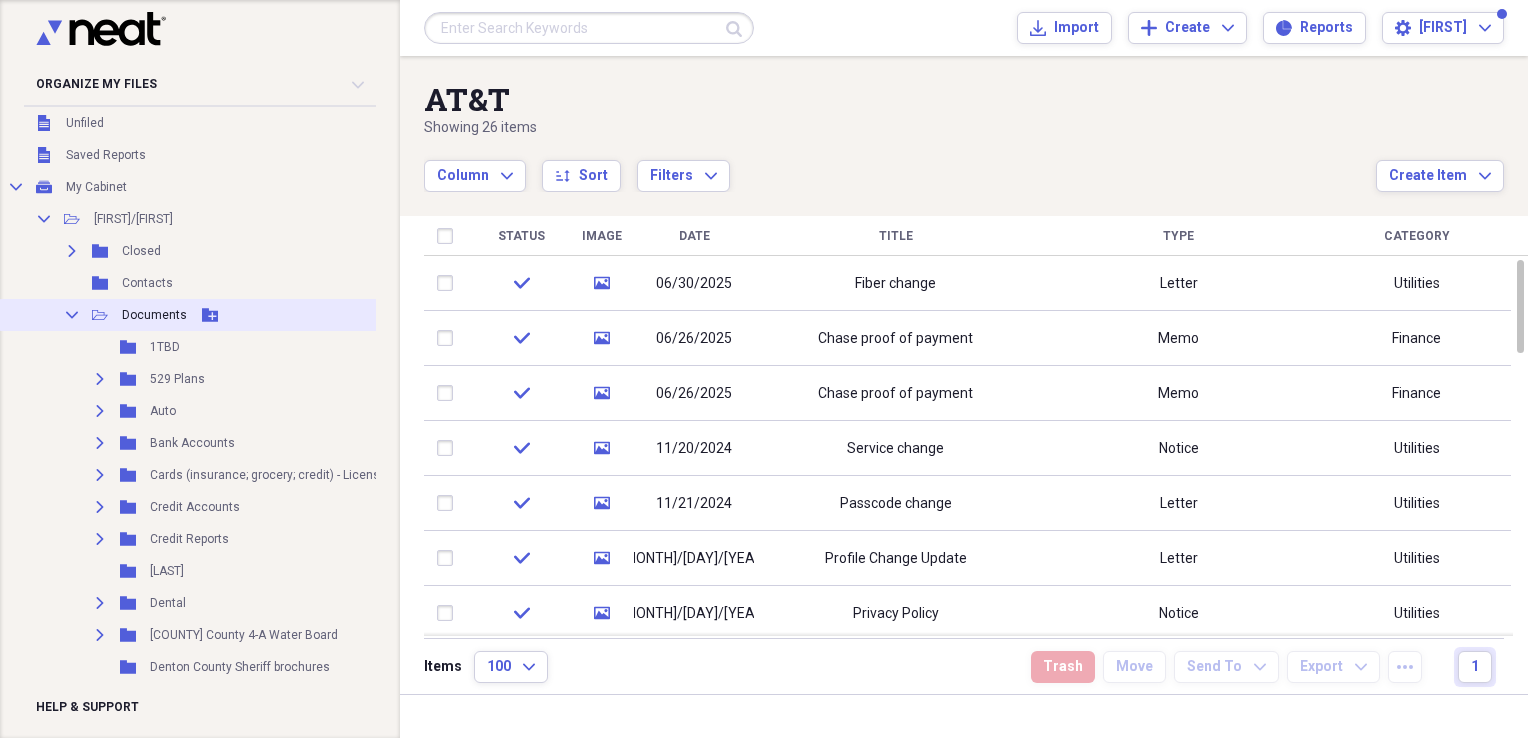 click 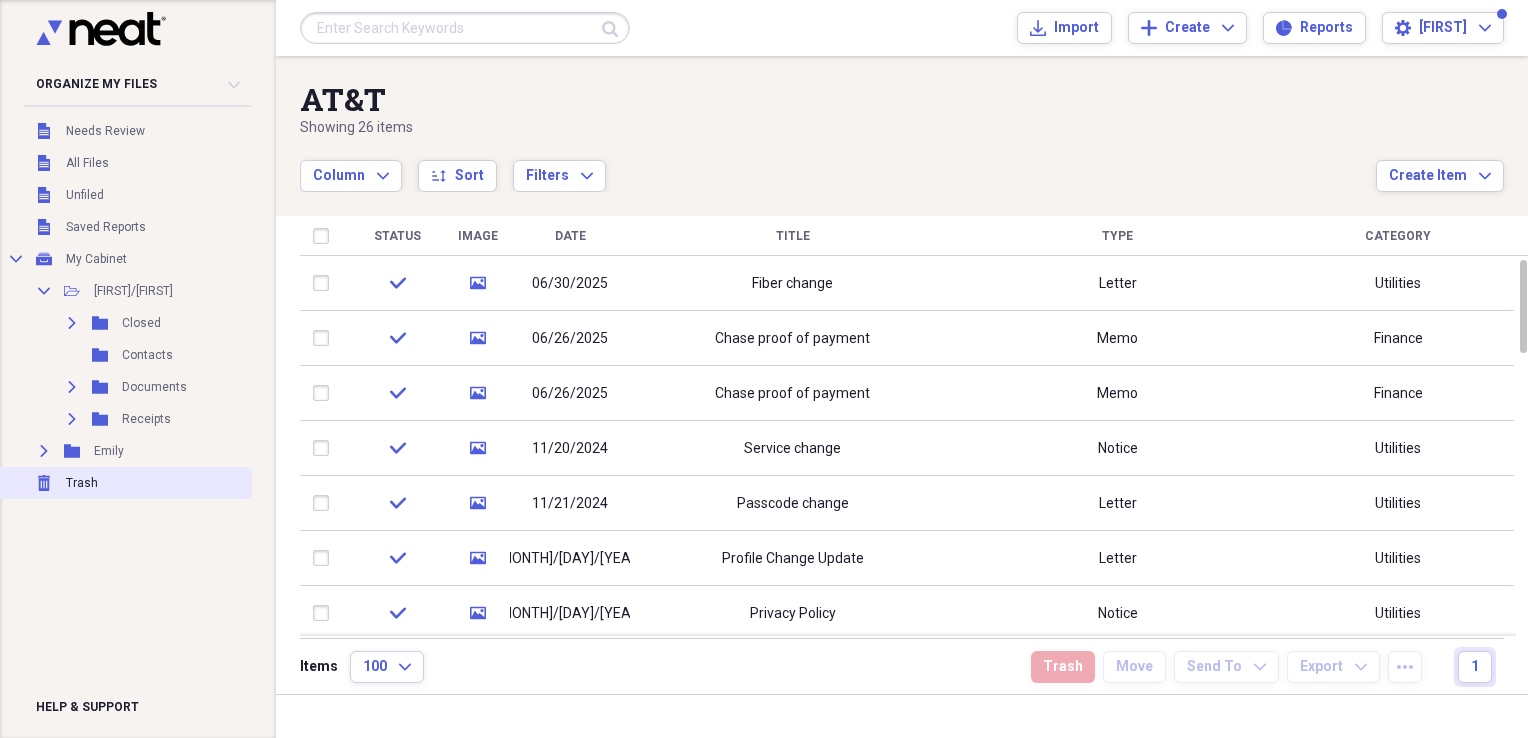 click on "Trash" at bounding box center [82, 483] 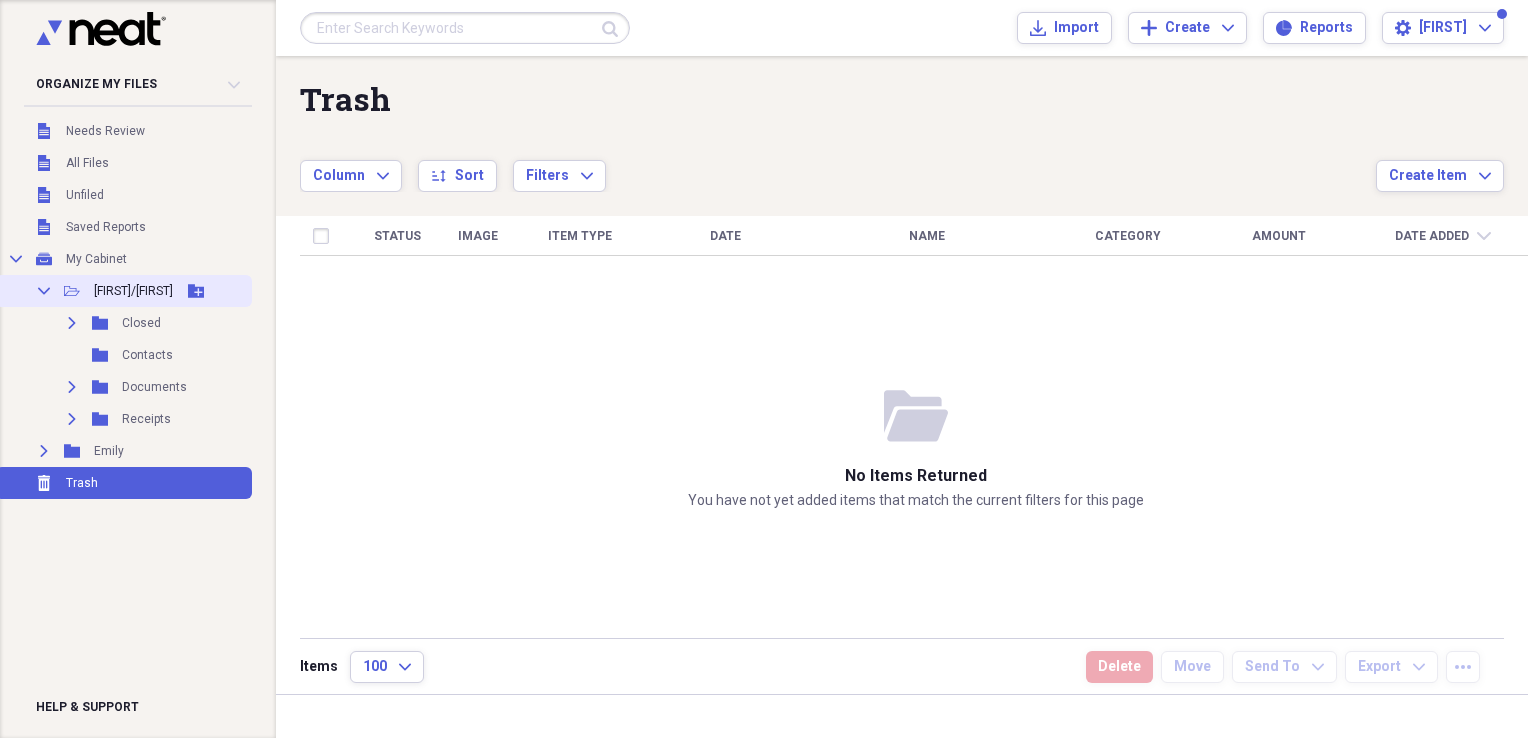 click on "Collapse" 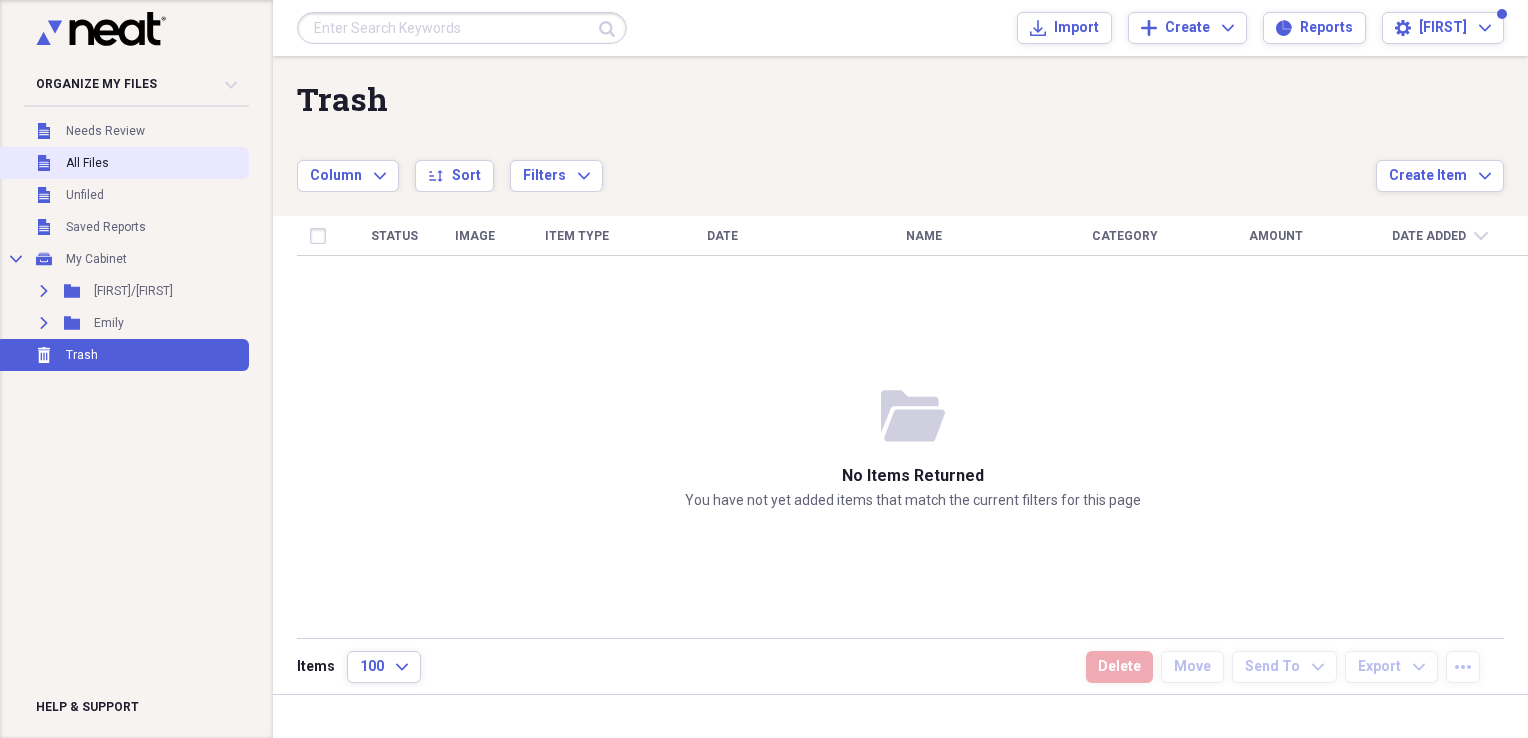 click on "All Files" at bounding box center (87, 163) 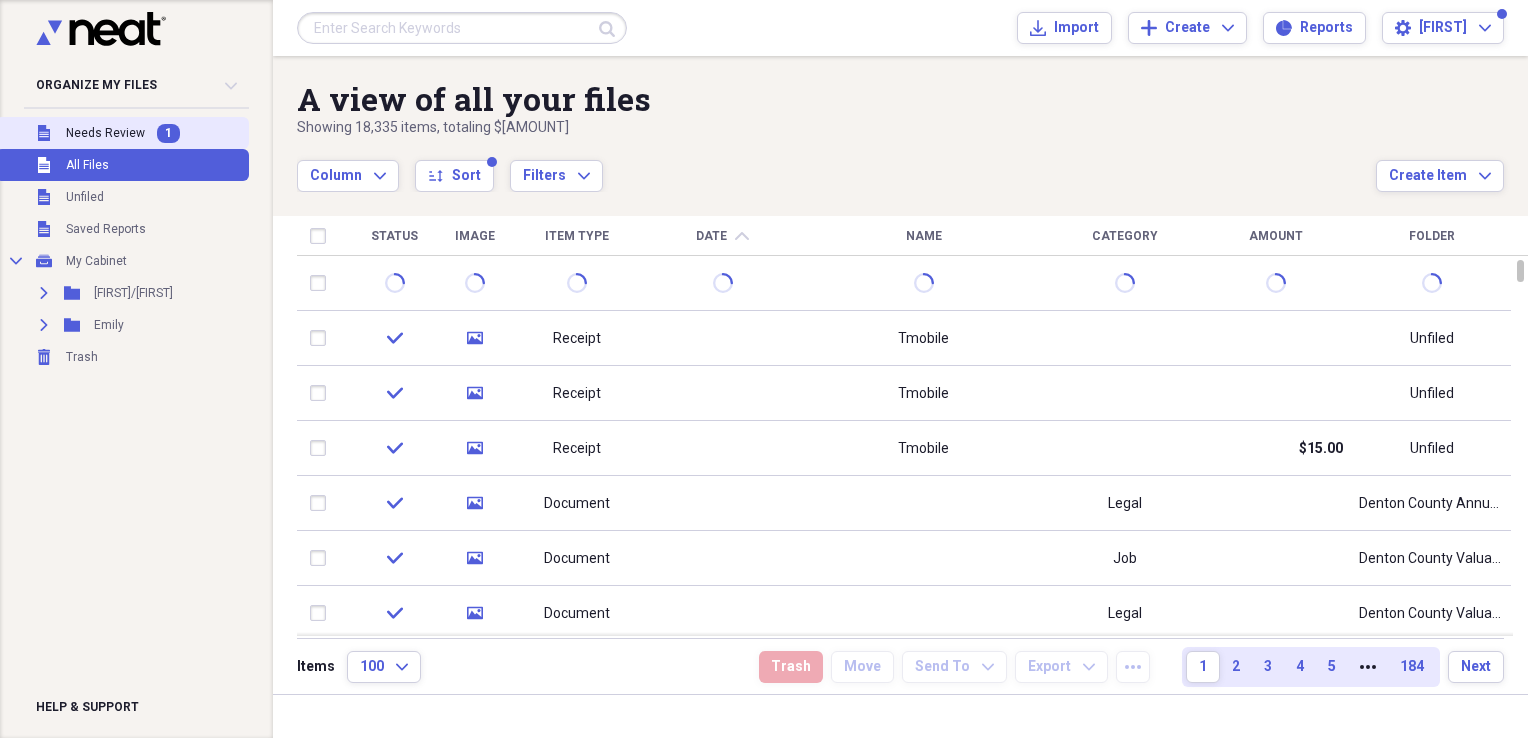 click on "Needs Review" at bounding box center (105, 133) 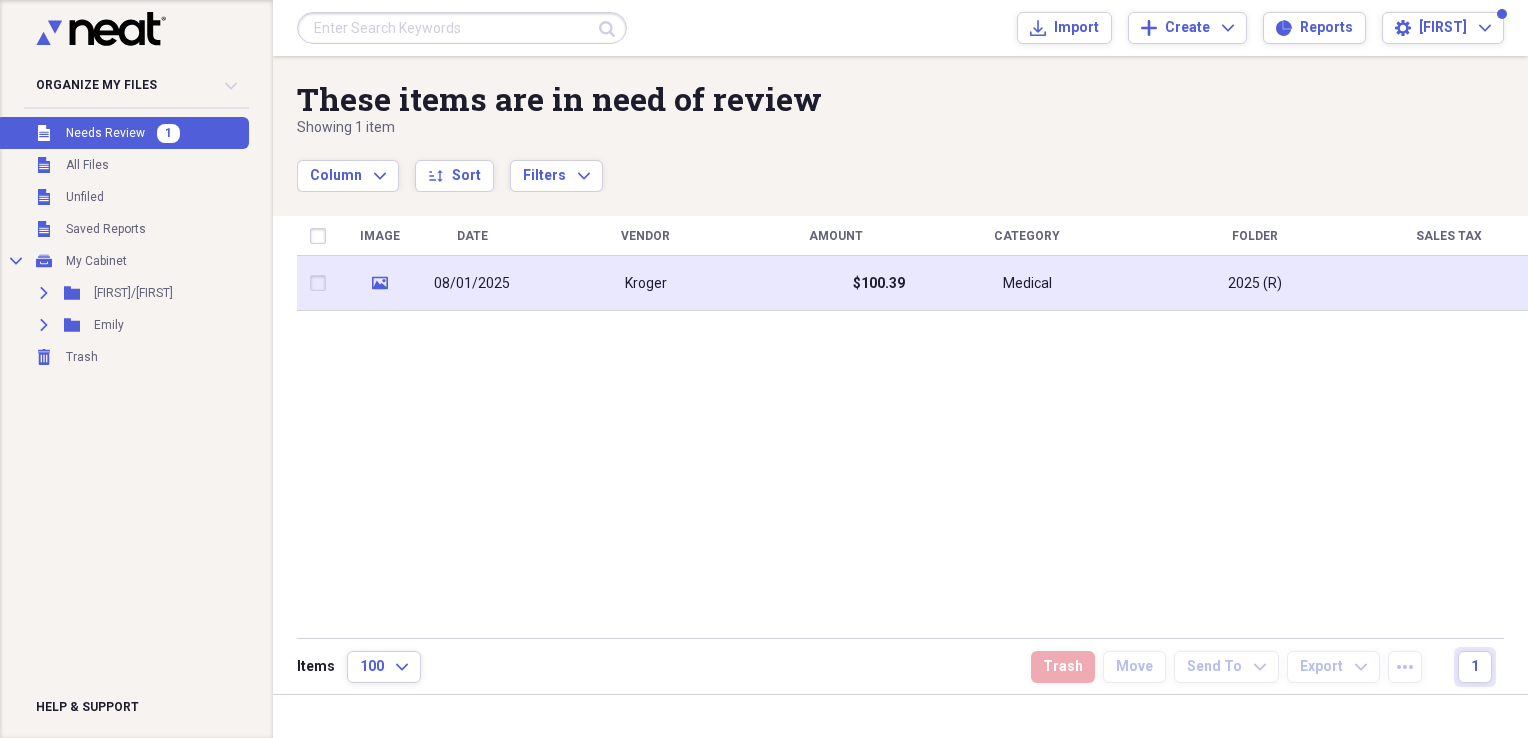 click on "media" 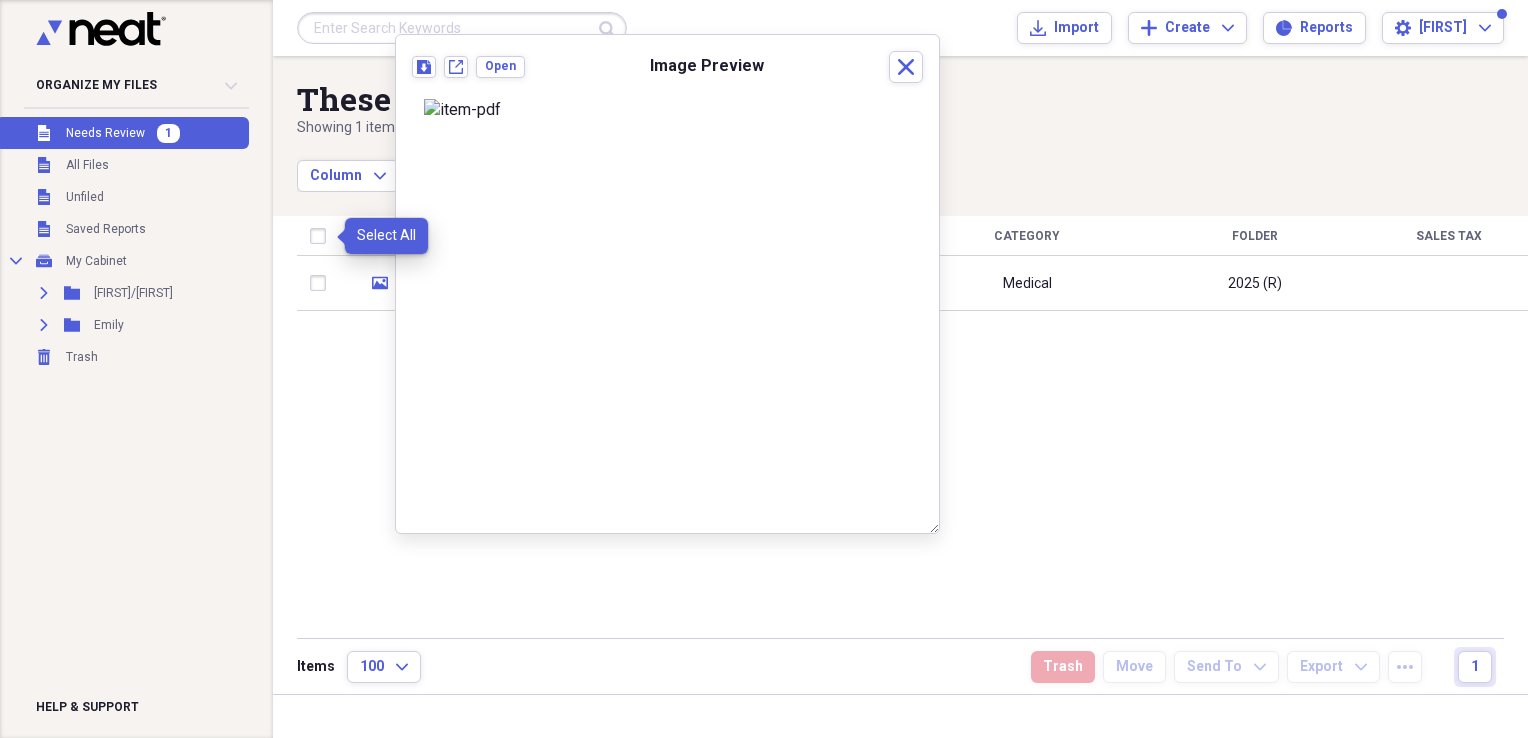click at bounding box center (322, 236) 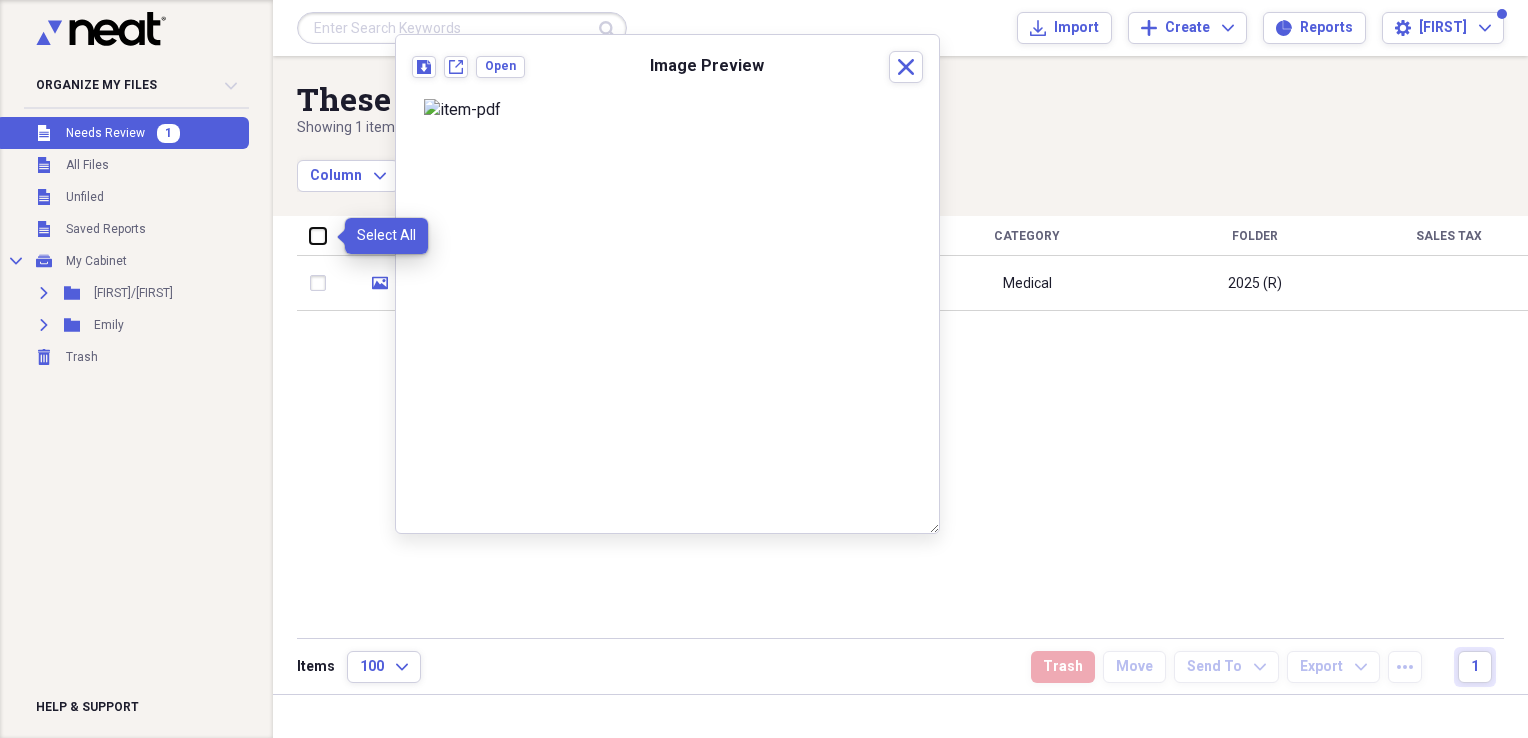 click at bounding box center (310, 235) 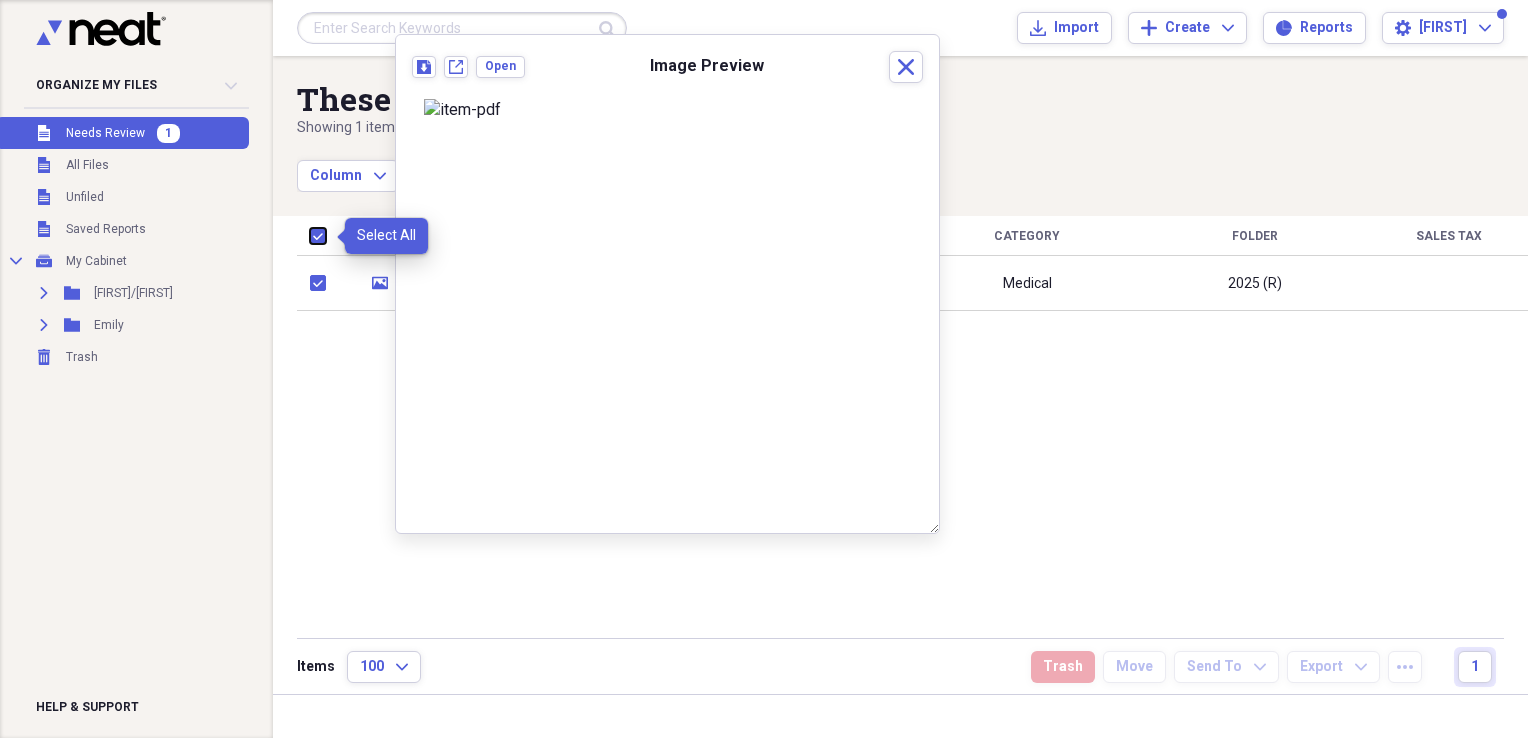 checkbox on "true" 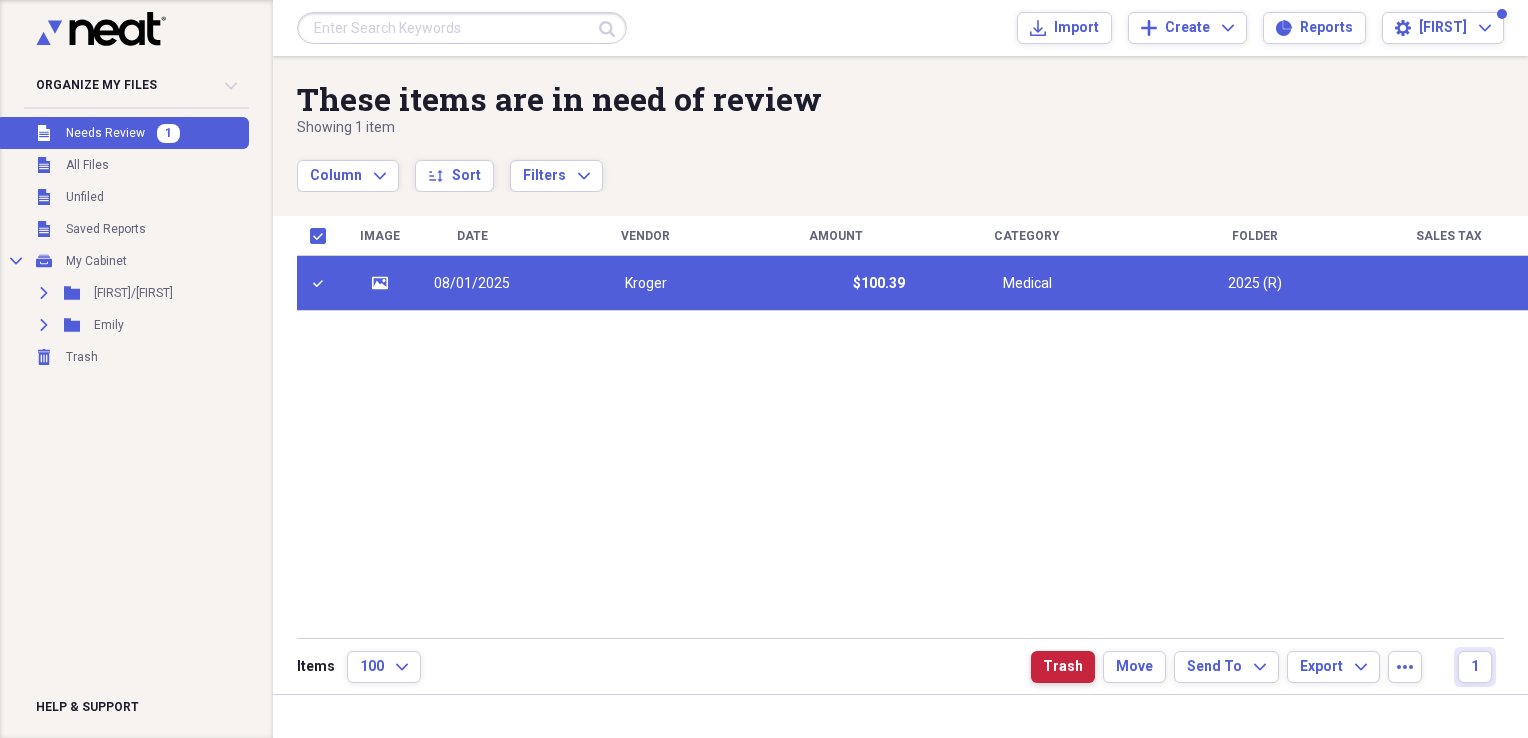 click on "Trash" at bounding box center [1063, 667] 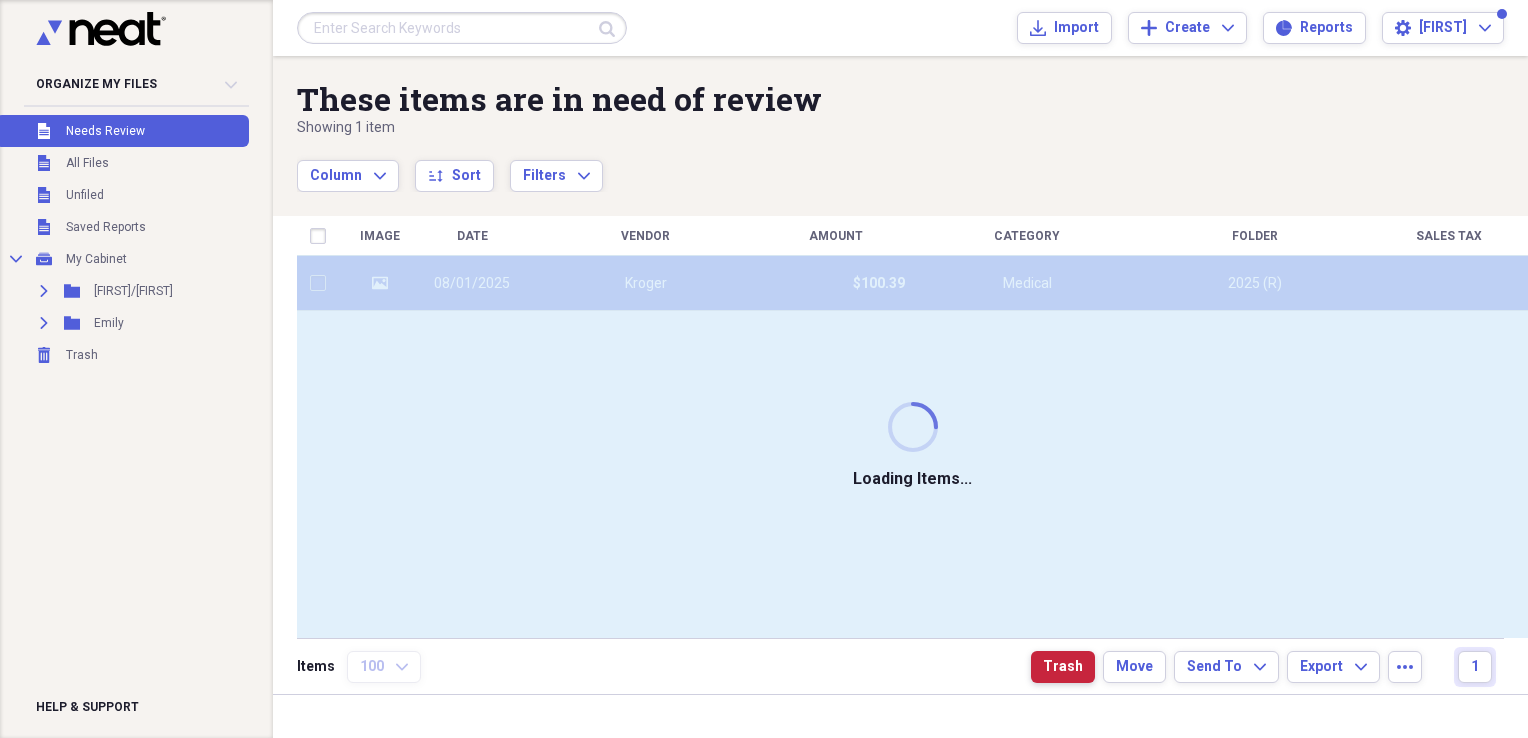 checkbox on "false" 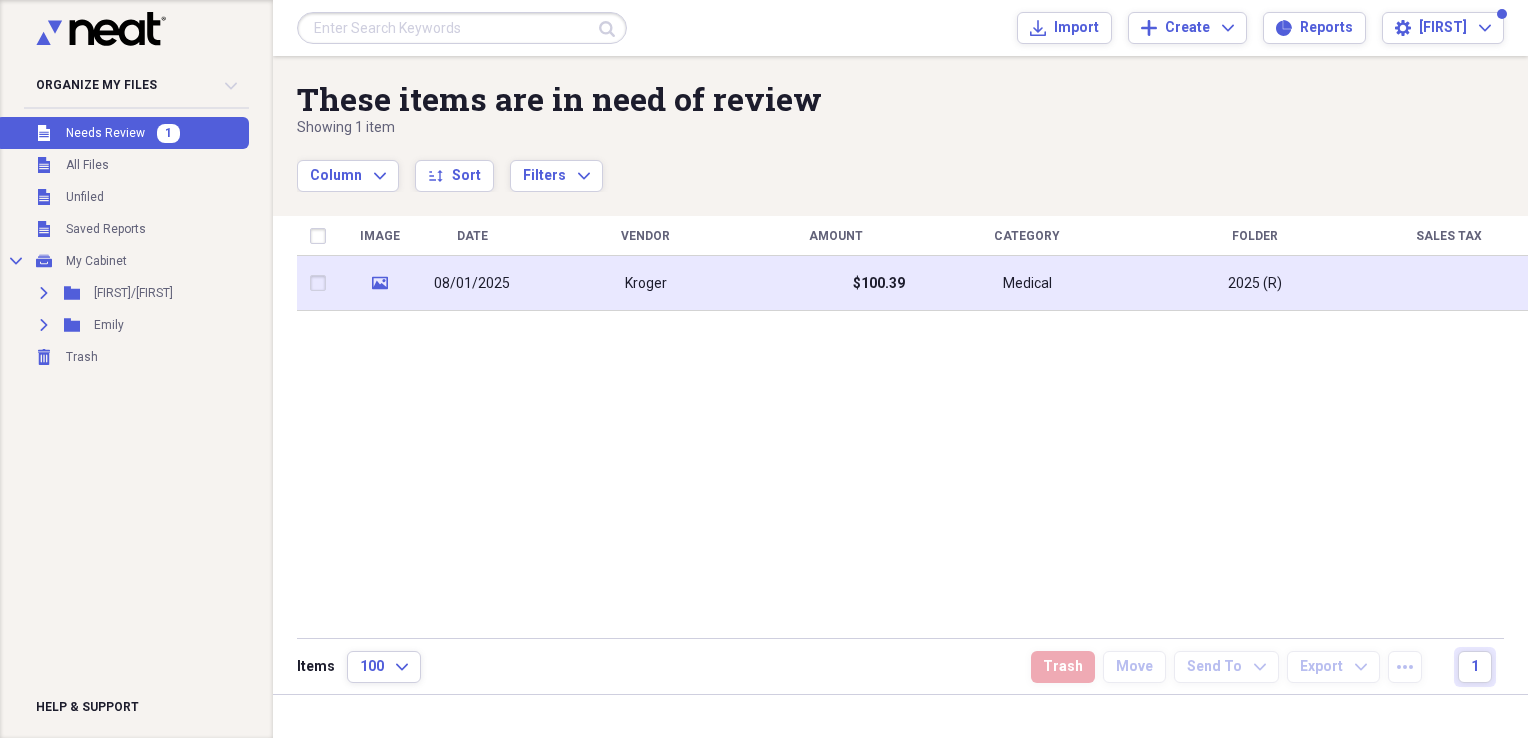 click 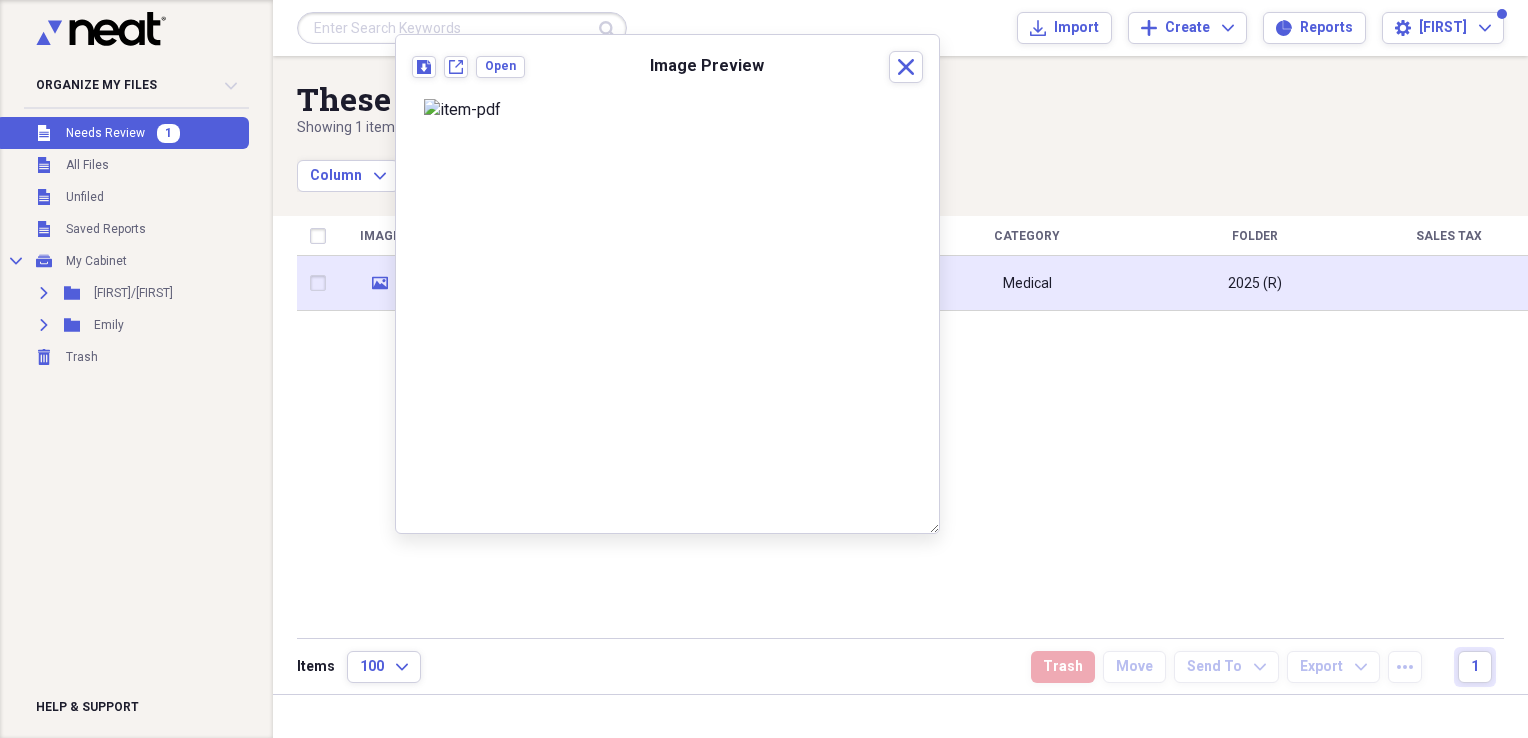 click at bounding box center (322, 283) 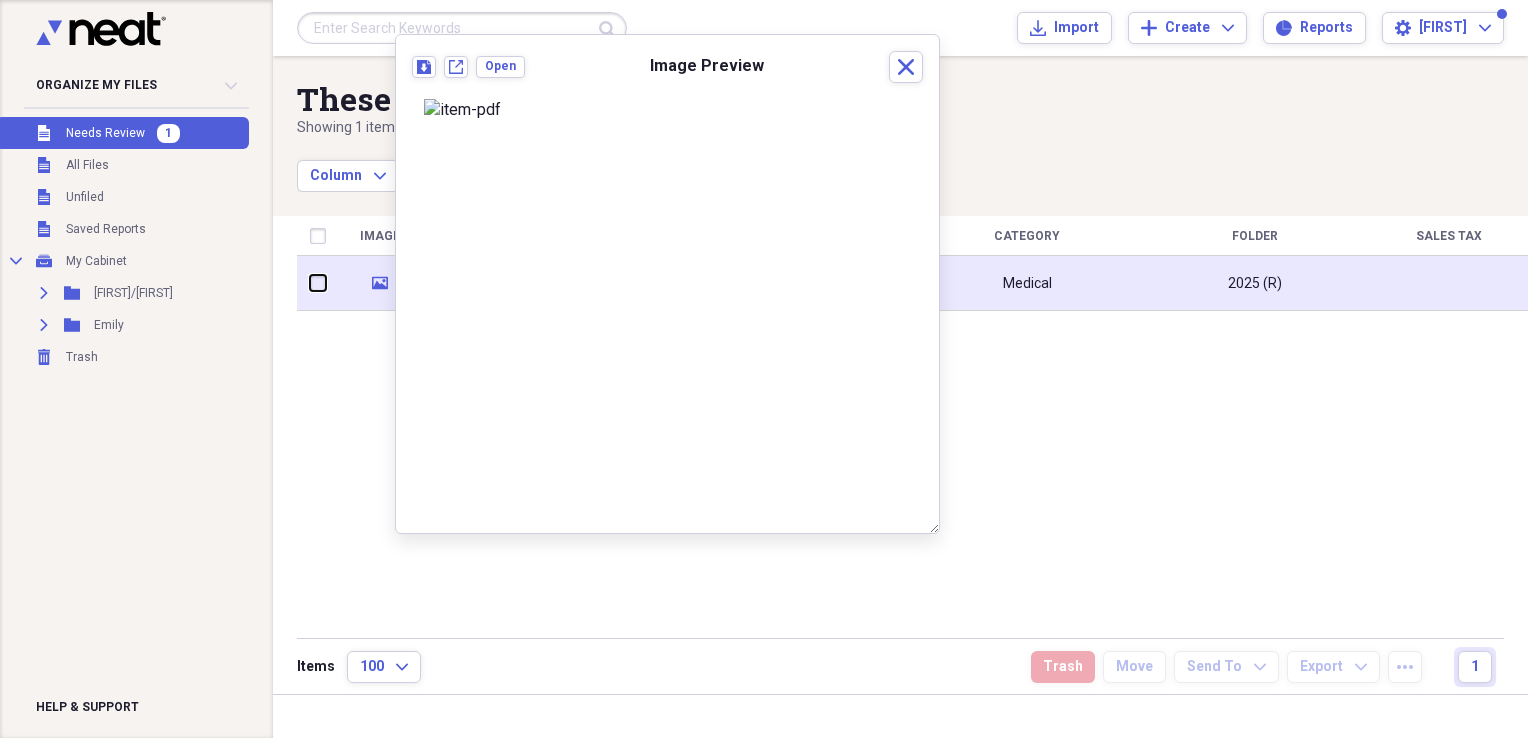 click at bounding box center [310, 283] 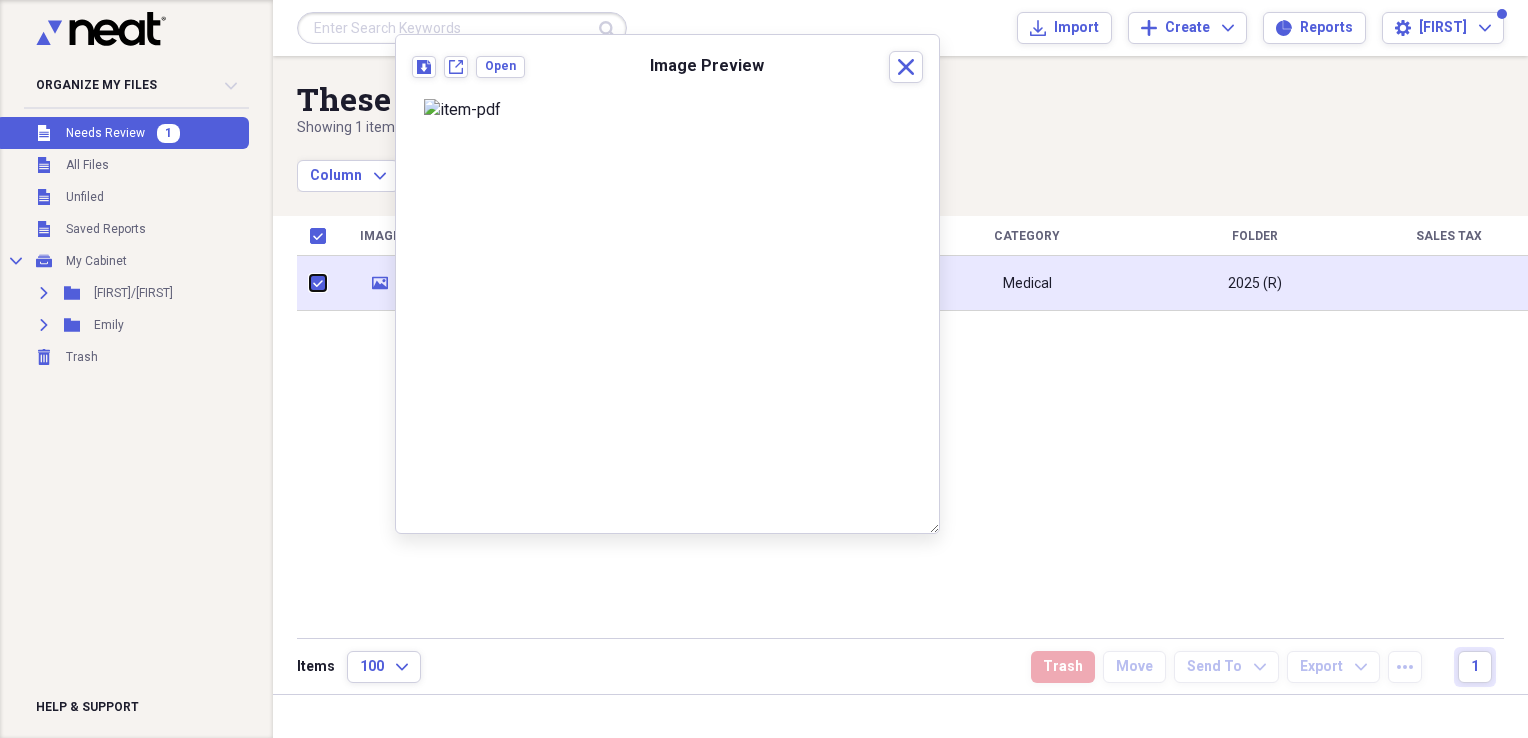 checkbox on "true" 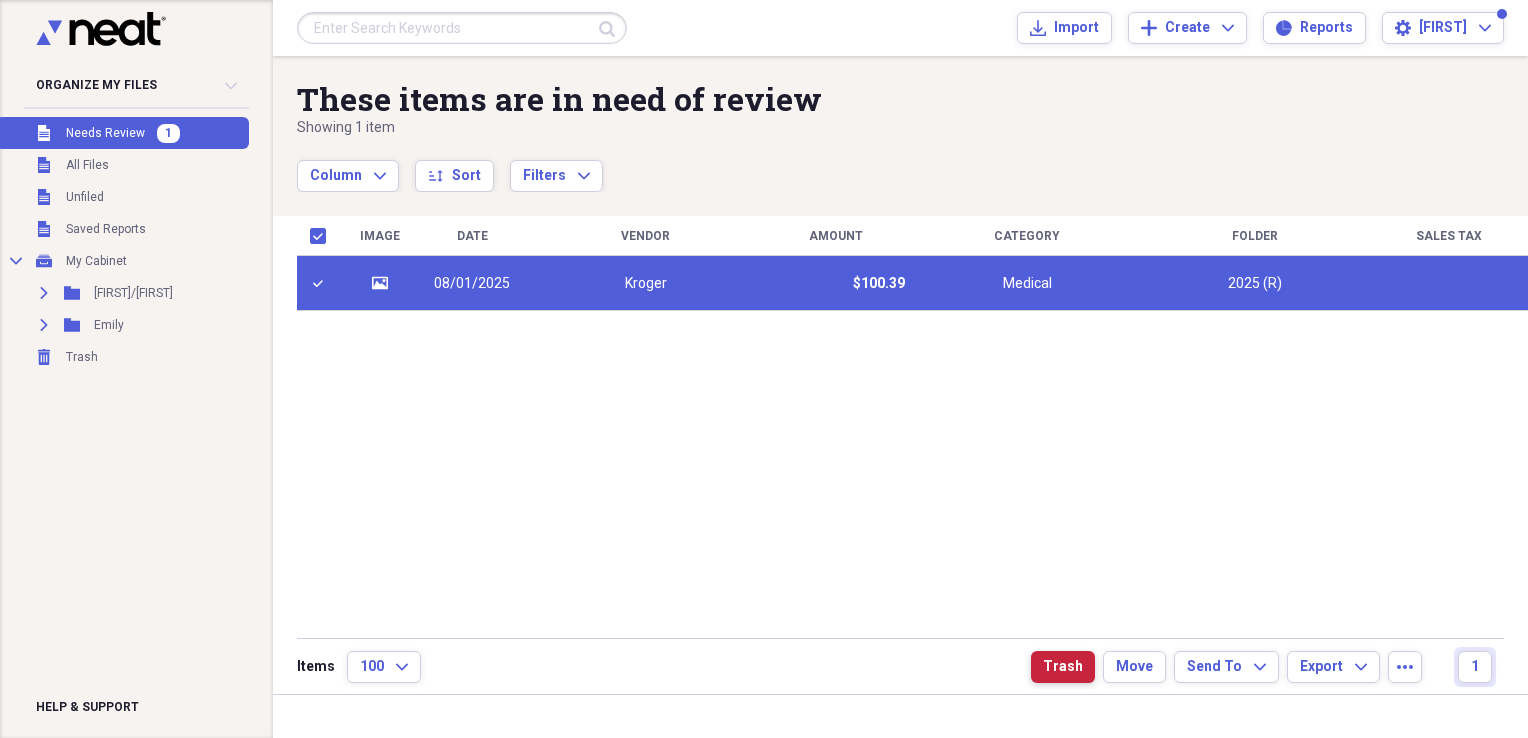 click on "Trash" at bounding box center (1063, 667) 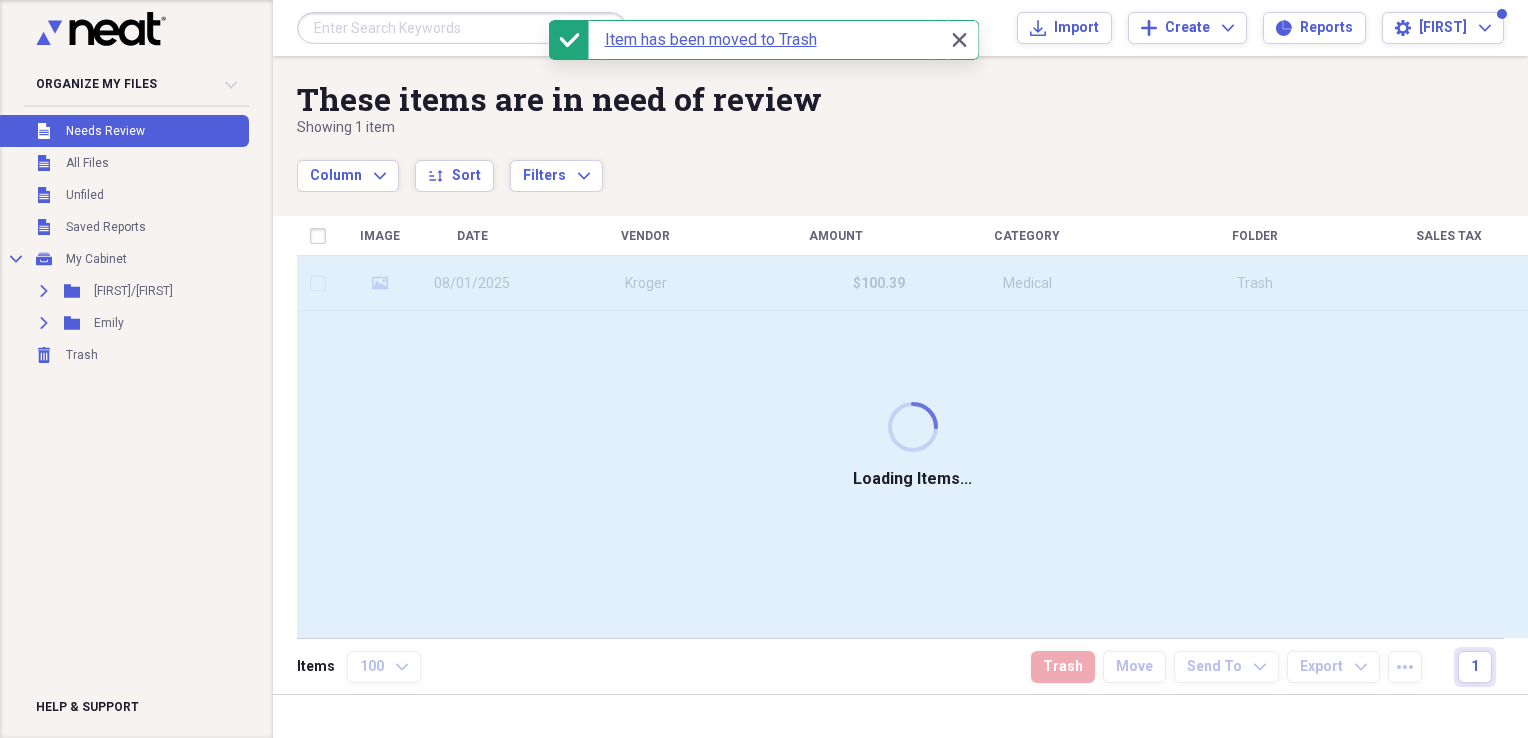 checkbox on "false" 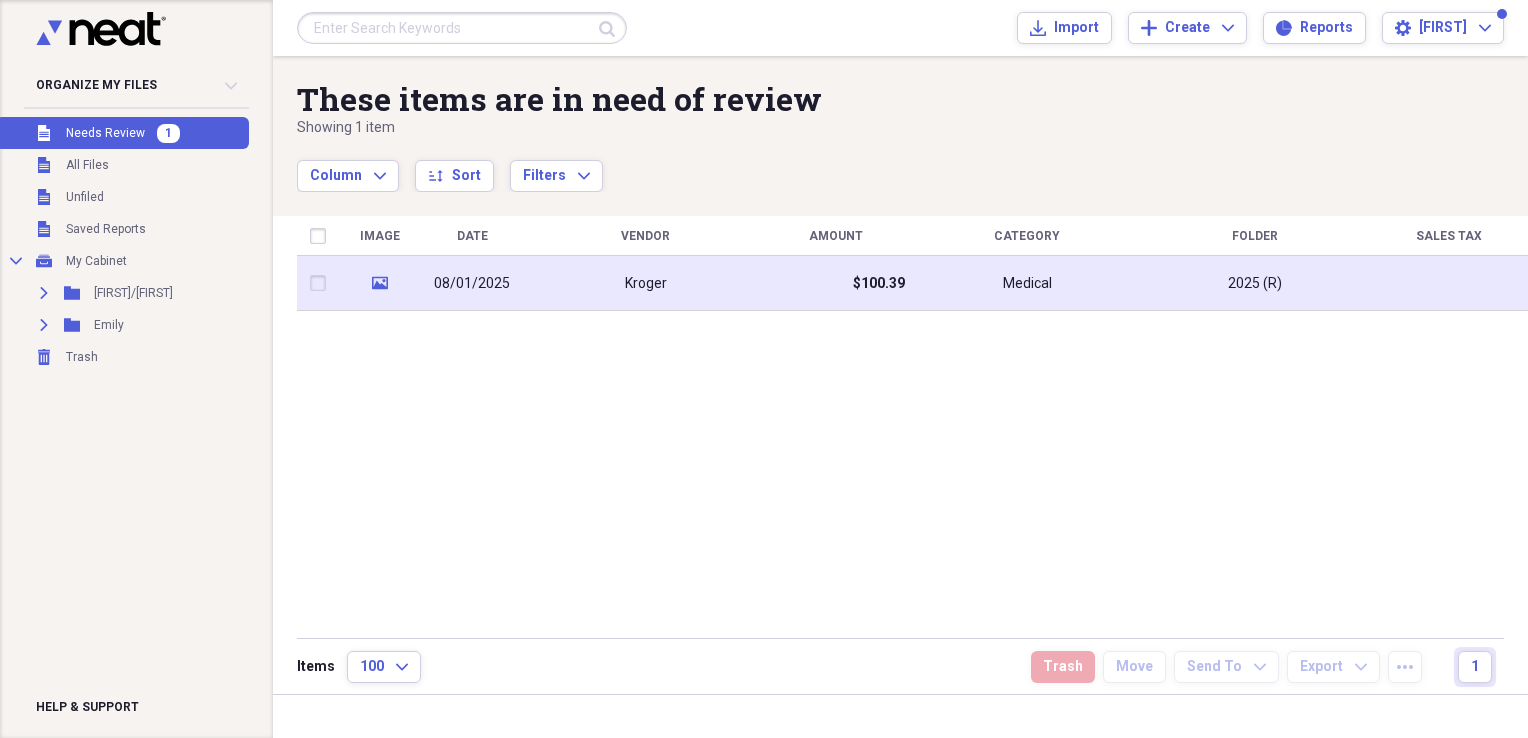 click on "media" 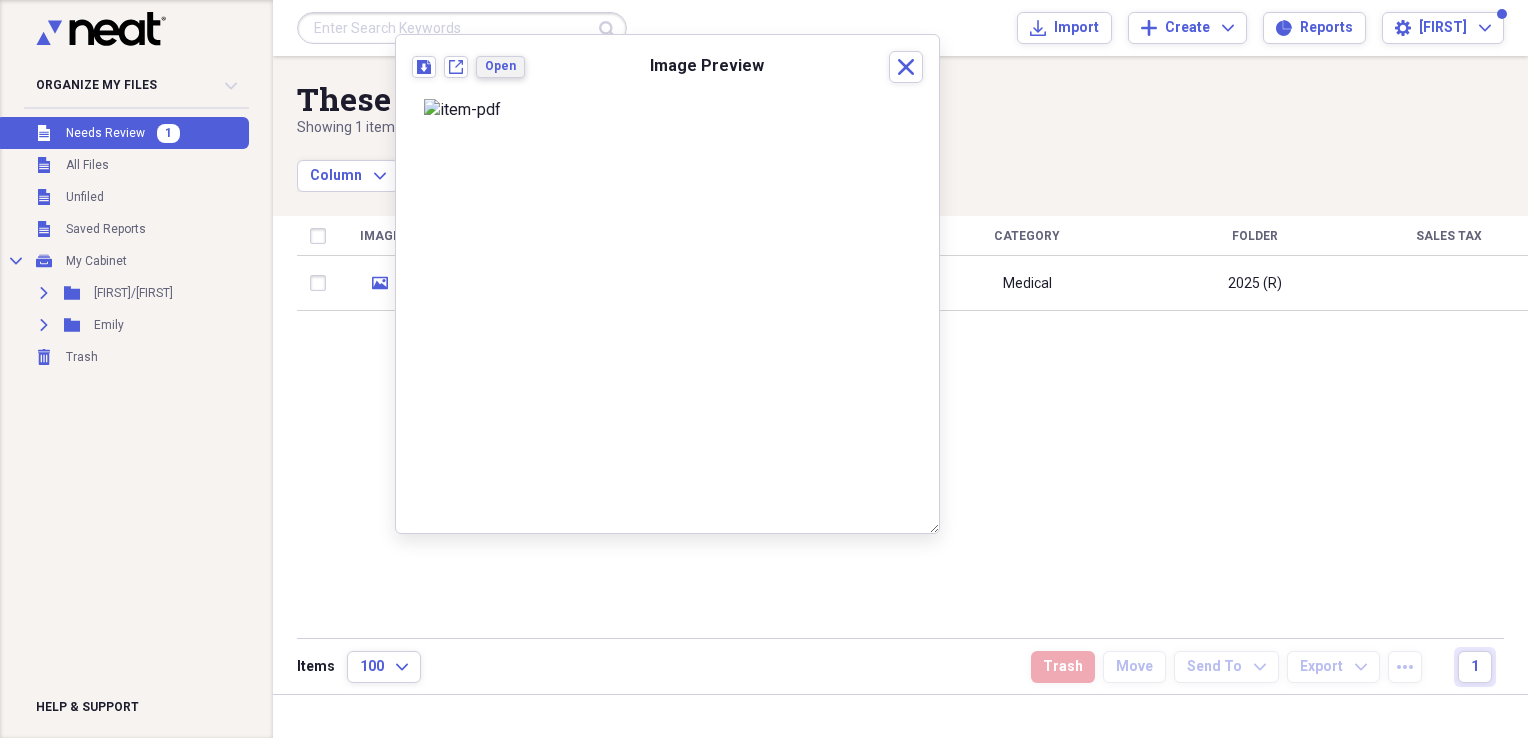 click on "Open" at bounding box center [500, 66] 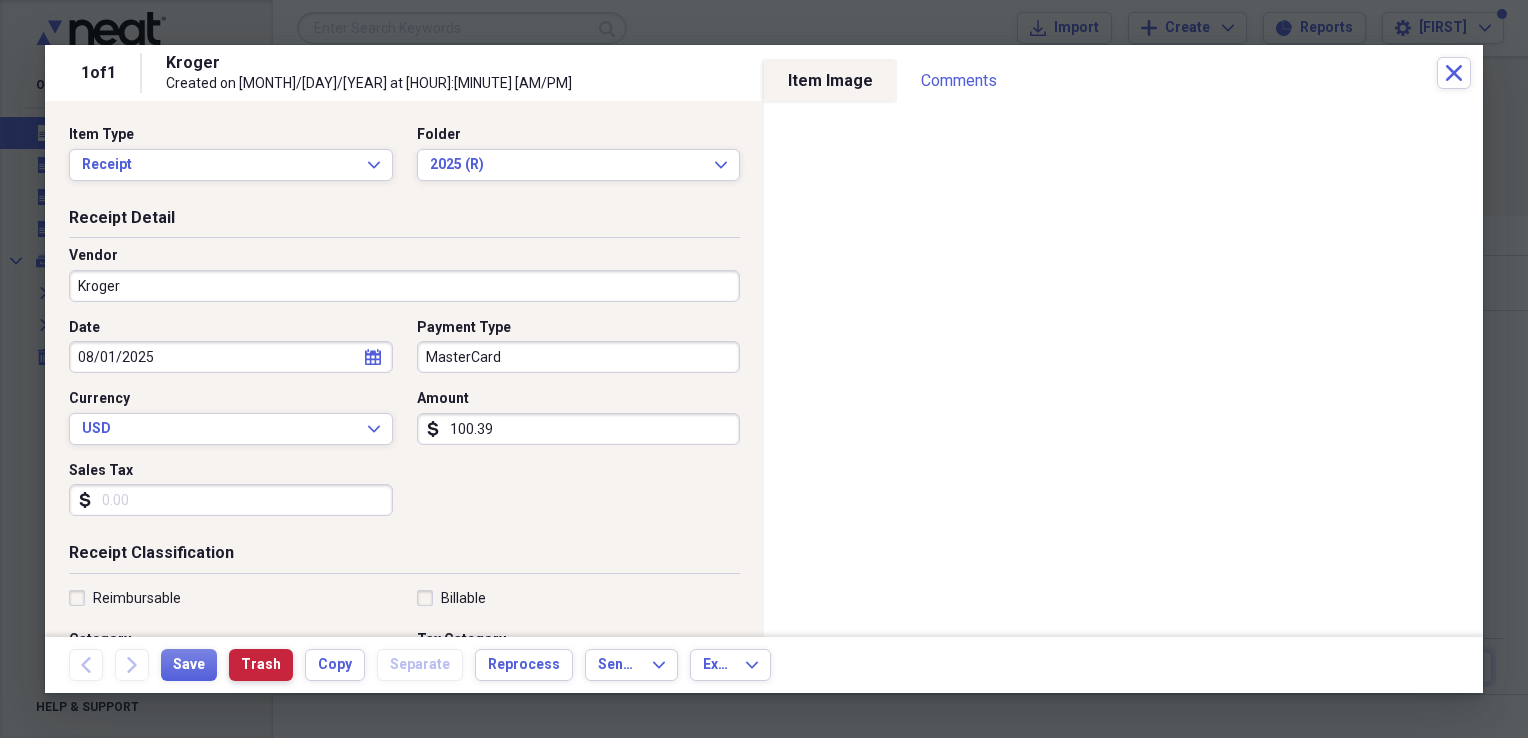 click on "Trash" at bounding box center (261, 665) 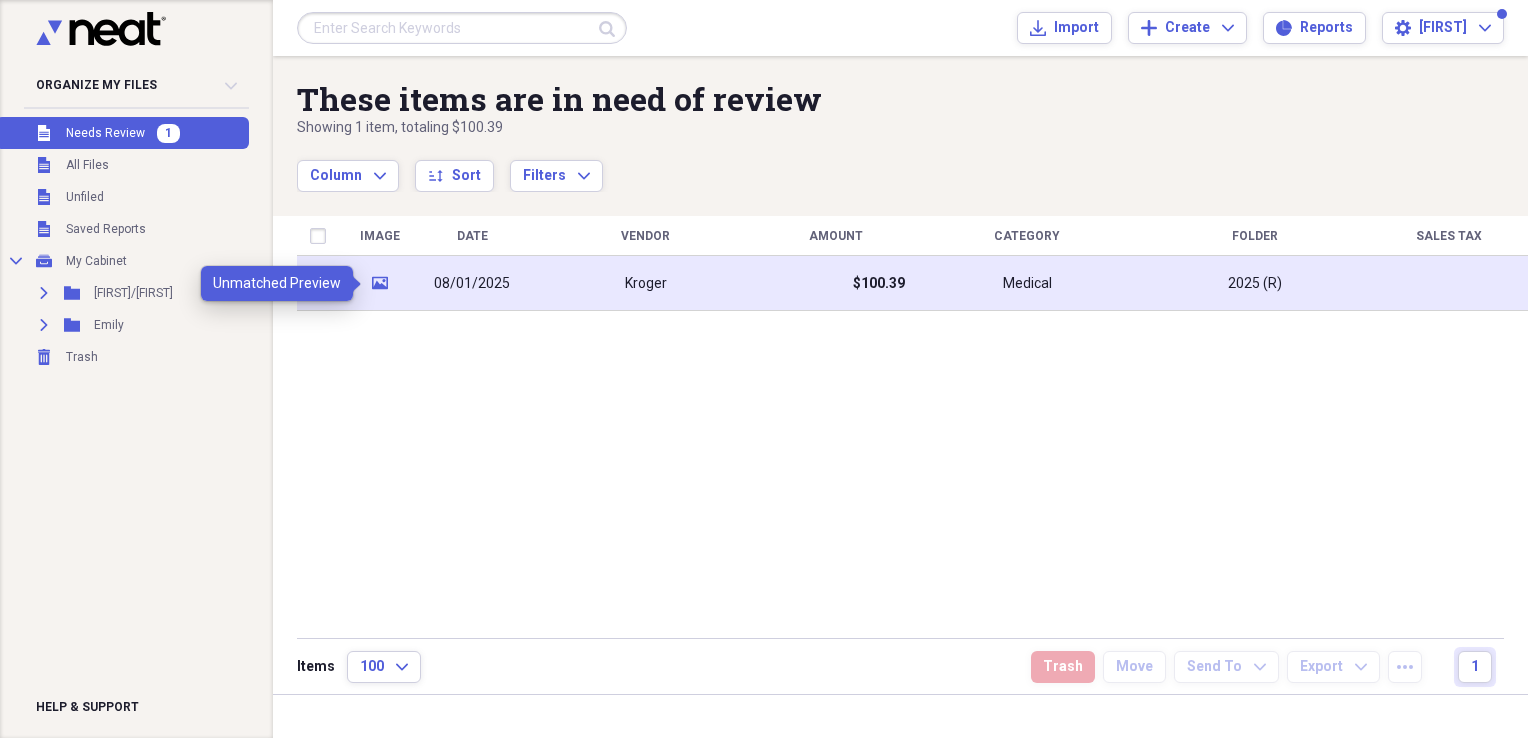 click on "media" 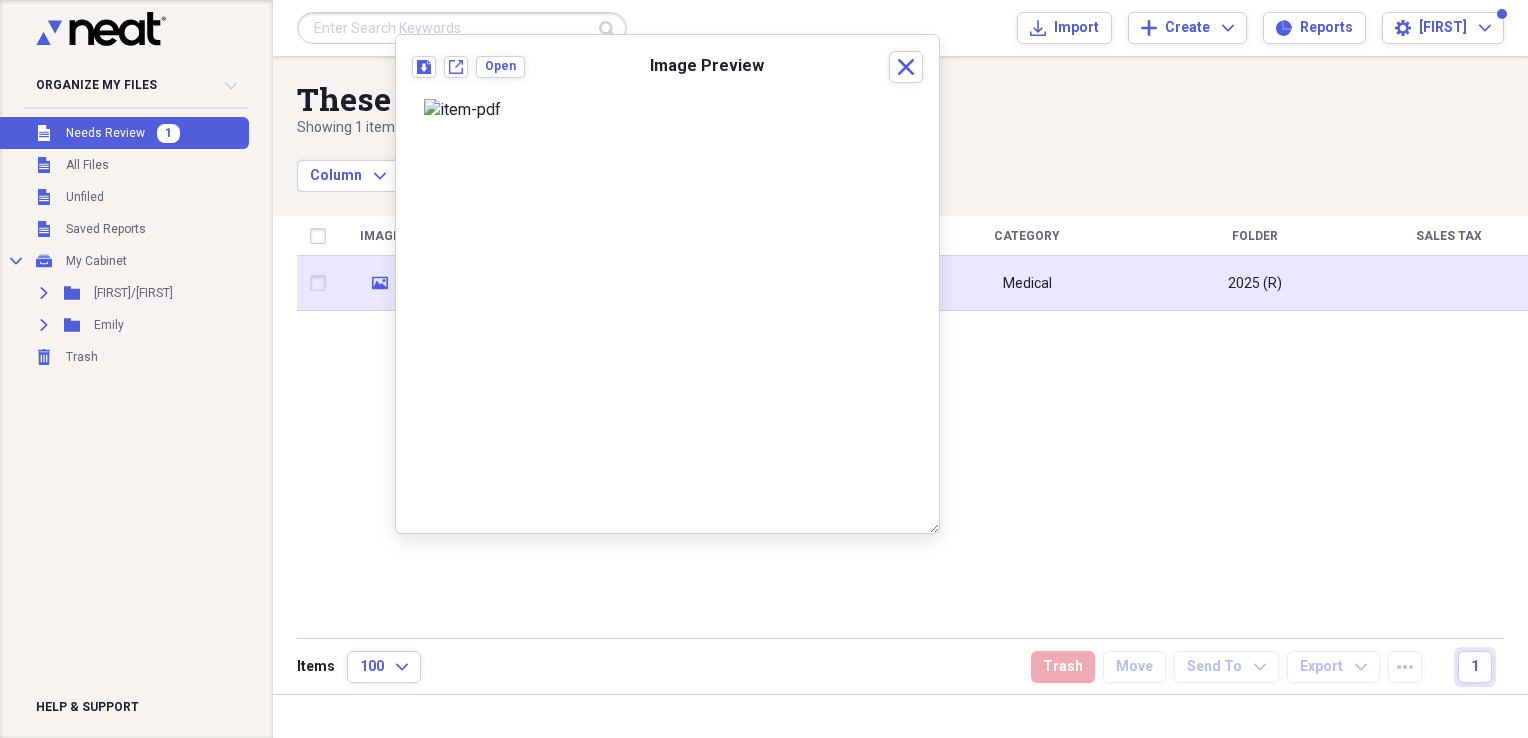 click at bounding box center (322, 283) 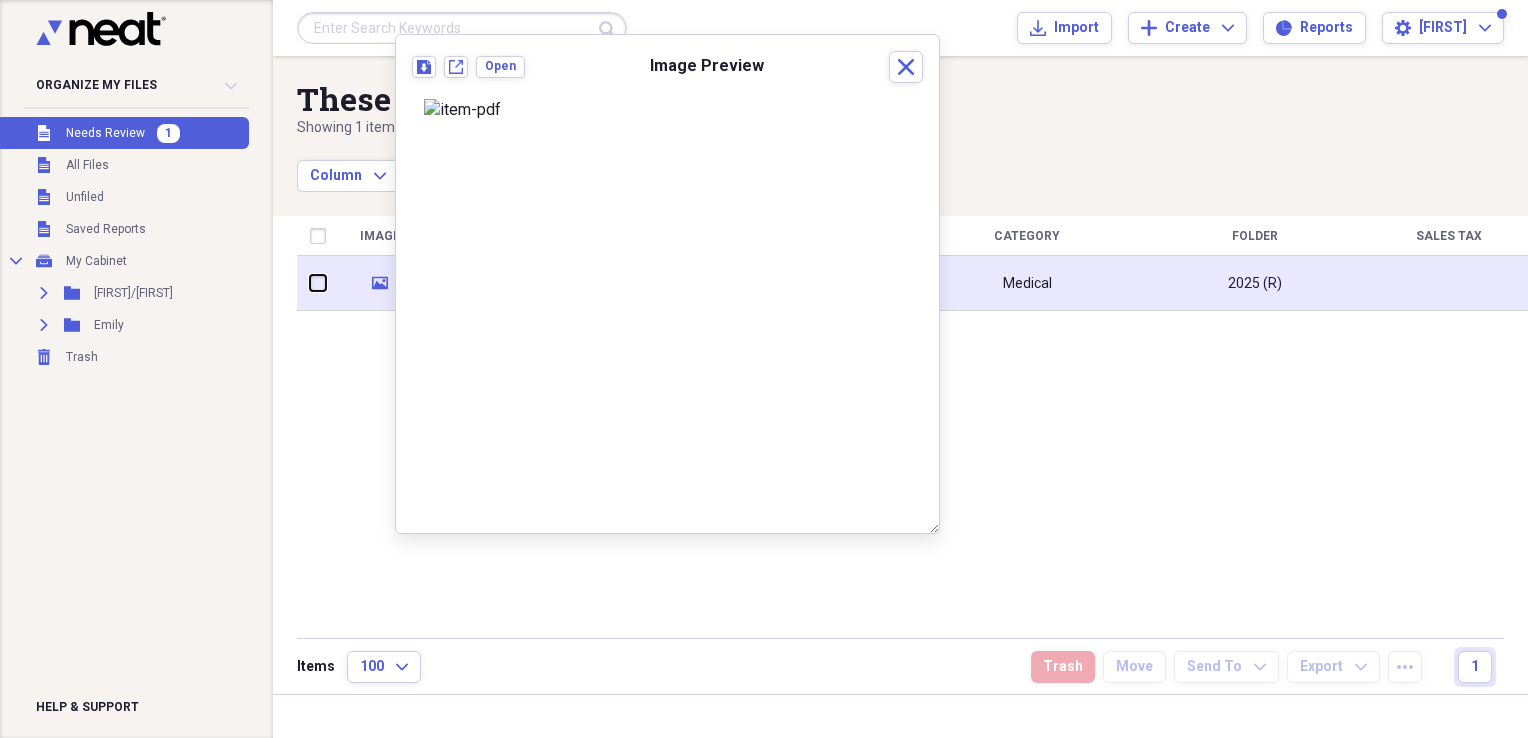 click at bounding box center [310, 283] 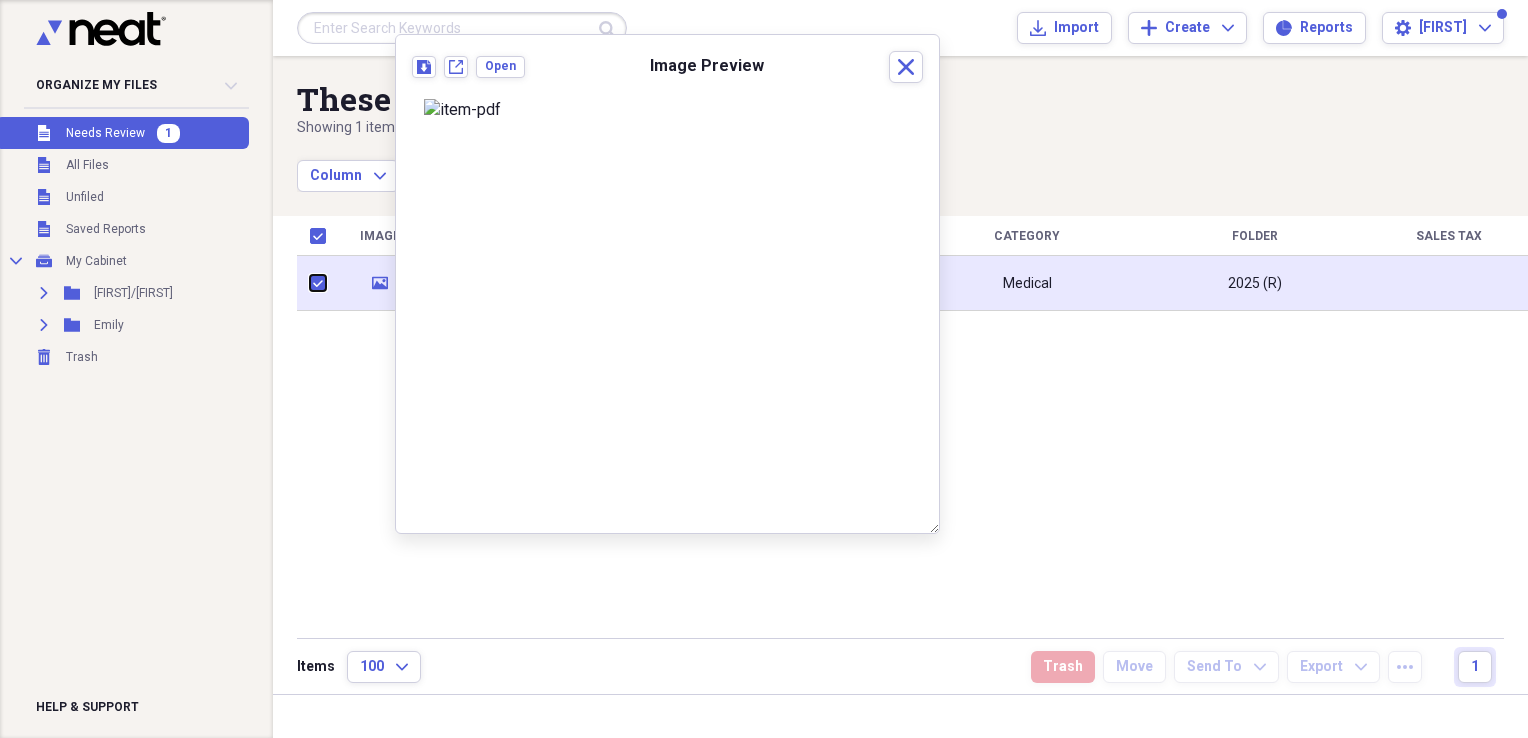 checkbox on "true" 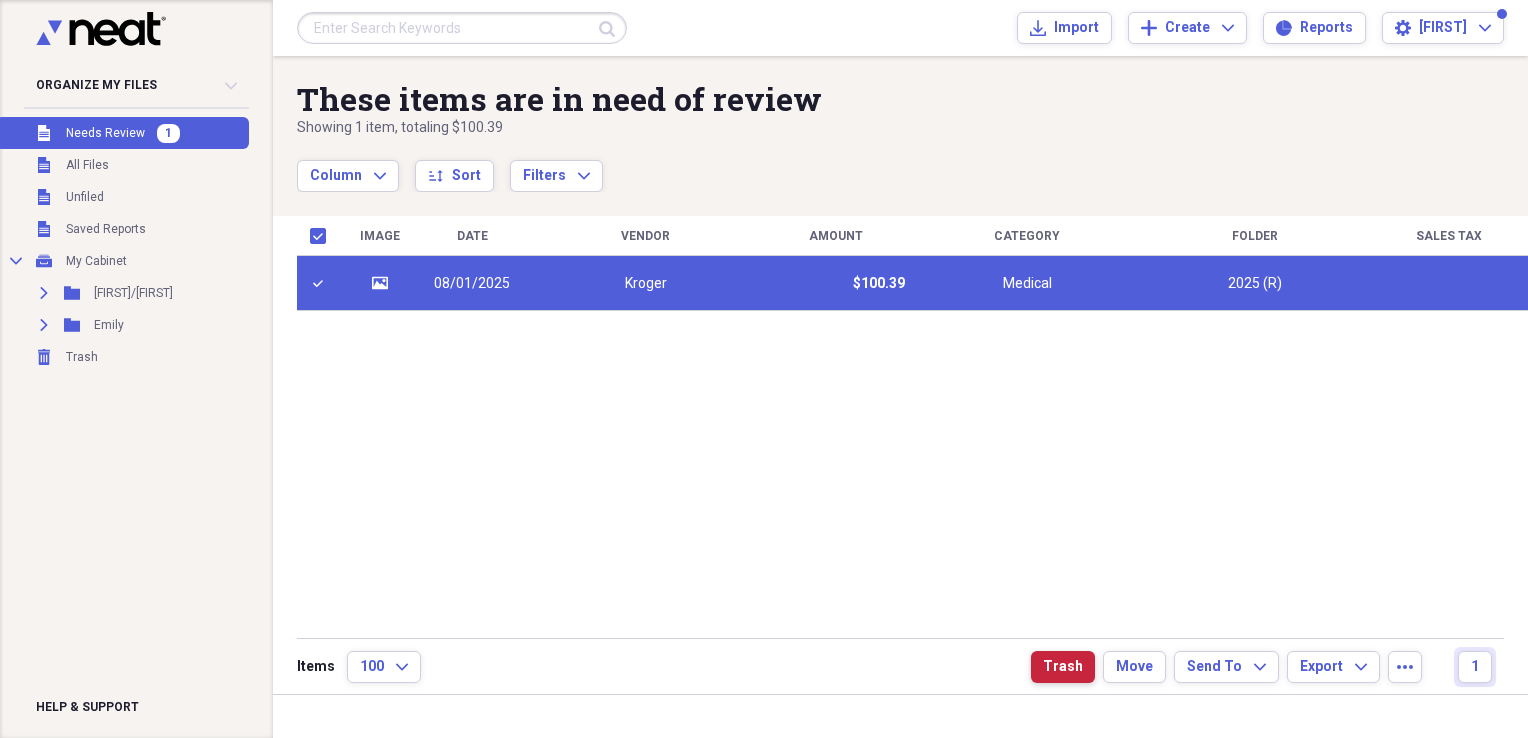 click on "Trash" at bounding box center (1063, 667) 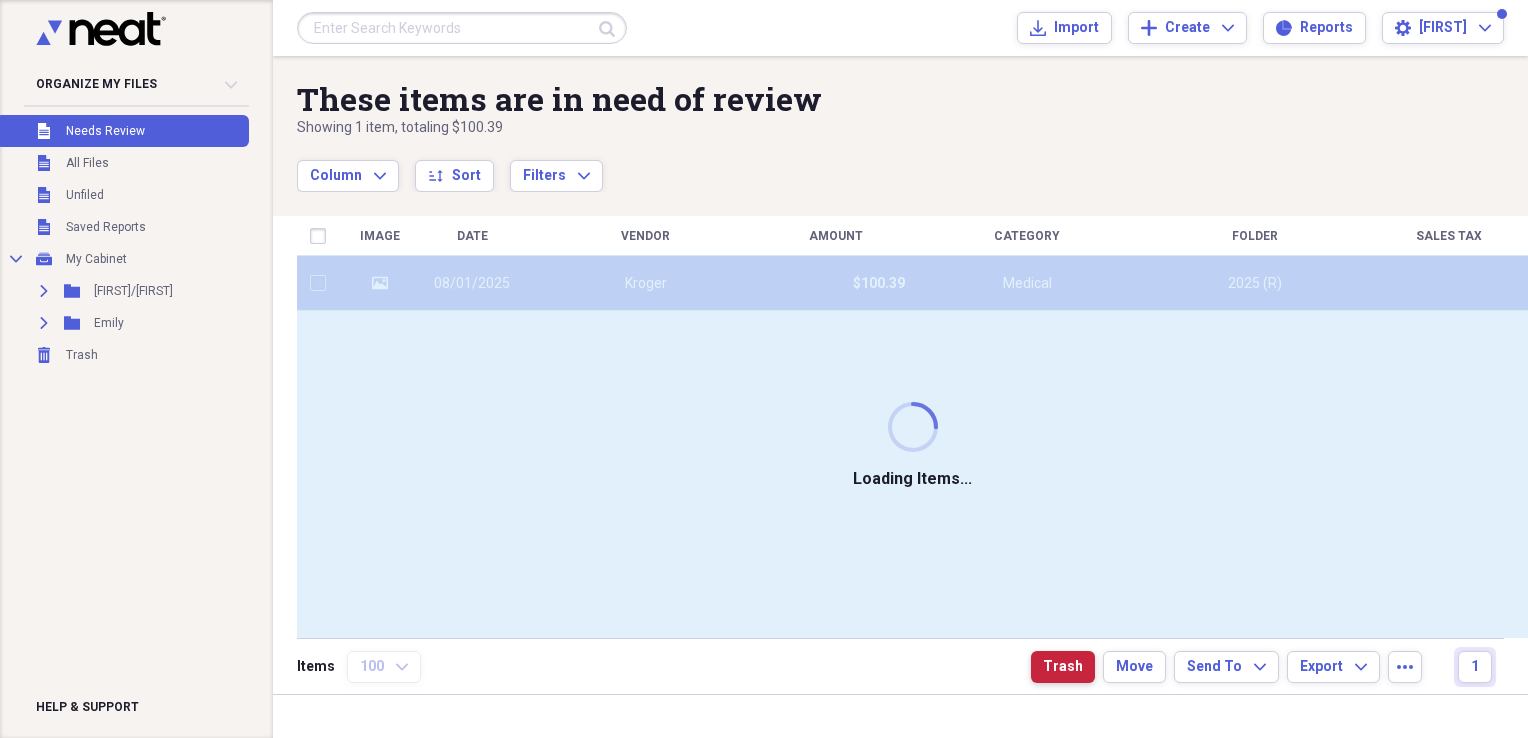 checkbox on "false" 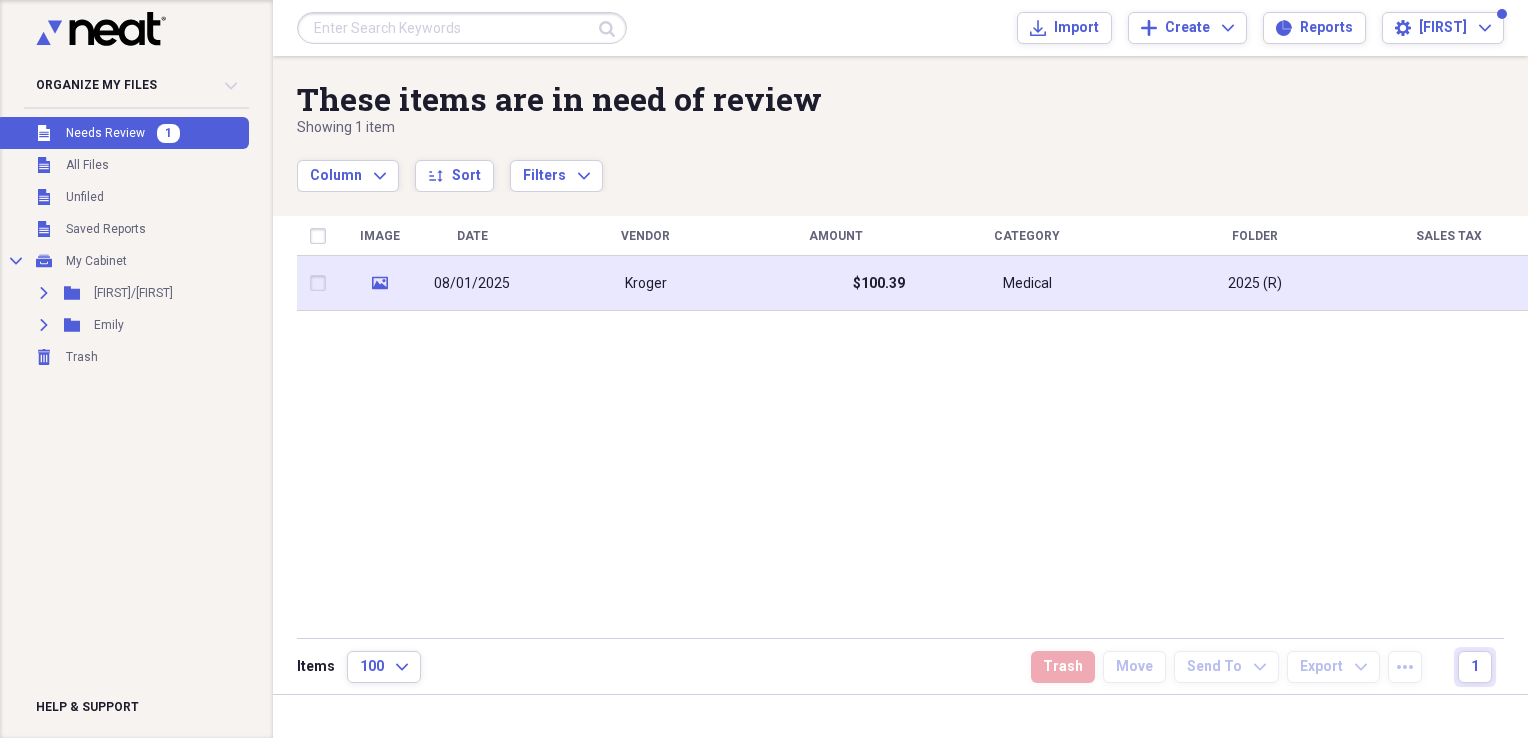 click on "media" 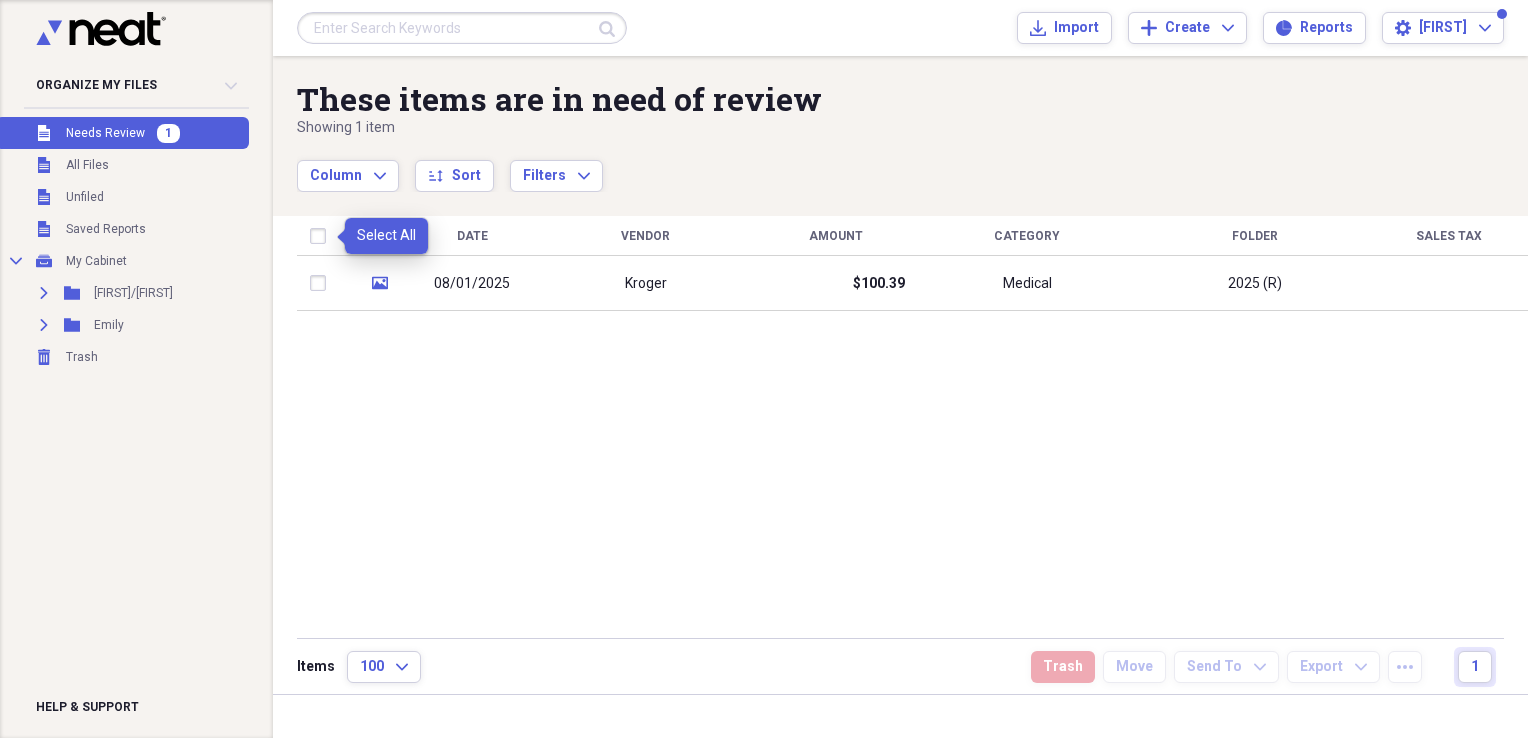 click at bounding box center (322, 236) 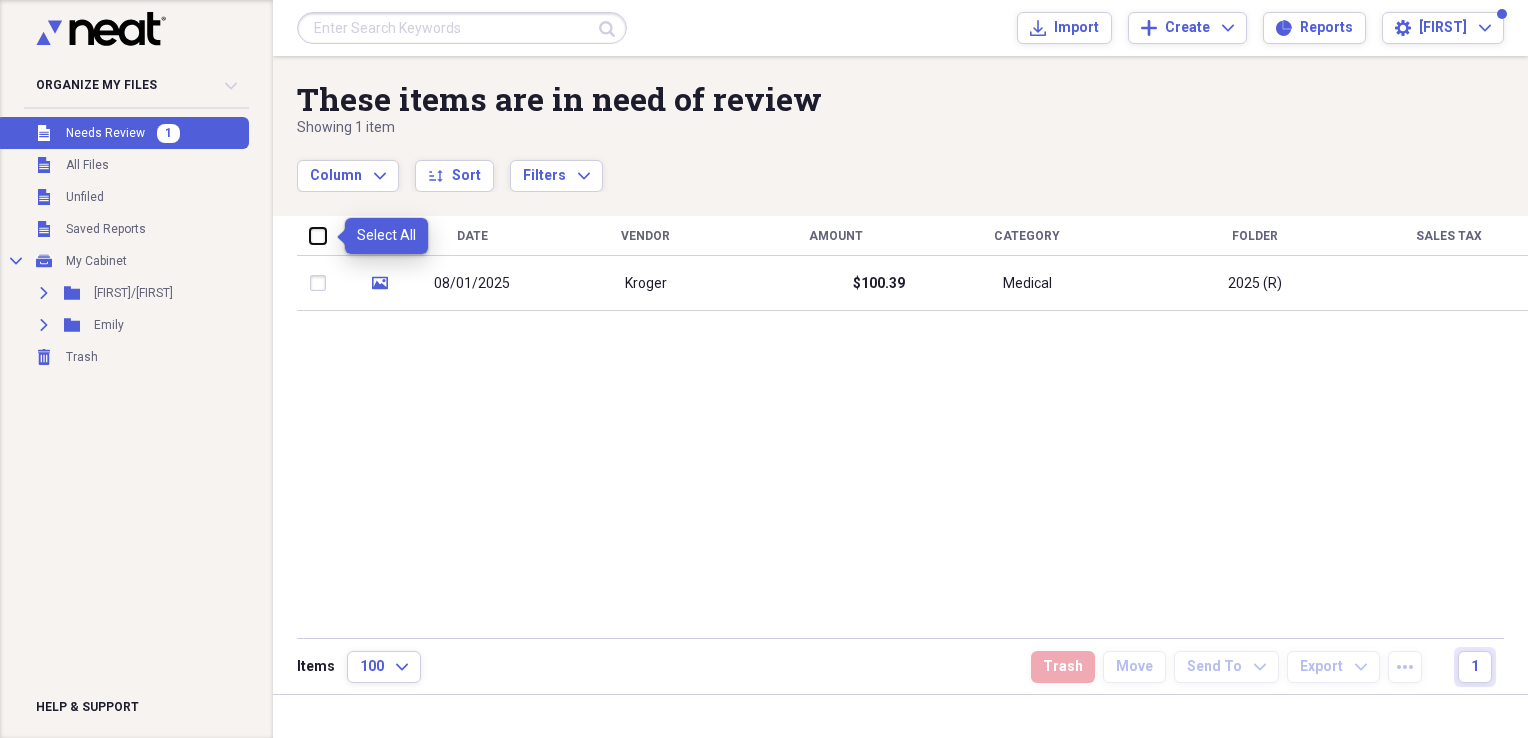 click at bounding box center (310, 235) 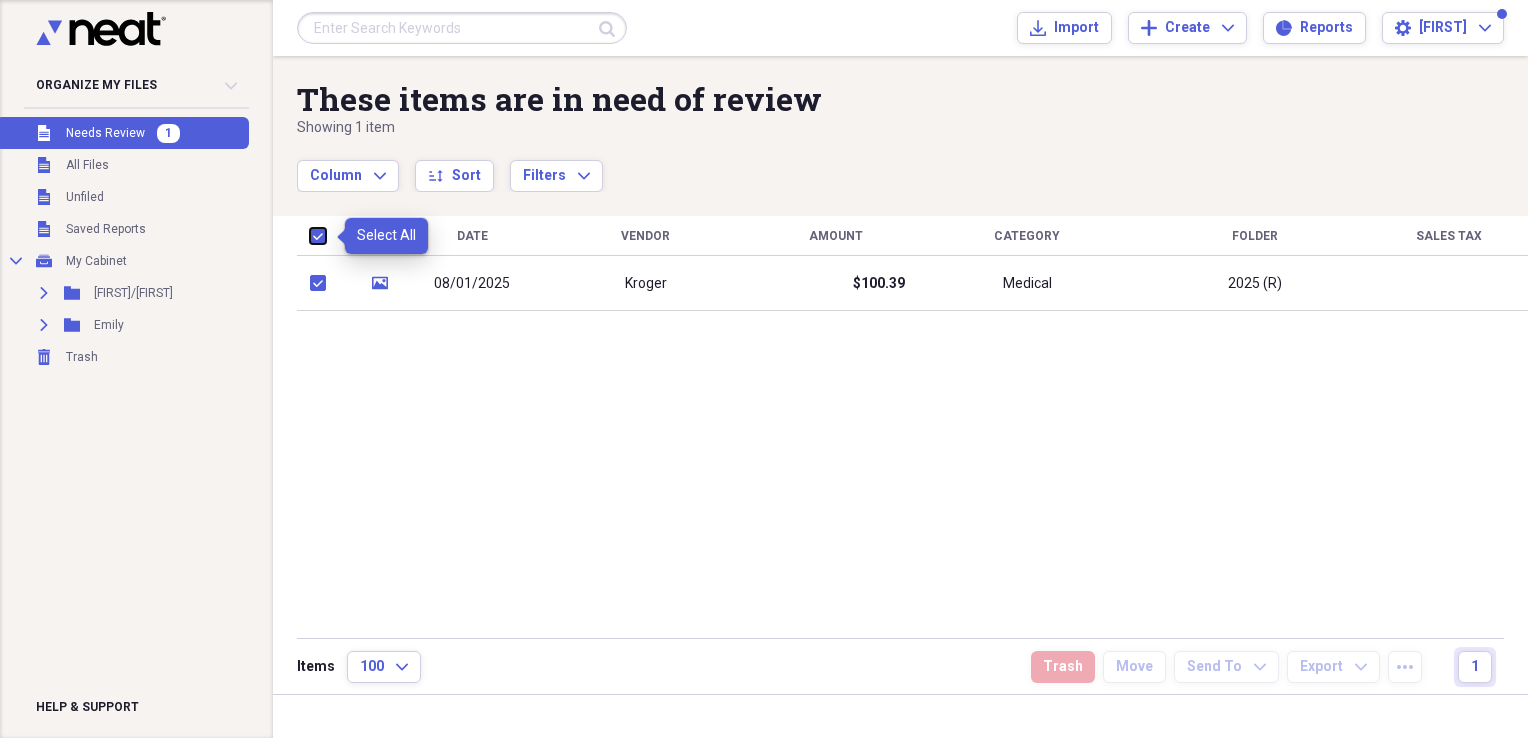 checkbox on "true" 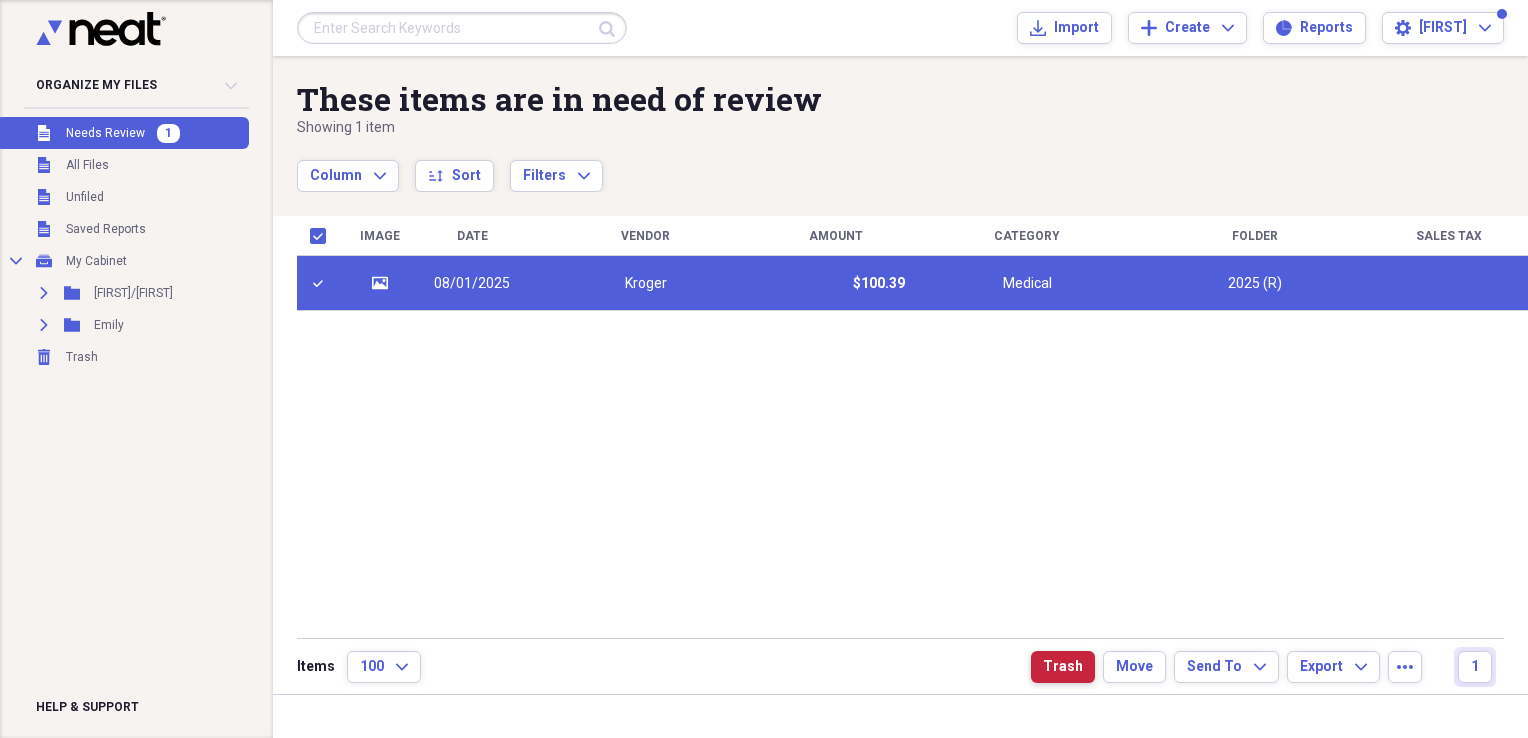 click on "Trash" at bounding box center (1063, 667) 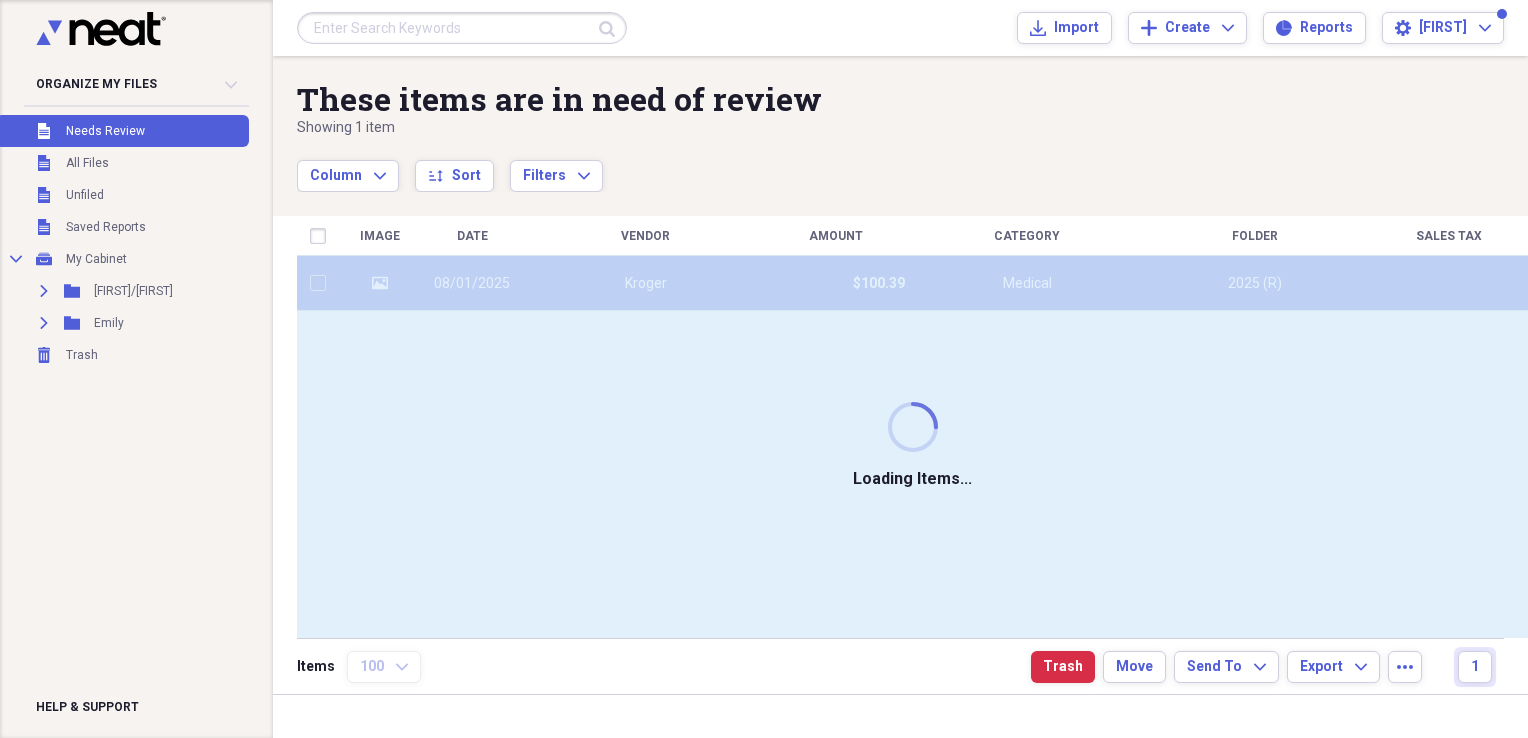 checkbox on "false" 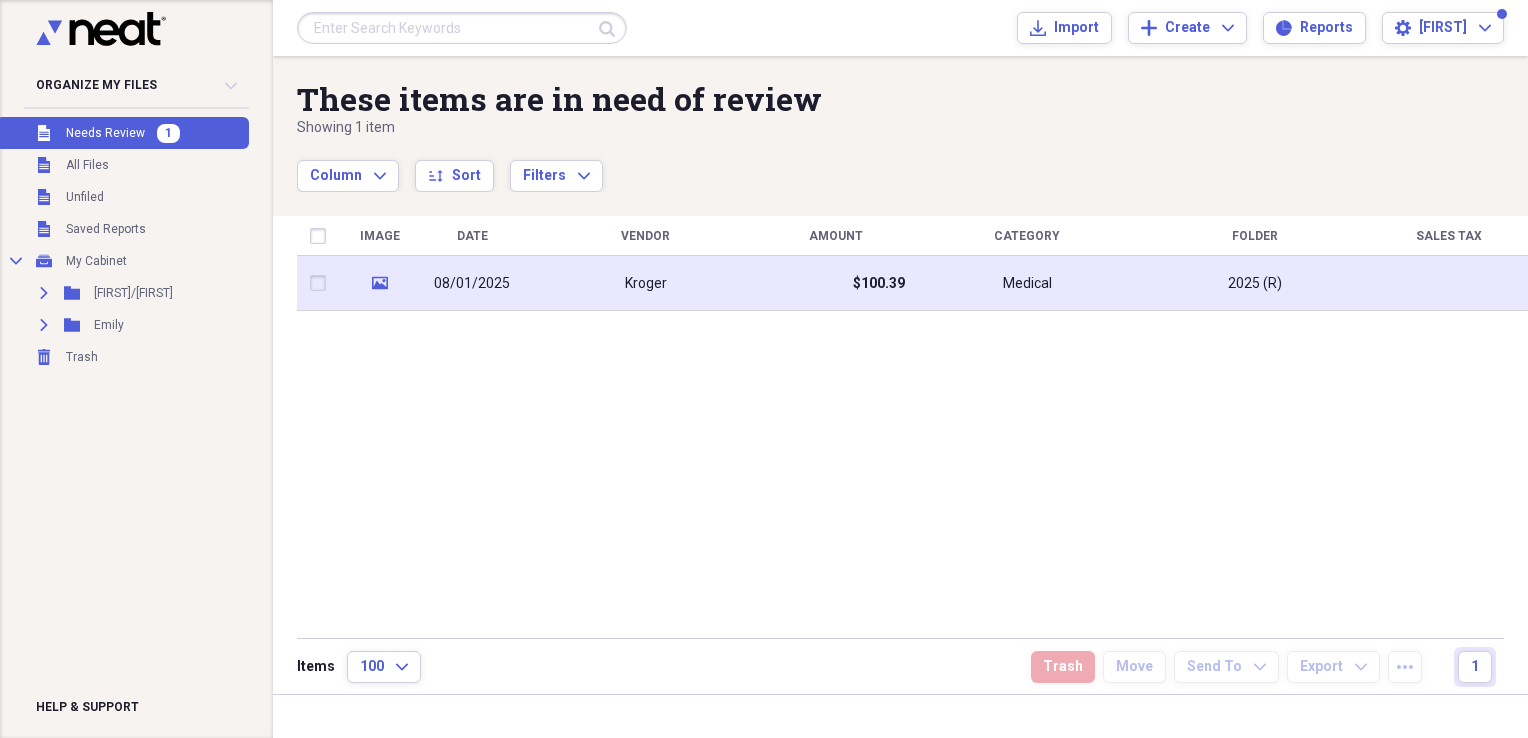 click 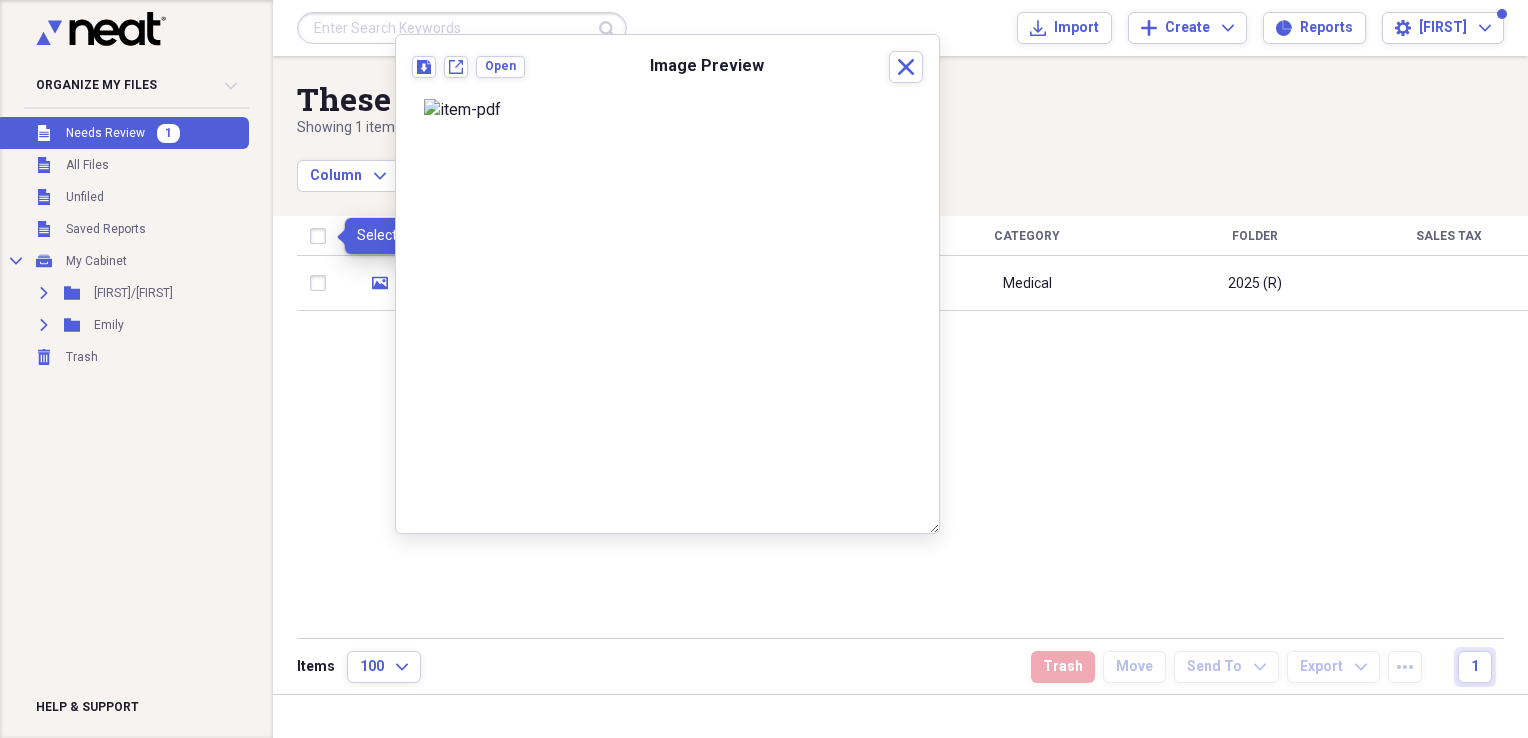 click at bounding box center [322, 236] 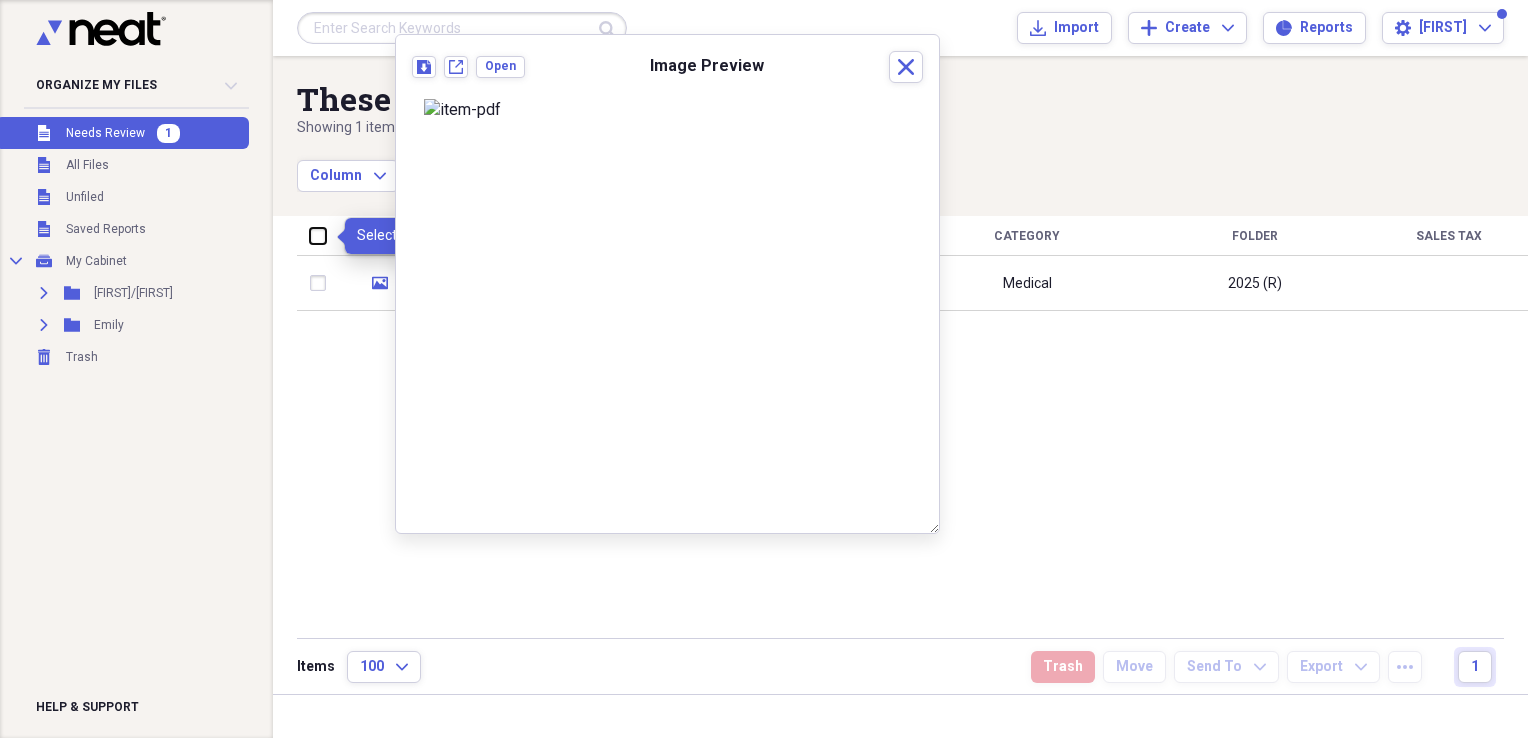 click at bounding box center (310, 235) 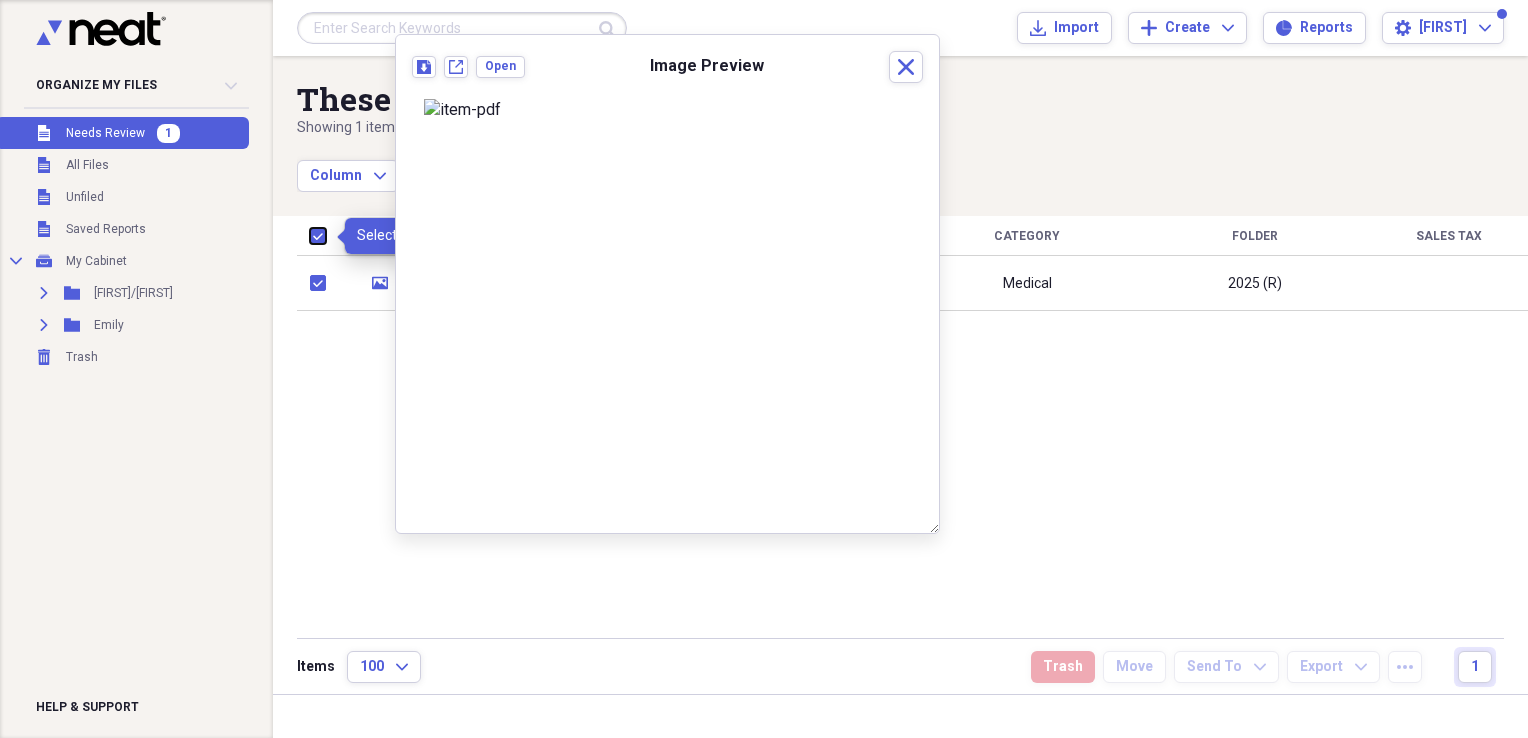 checkbox on "true" 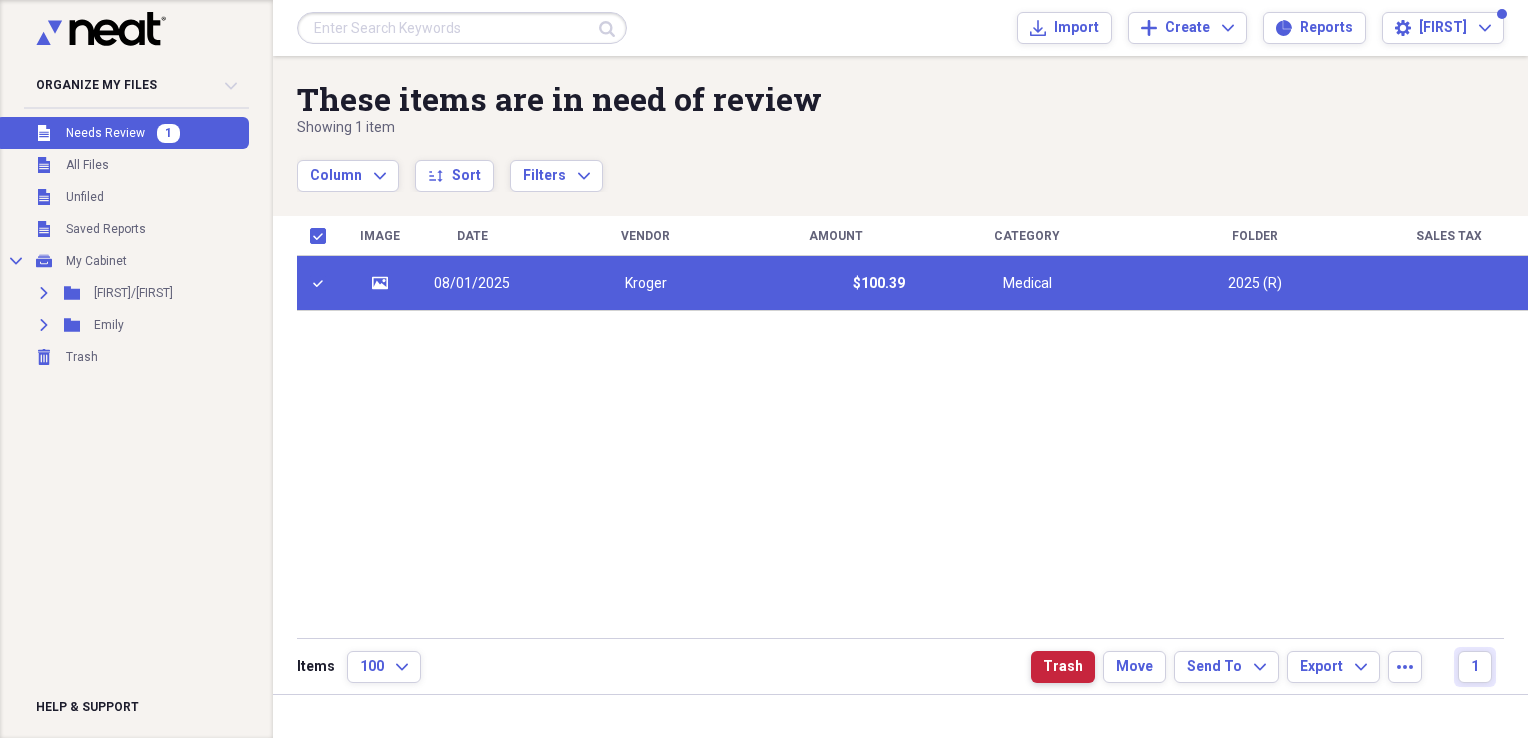 click on "Trash" at bounding box center (1063, 667) 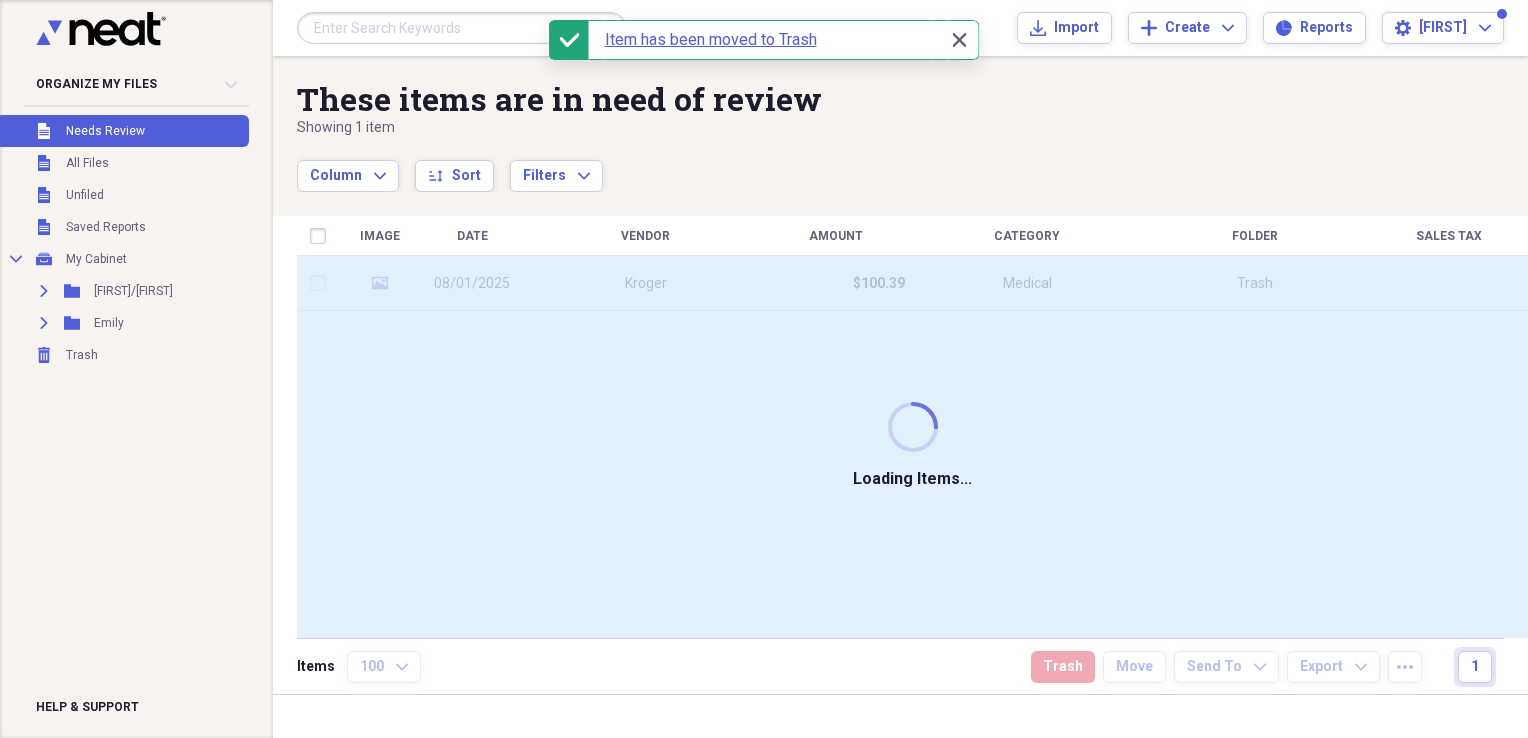 checkbox on "false" 